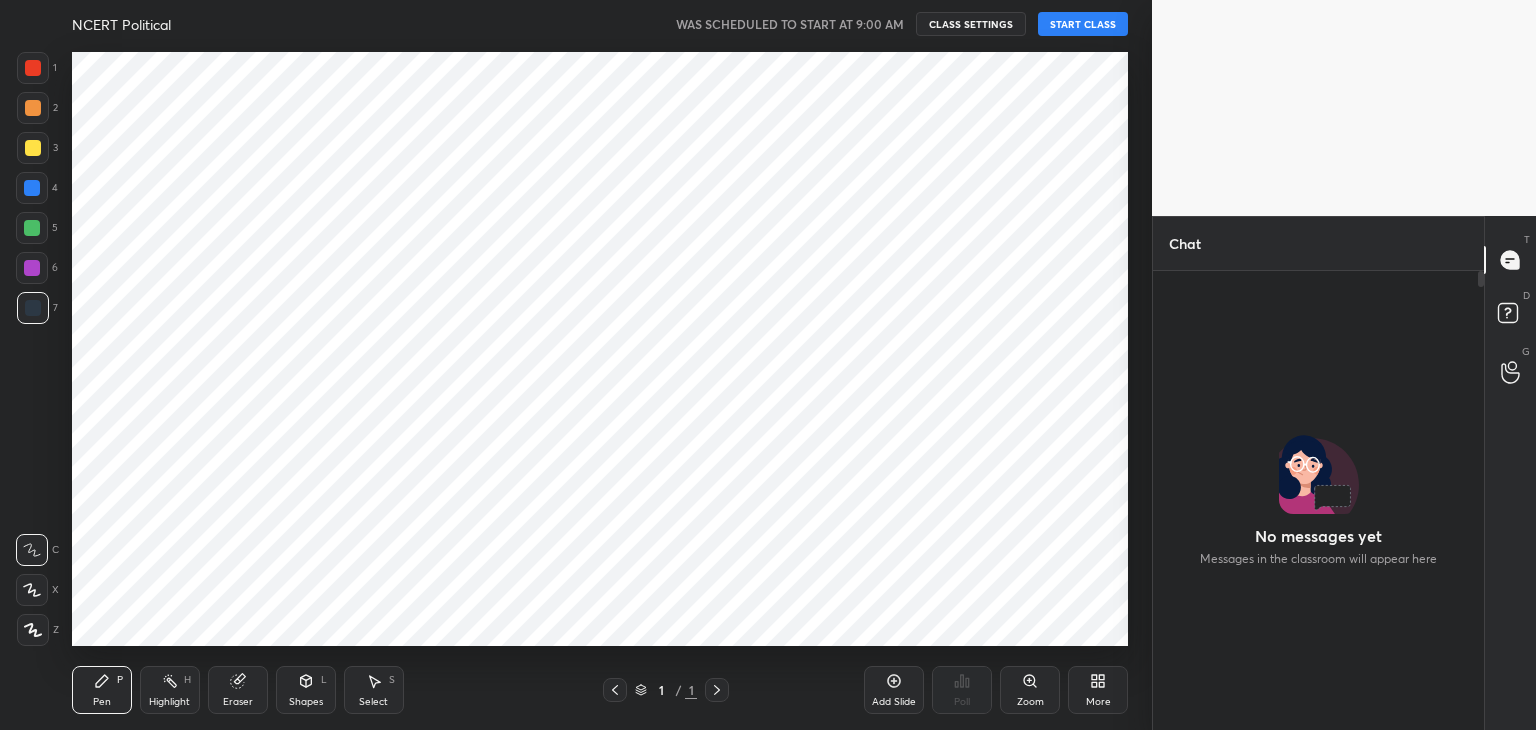 scroll, scrollTop: 0, scrollLeft: 0, axis: both 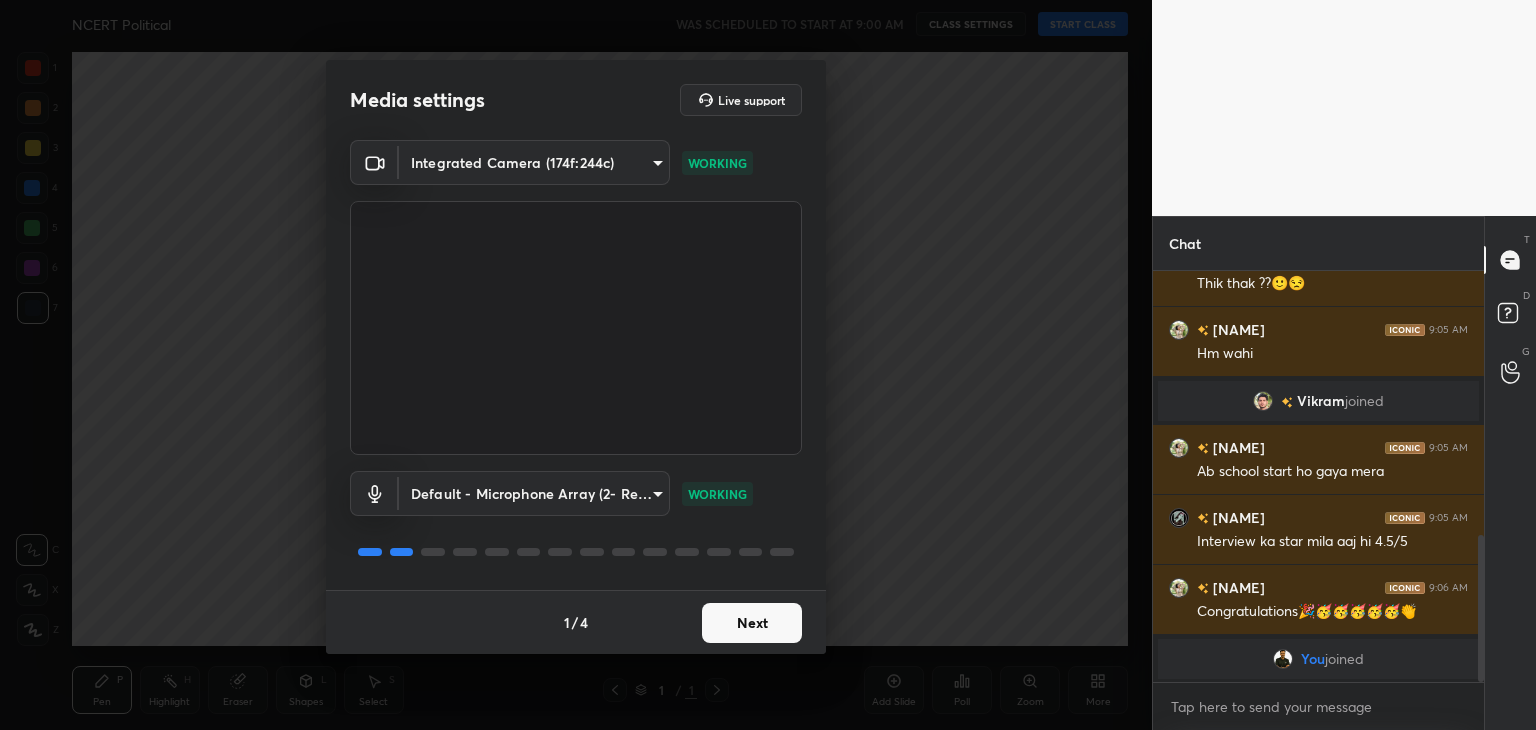 click on "Next" at bounding box center [752, 623] 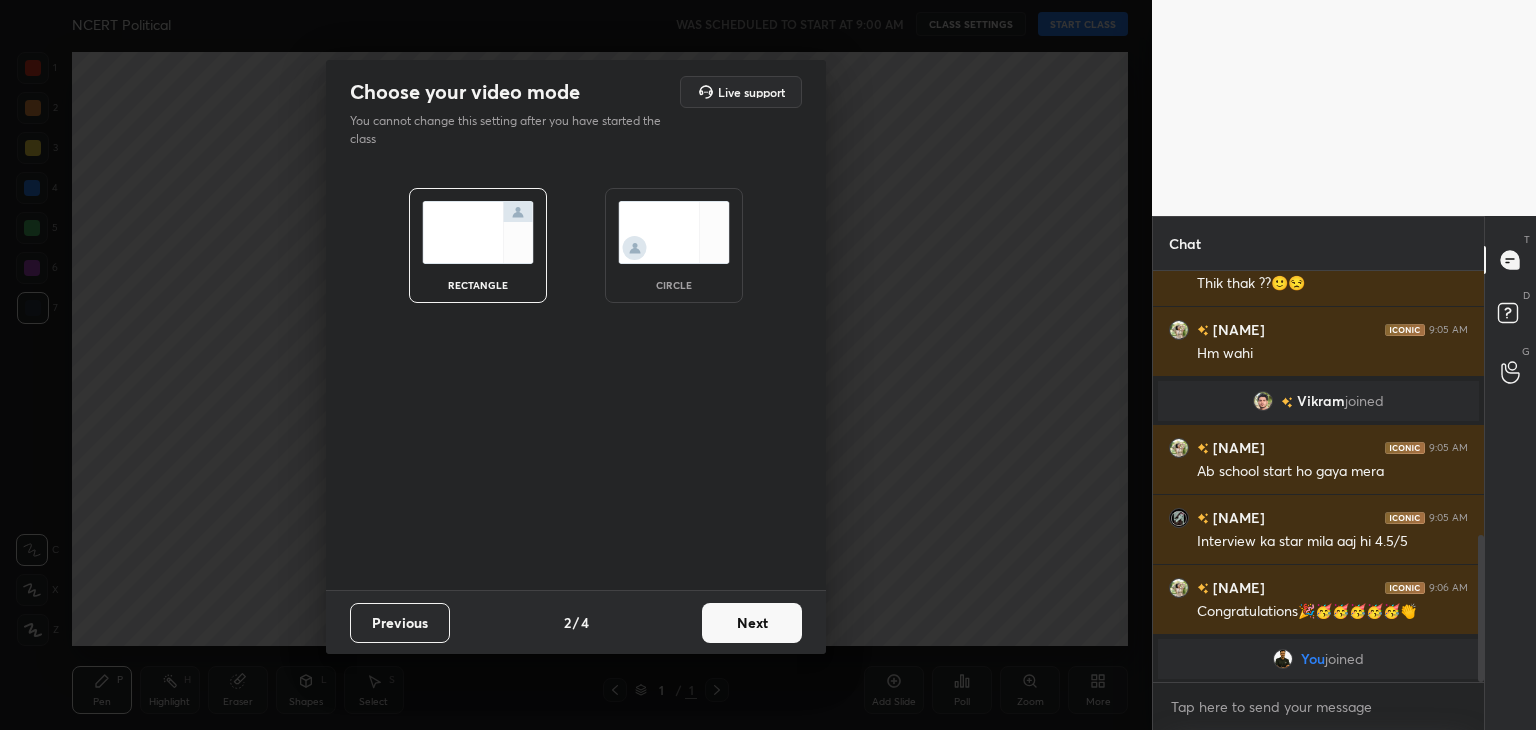 click on "rectangle circle" at bounding box center (576, 245) 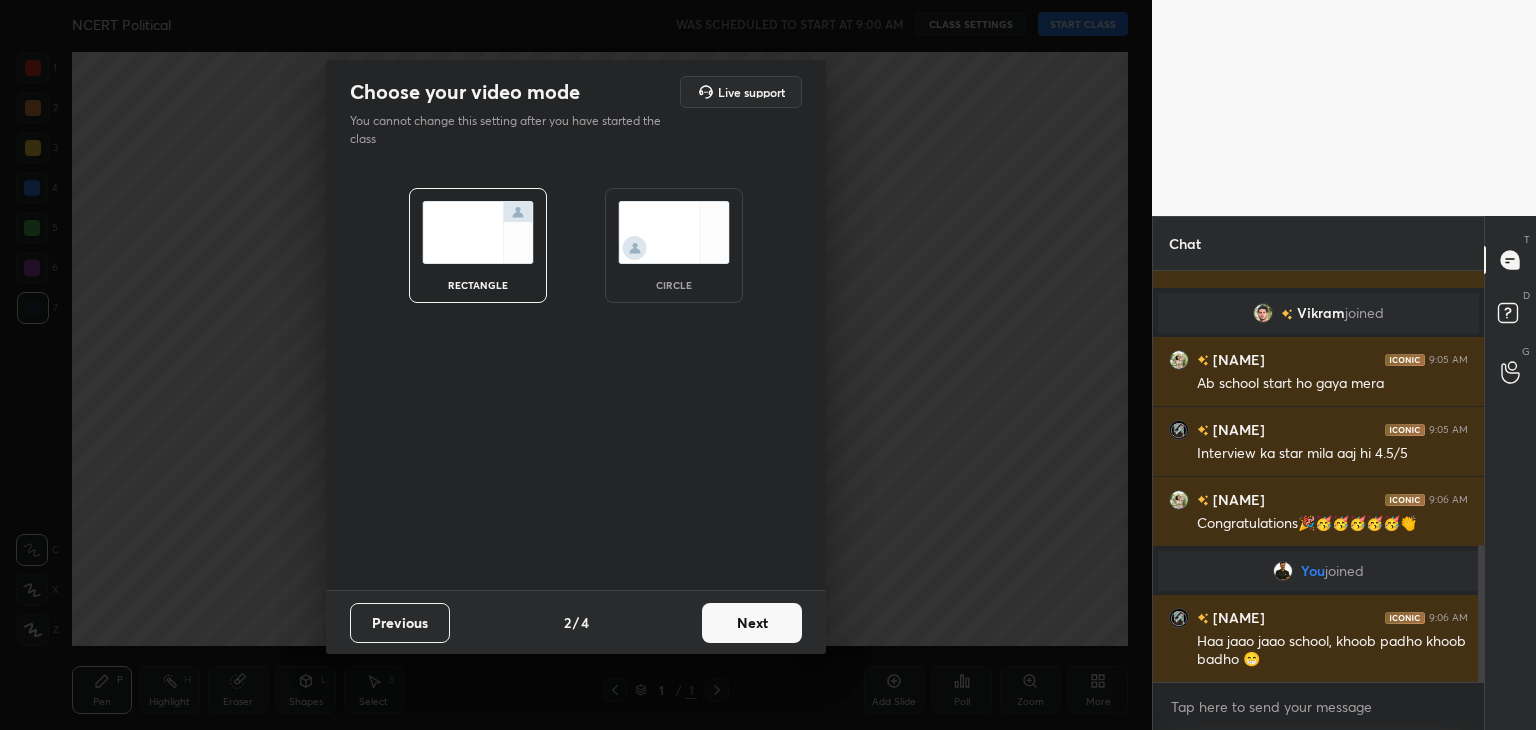 click at bounding box center [674, 232] 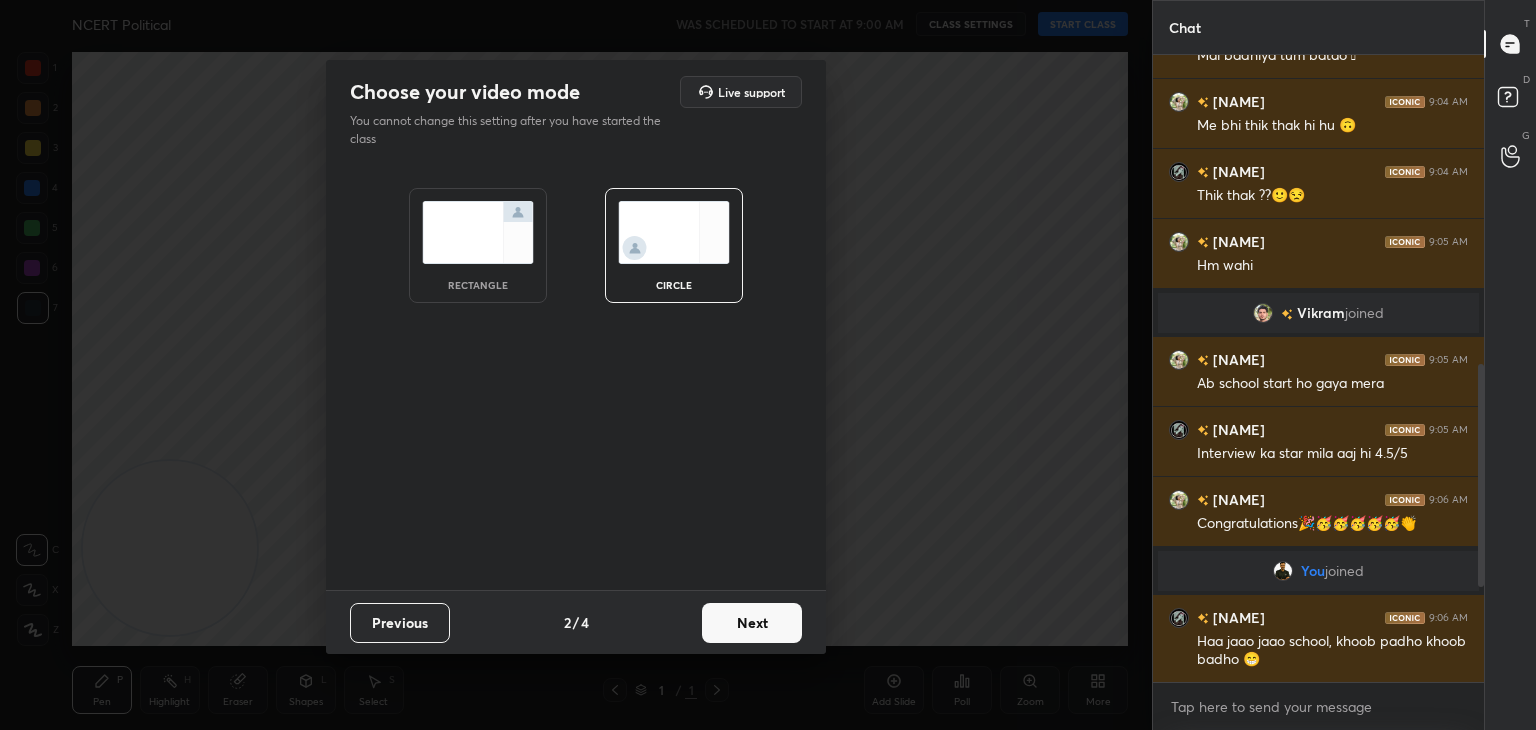 scroll, scrollTop: 682, scrollLeft: 0, axis: vertical 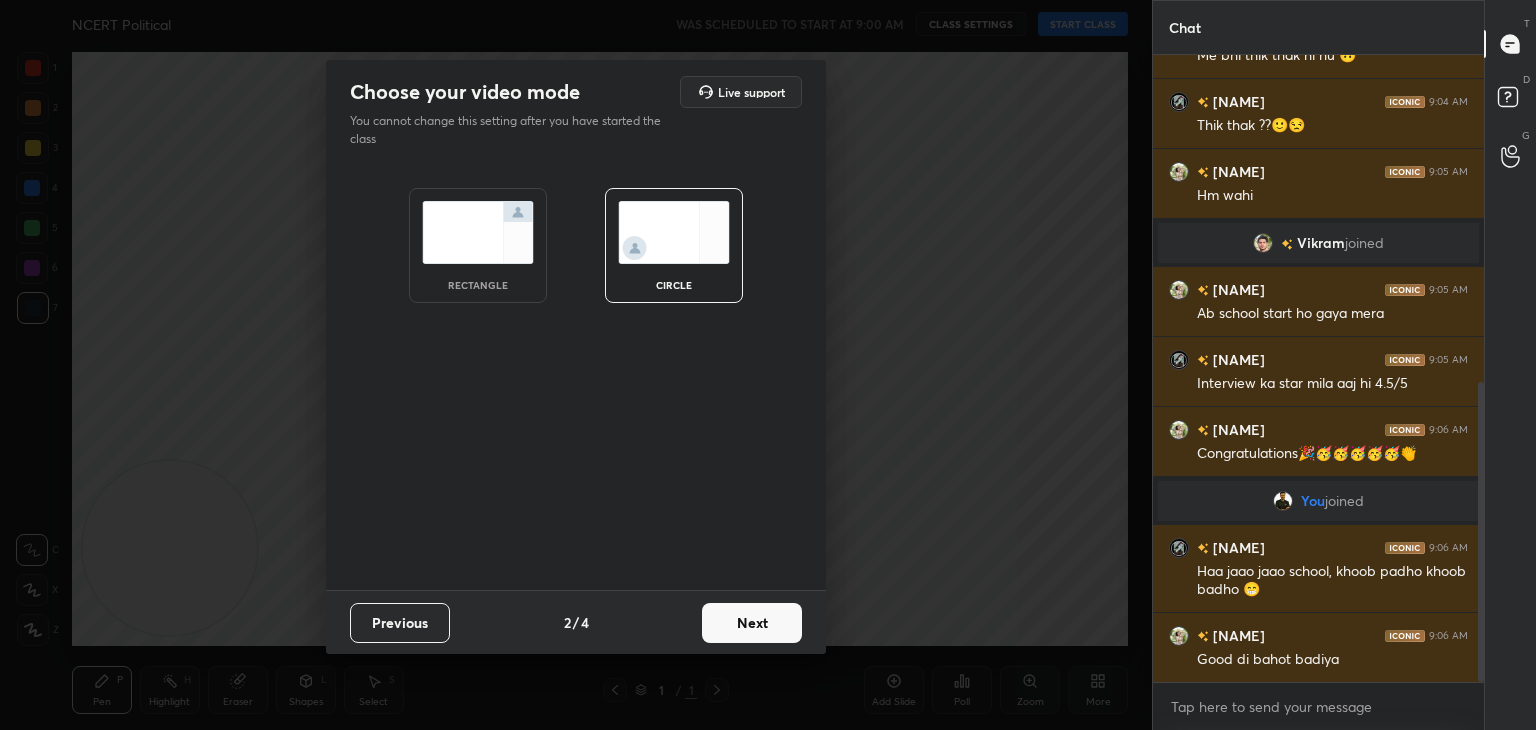 click on "Next" at bounding box center [752, 623] 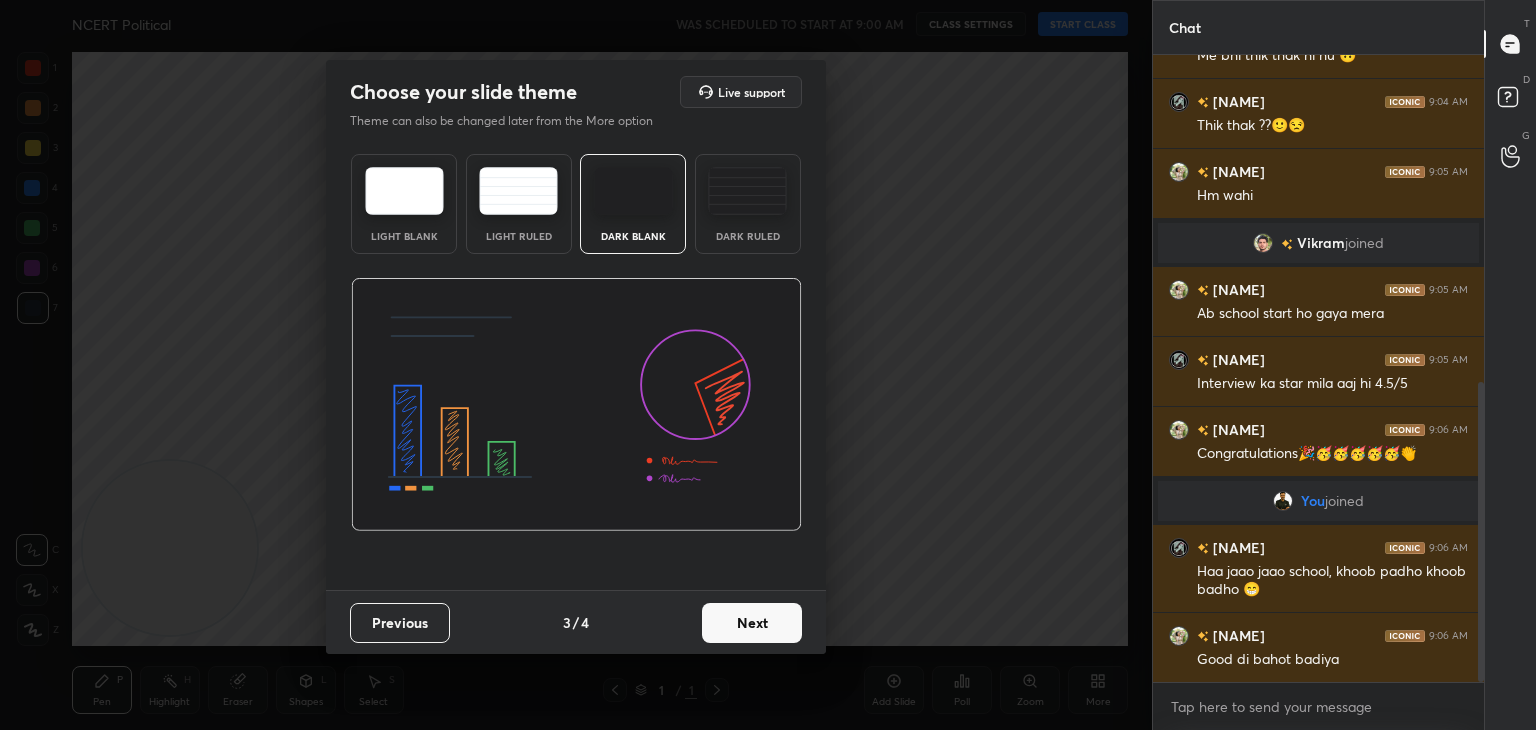 click on "Next" at bounding box center (752, 623) 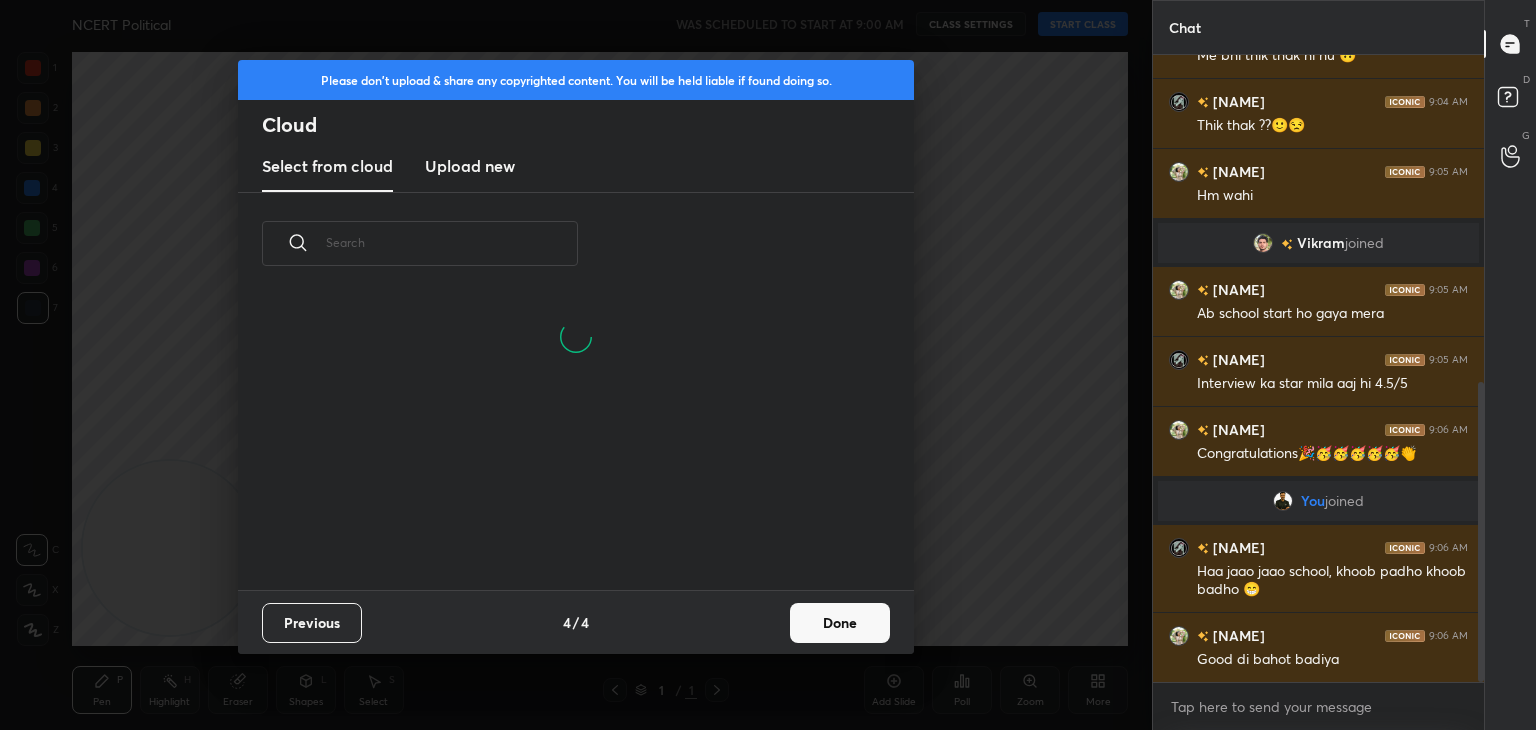 scroll, scrollTop: 6, scrollLeft: 10, axis: both 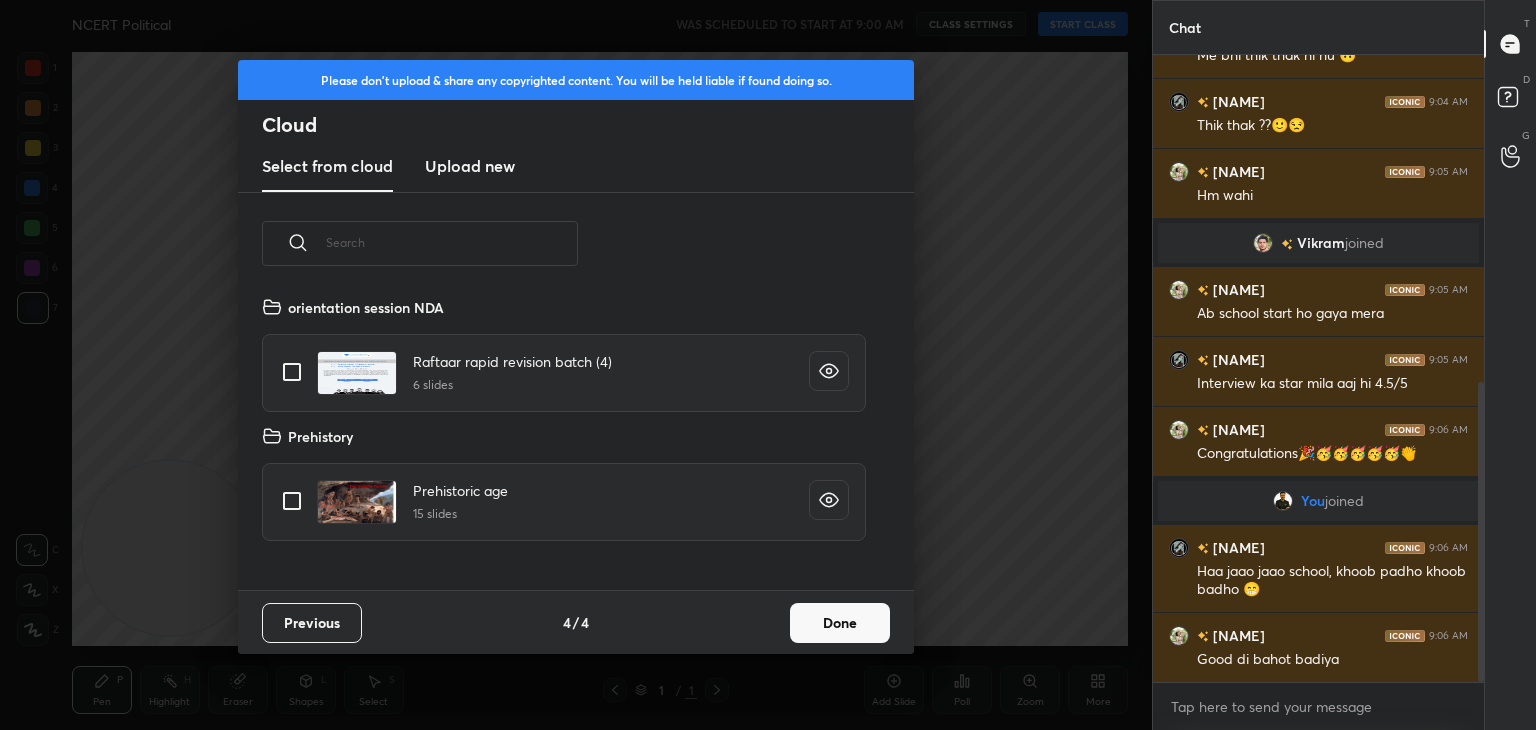 click on "Upload new" at bounding box center (470, 166) 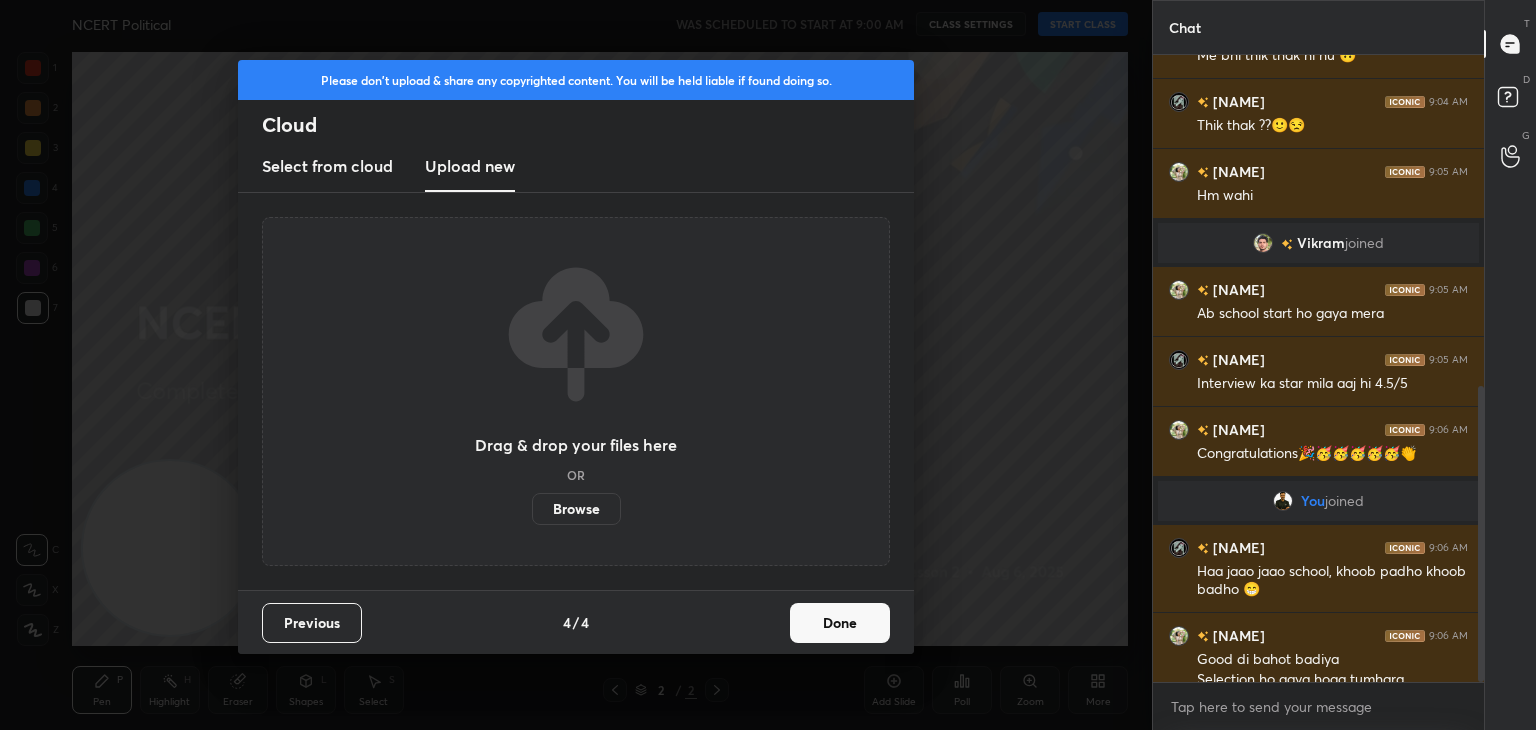 scroll, scrollTop: 702, scrollLeft: 0, axis: vertical 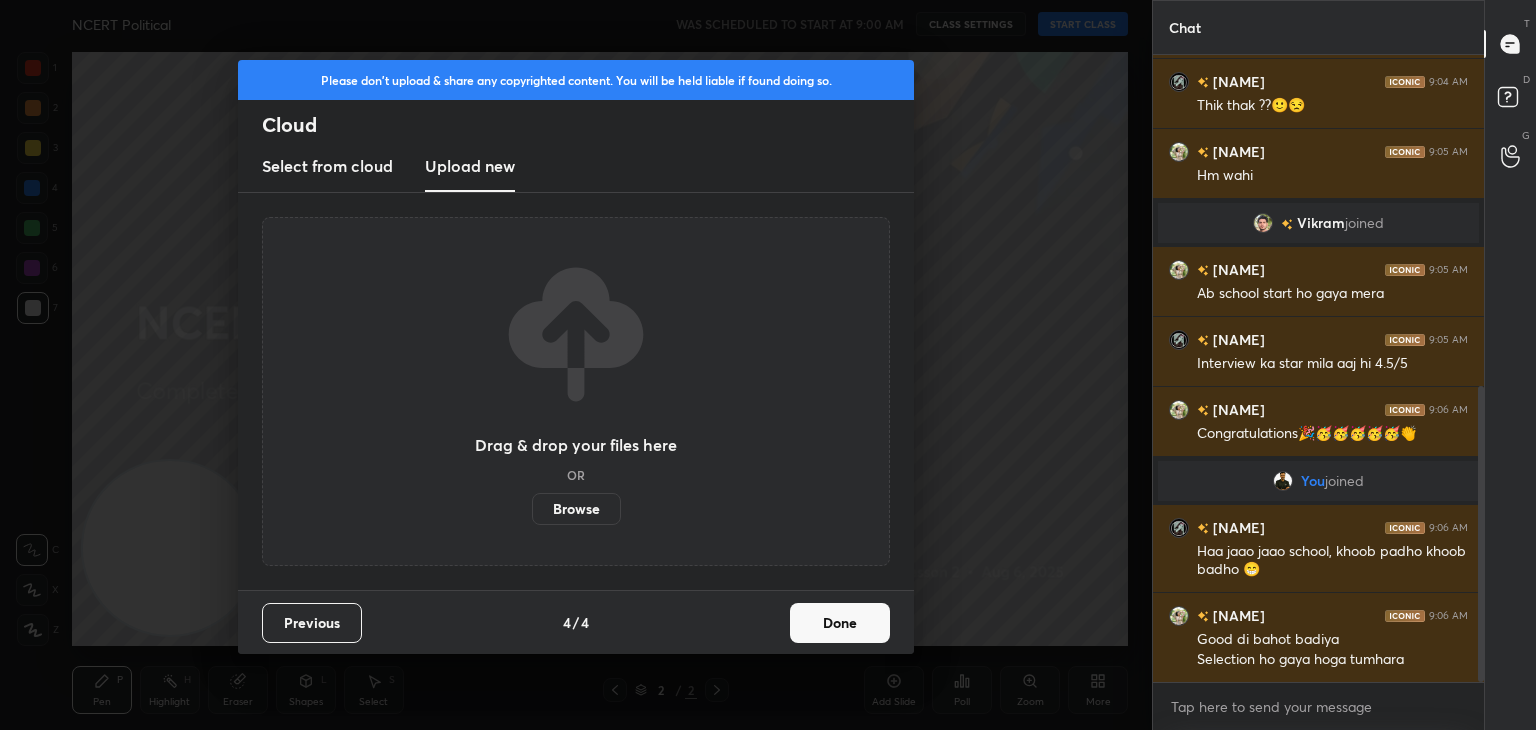 click on "Browse" at bounding box center (576, 509) 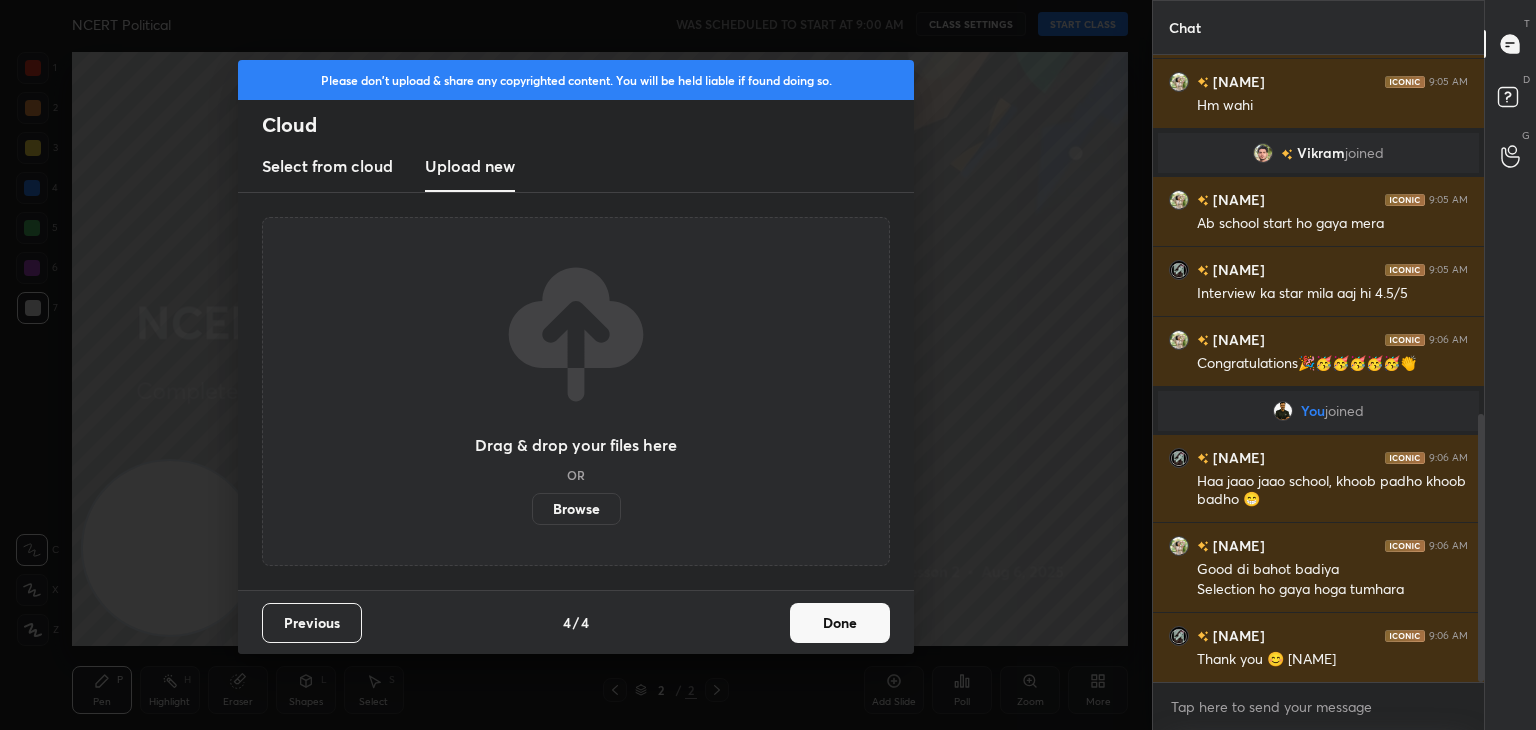 scroll, scrollTop: 842, scrollLeft: 0, axis: vertical 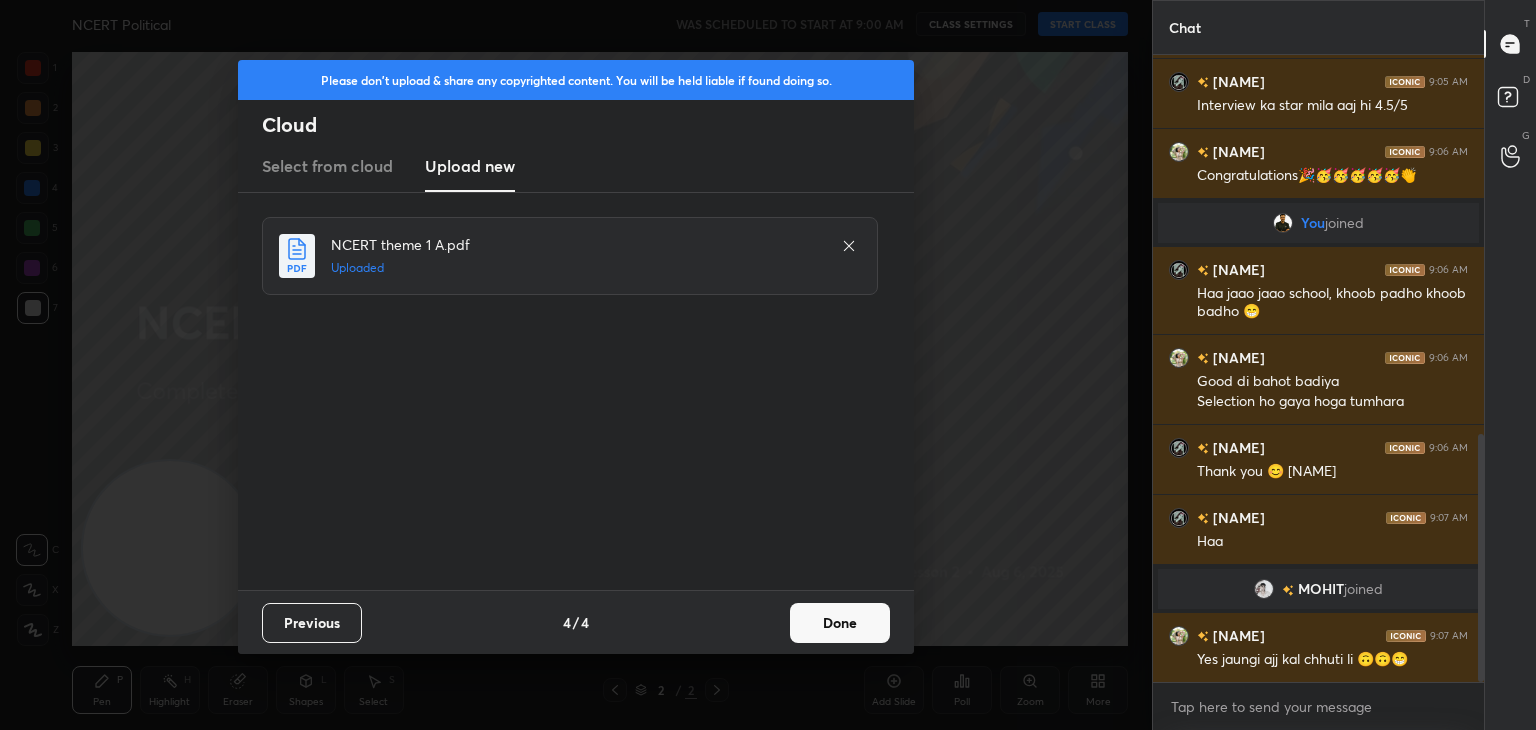 click on "Done" at bounding box center (840, 623) 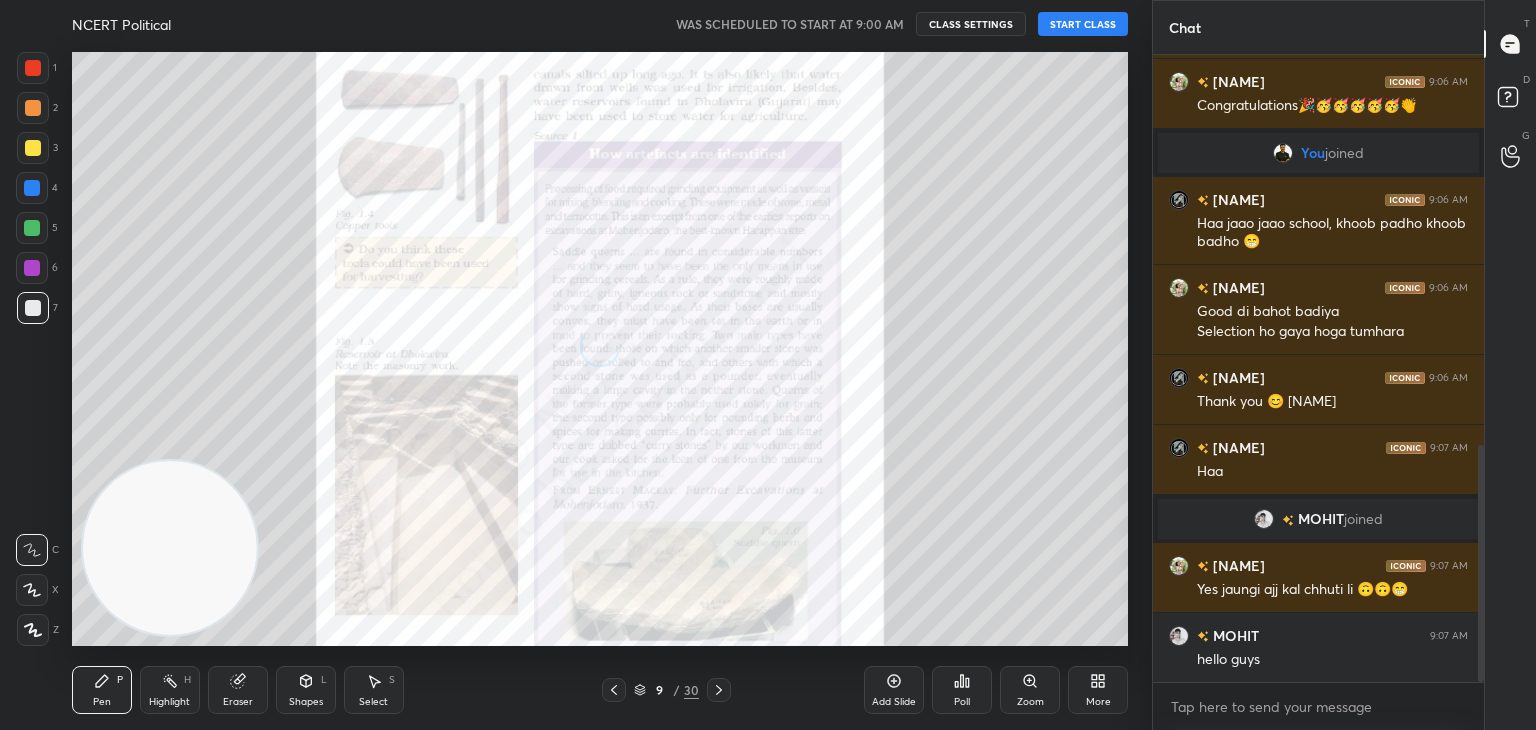 scroll, scrollTop: 1050, scrollLeft: 0, axis: vertical 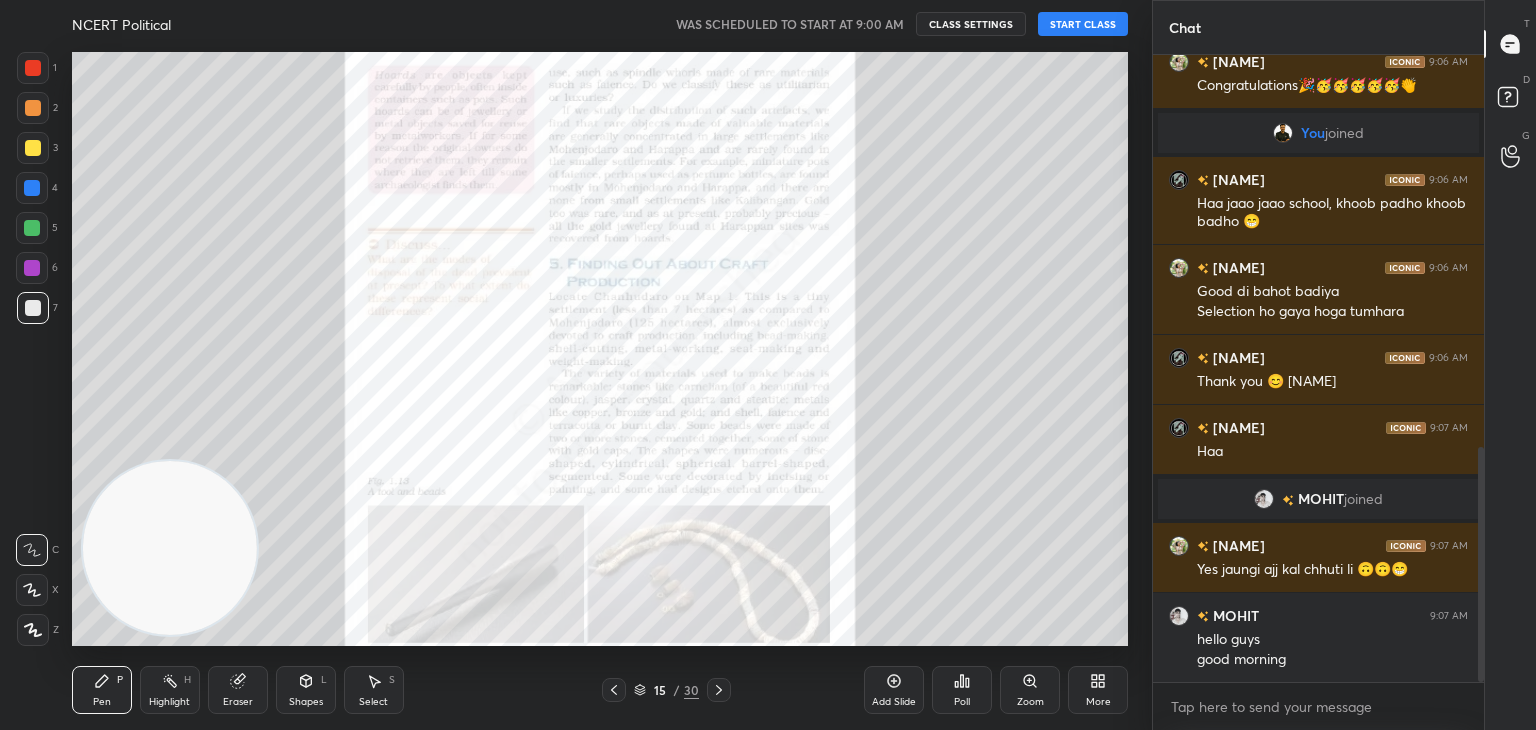 click on "START CLASS" at bounding box center (1083, 24) 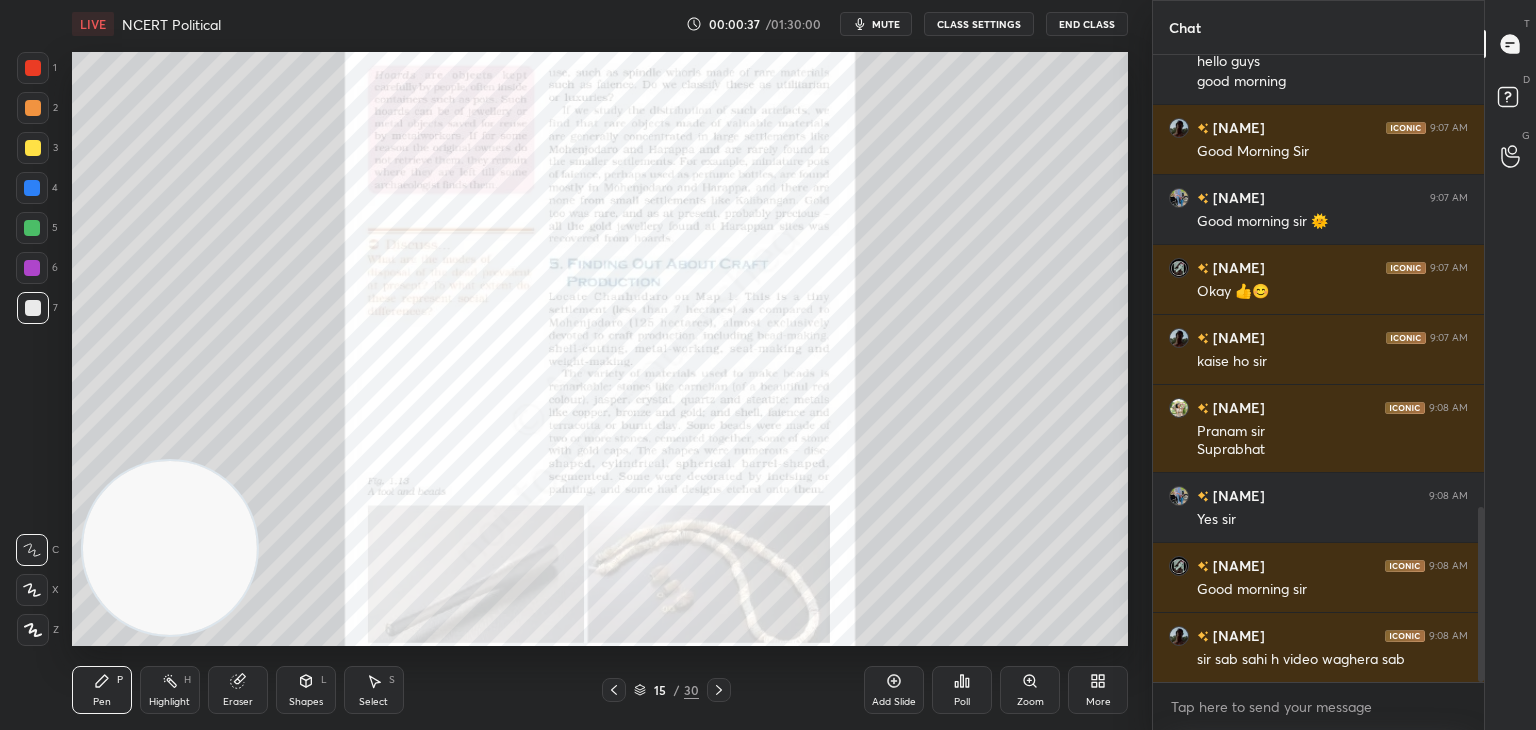 scroll, scrollTop: 1698, scrollLeft: 0, axis: vertical 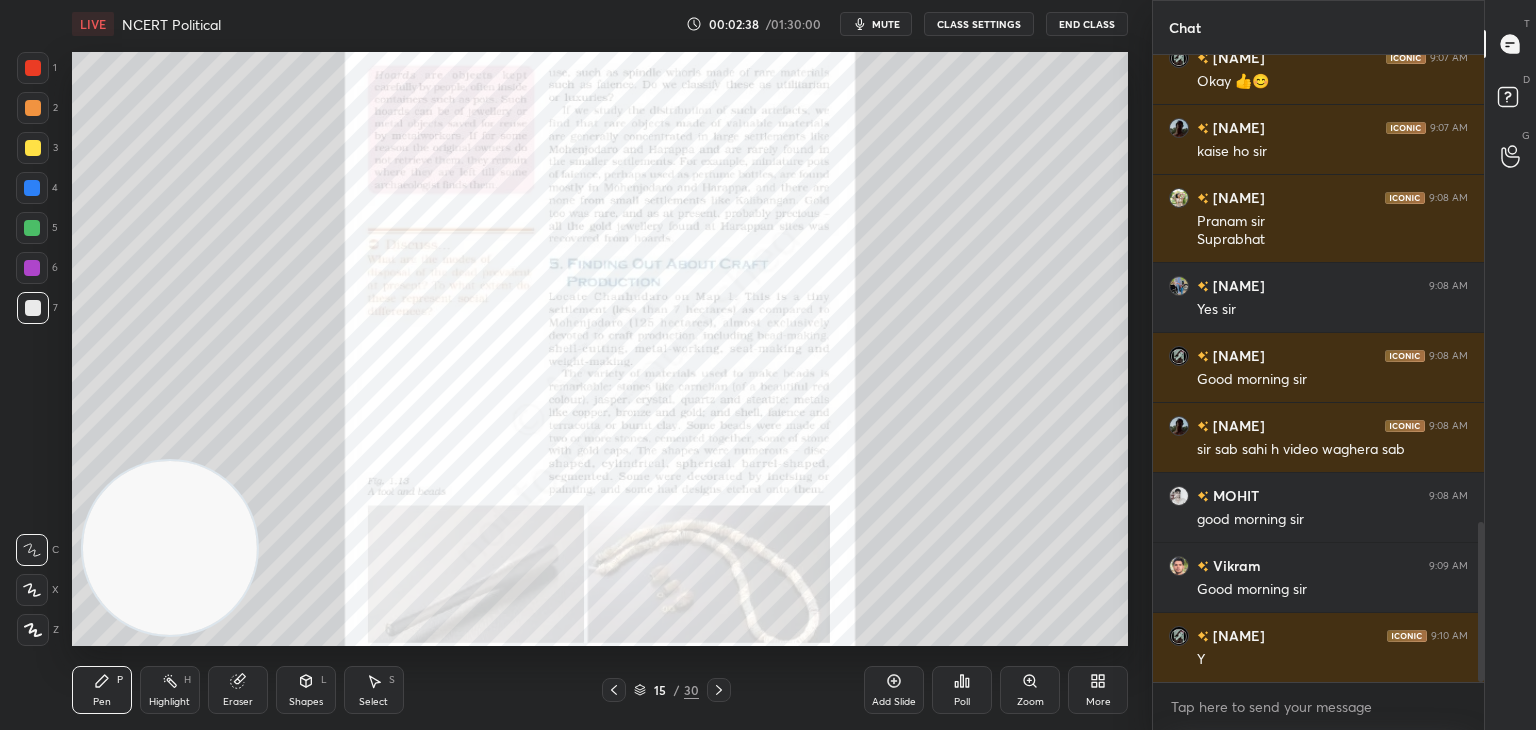 click 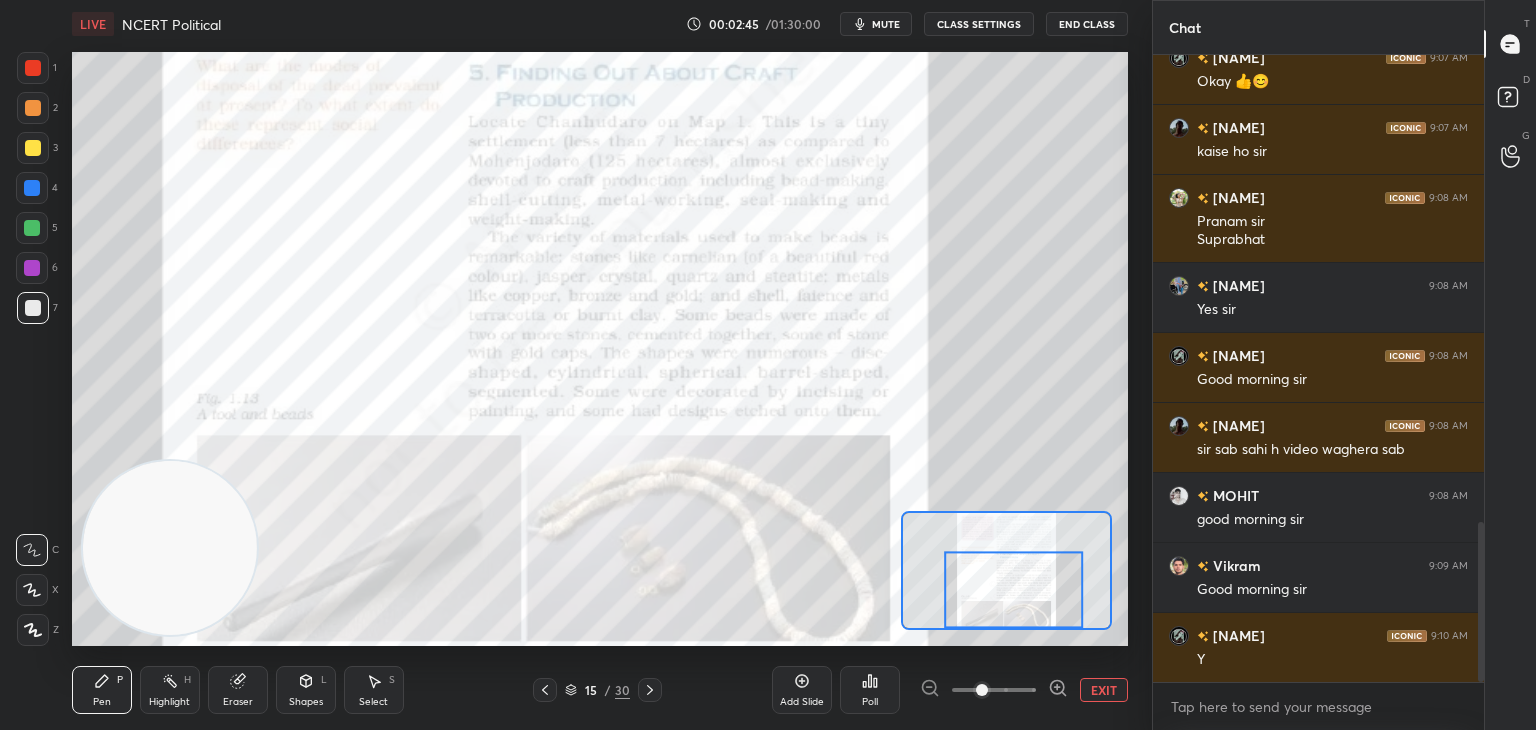 click 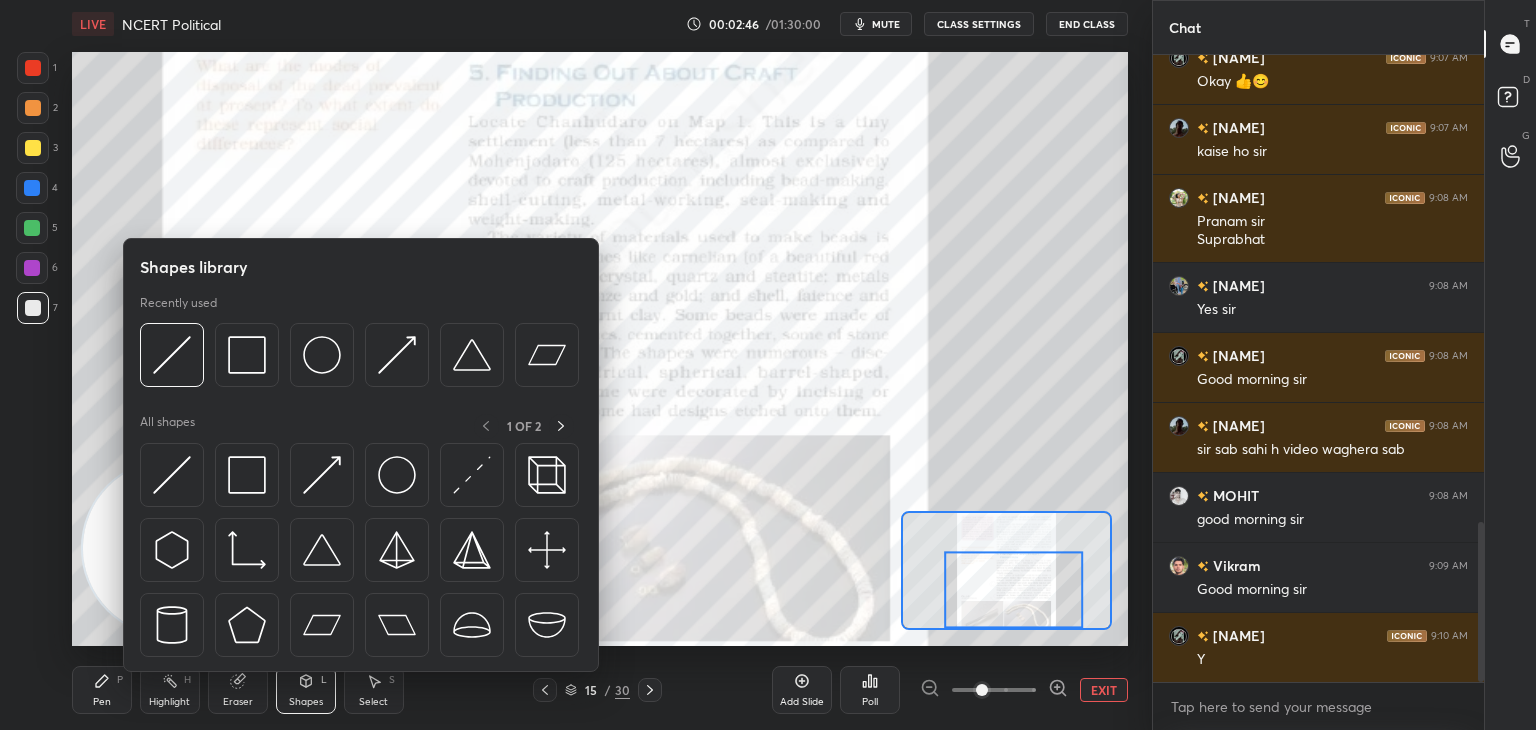 click at bounding box center (172, 475) 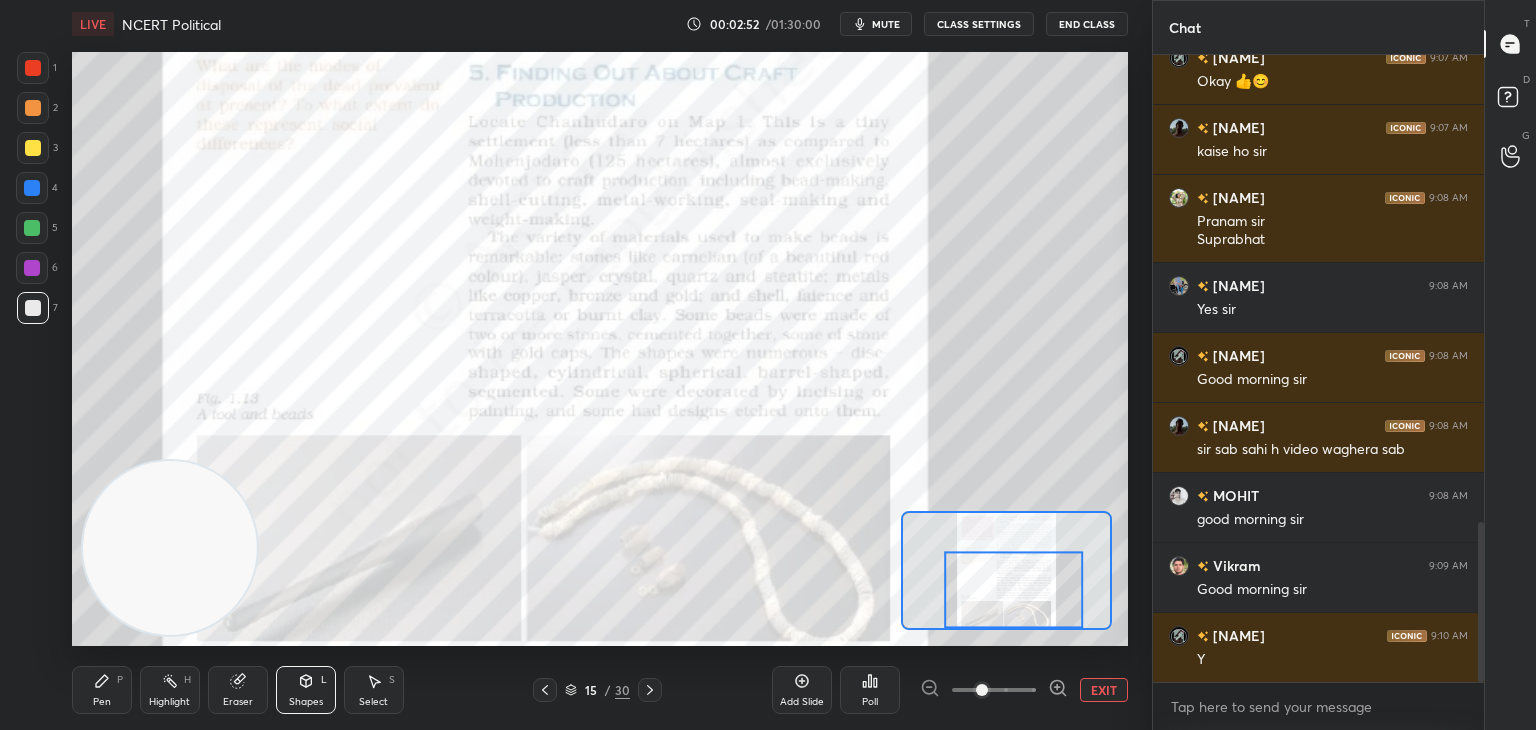 click at bounding box center [33, 68] 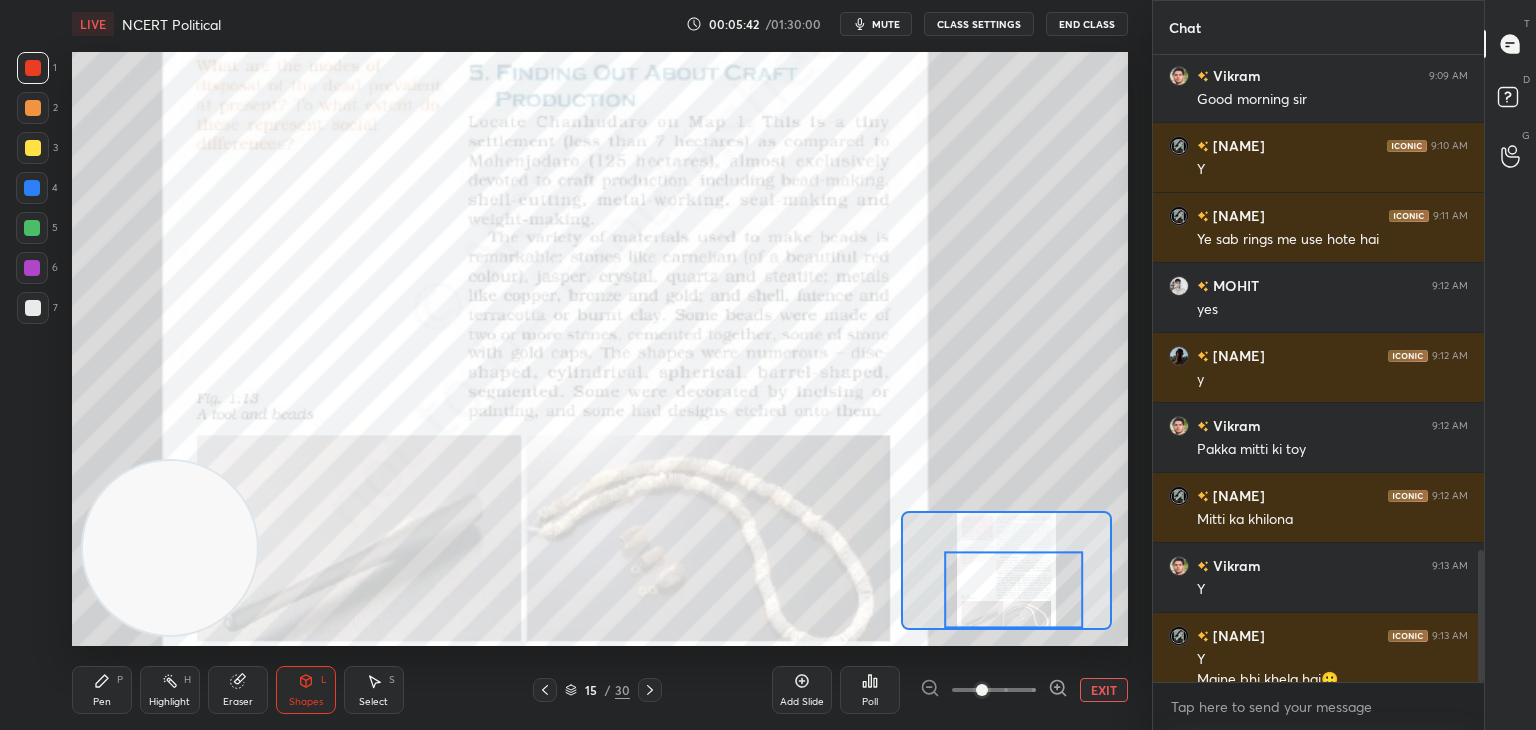 scroll, scrollTop: 2348, scrollLeft: 0, axis: vertical 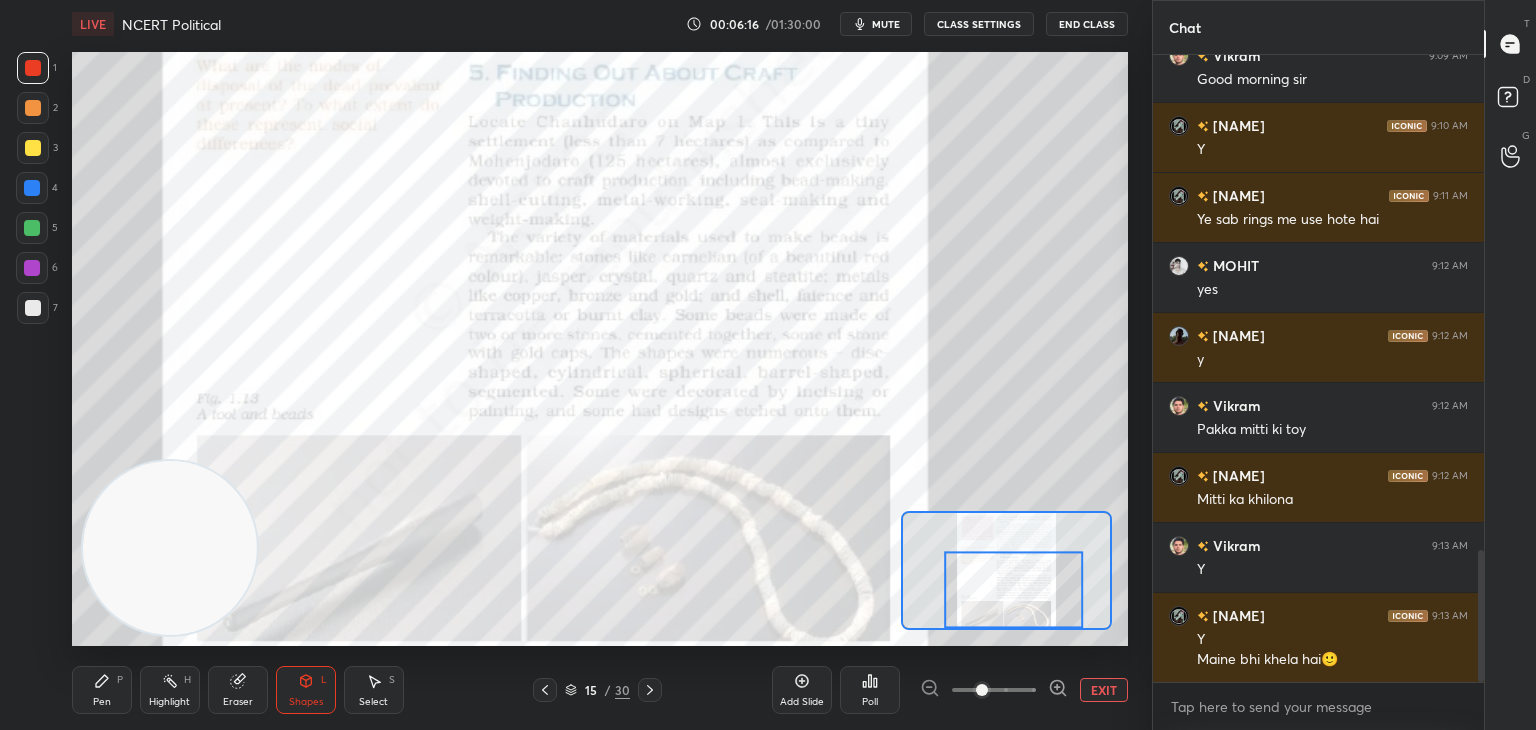 click 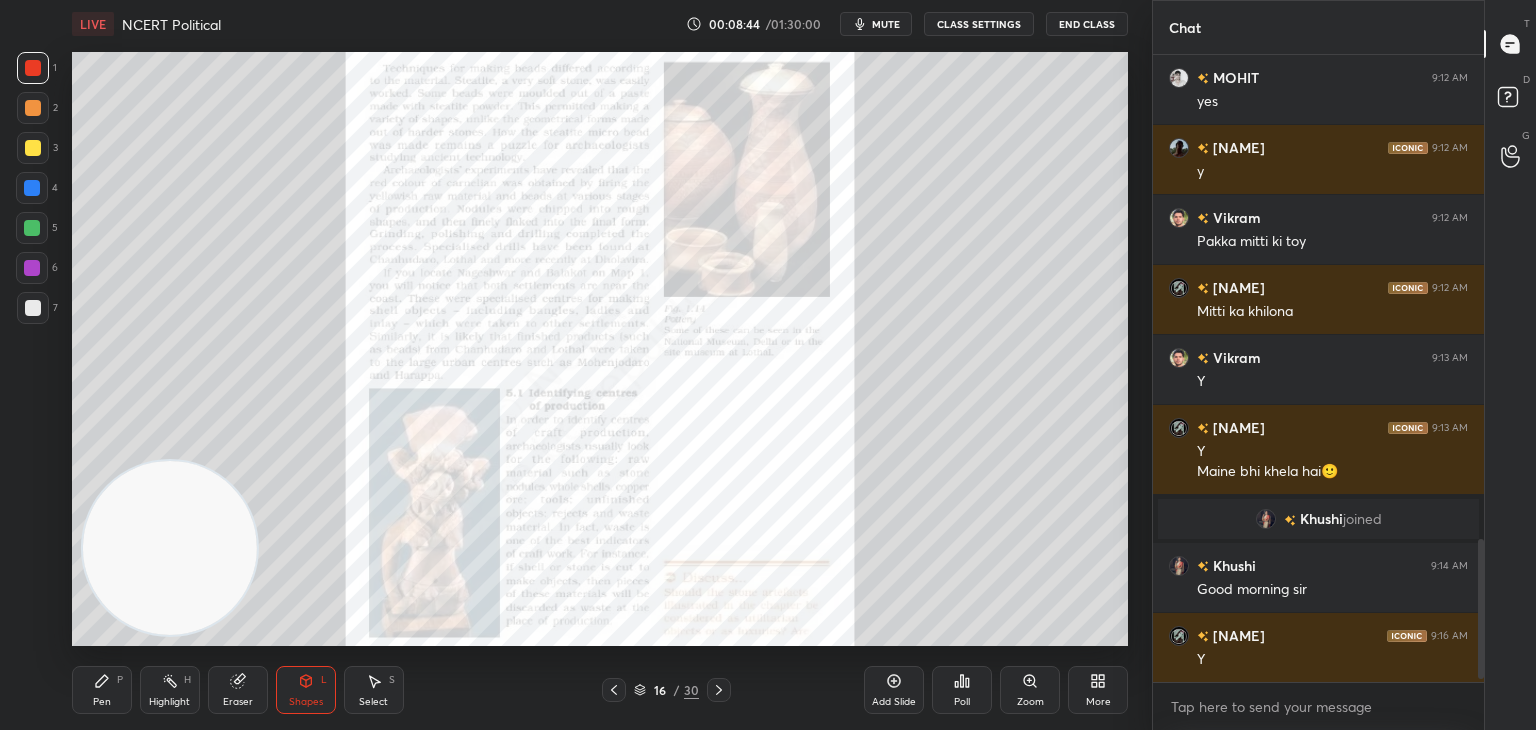 scroll, scrollTop: 2186, scrollLeft: 0, axis: vertical 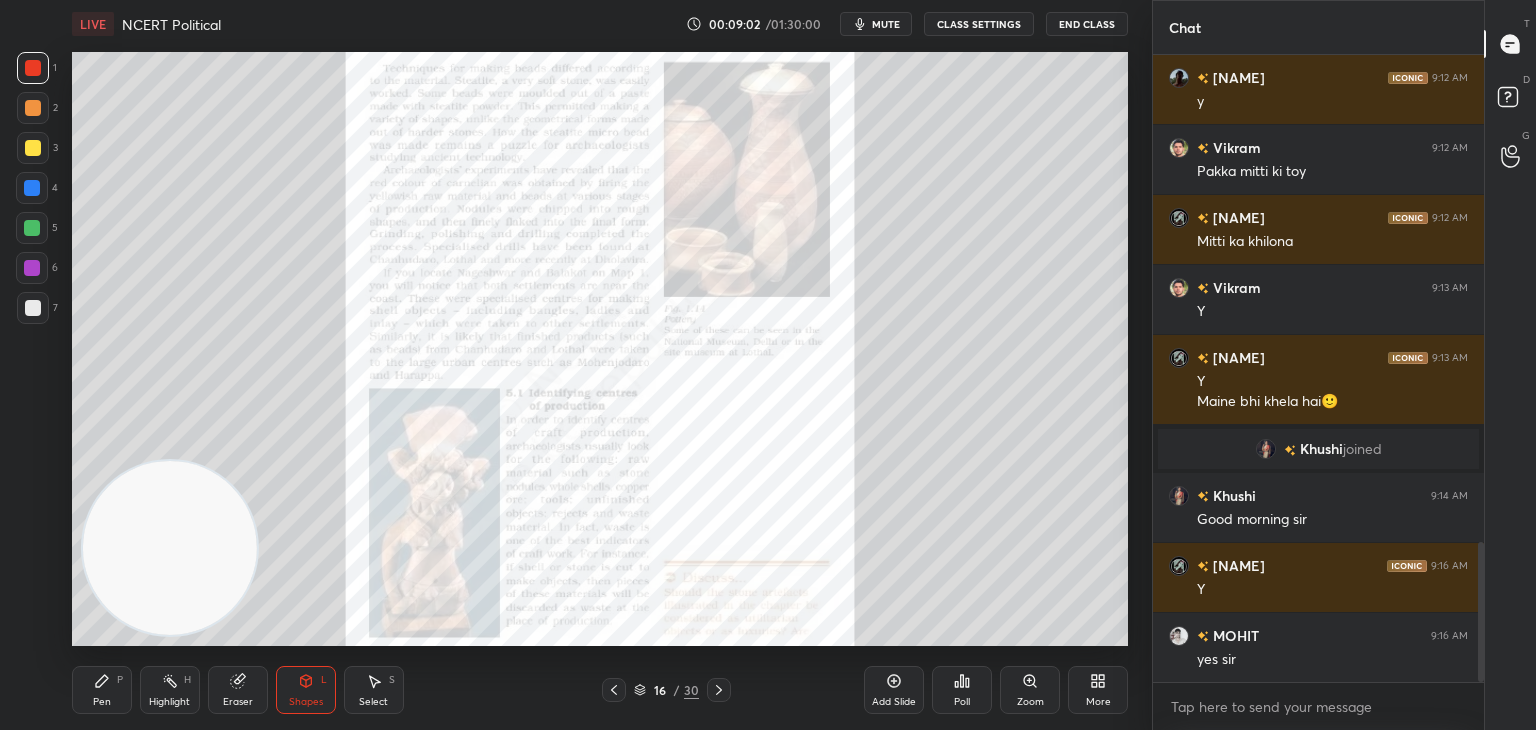 click on "Zoom" at bounding box center [1030, 690] 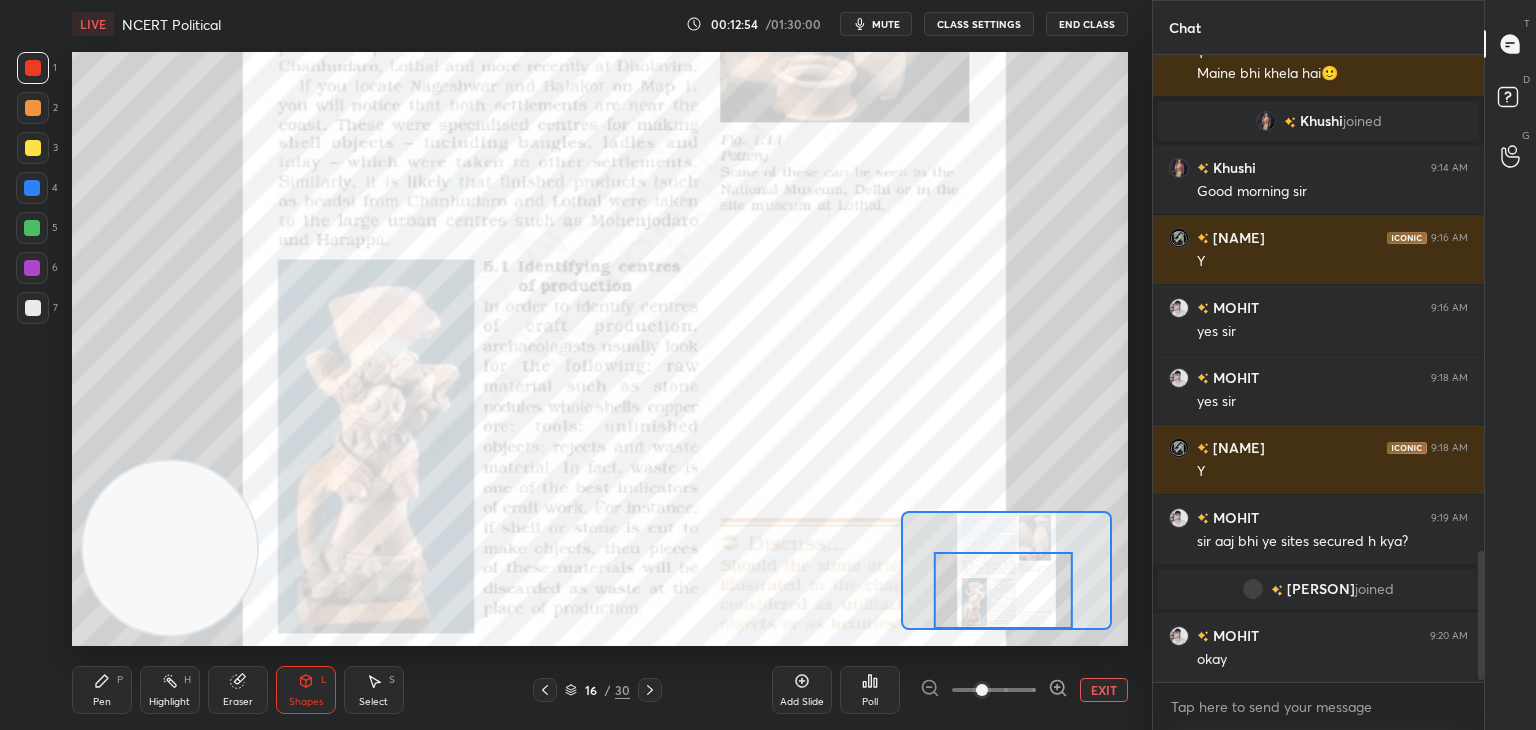 scroll, scrollTop: 2424, scrollLeft: 0, axis: vertical 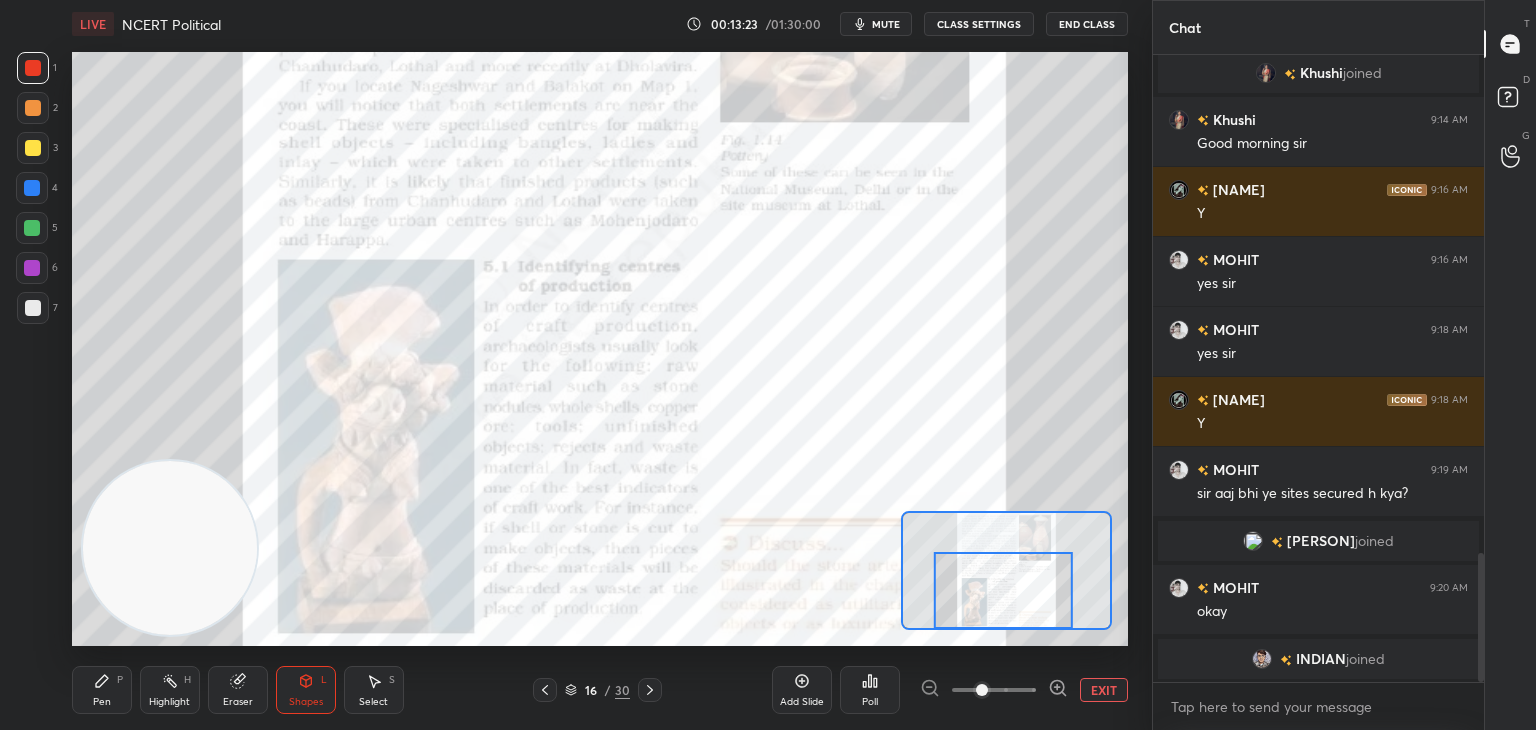 click 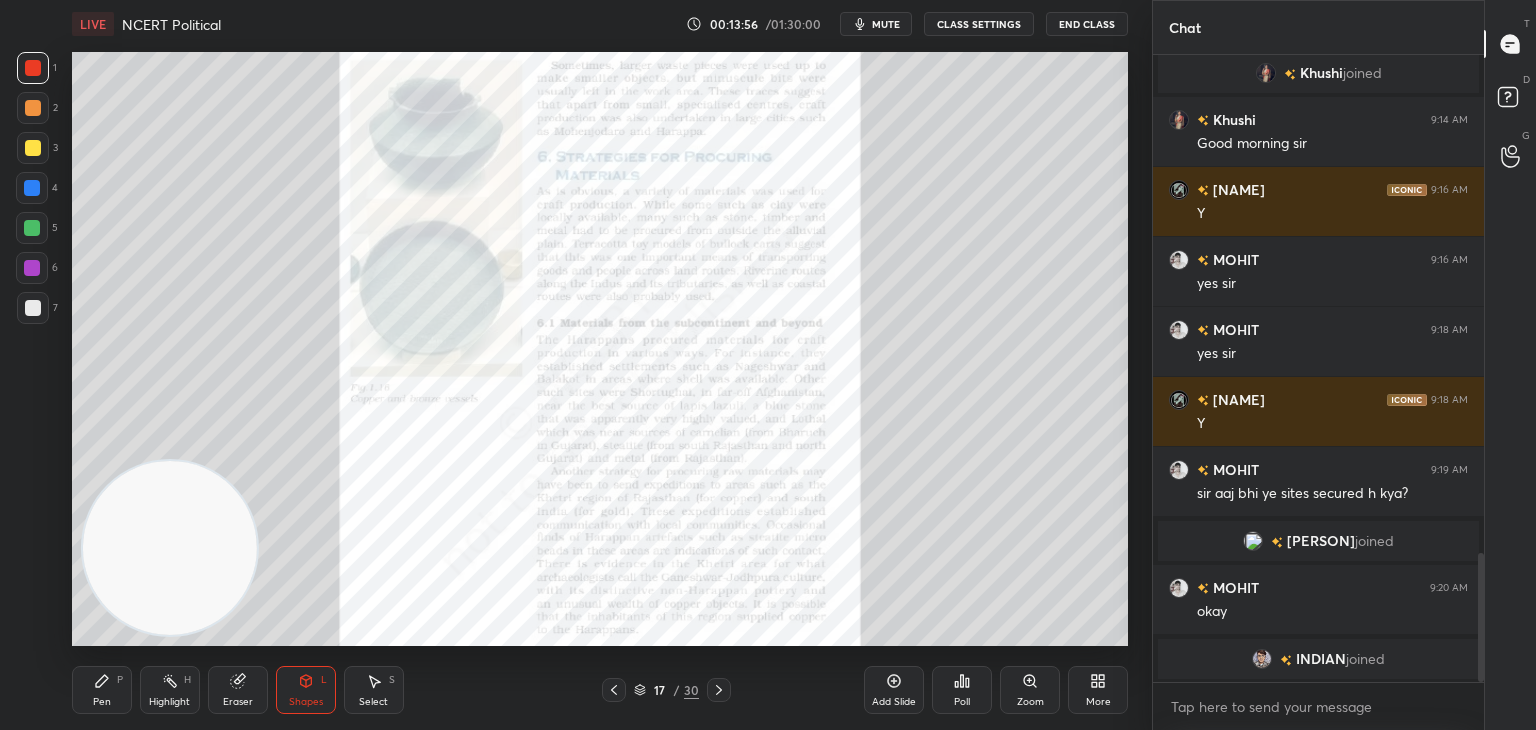 scroll, scrollTop: 2448, scrollLeft: 0, axis: vertical 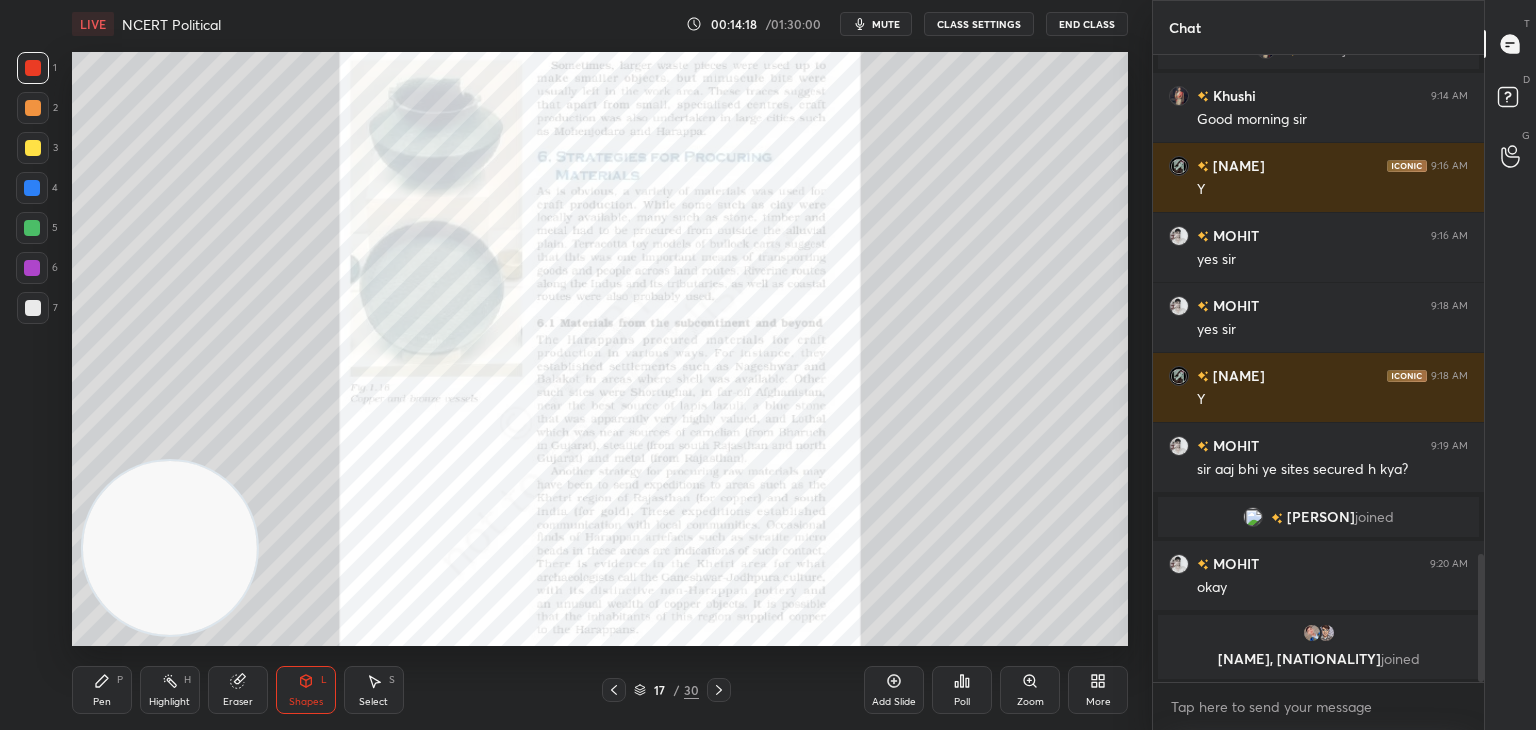click 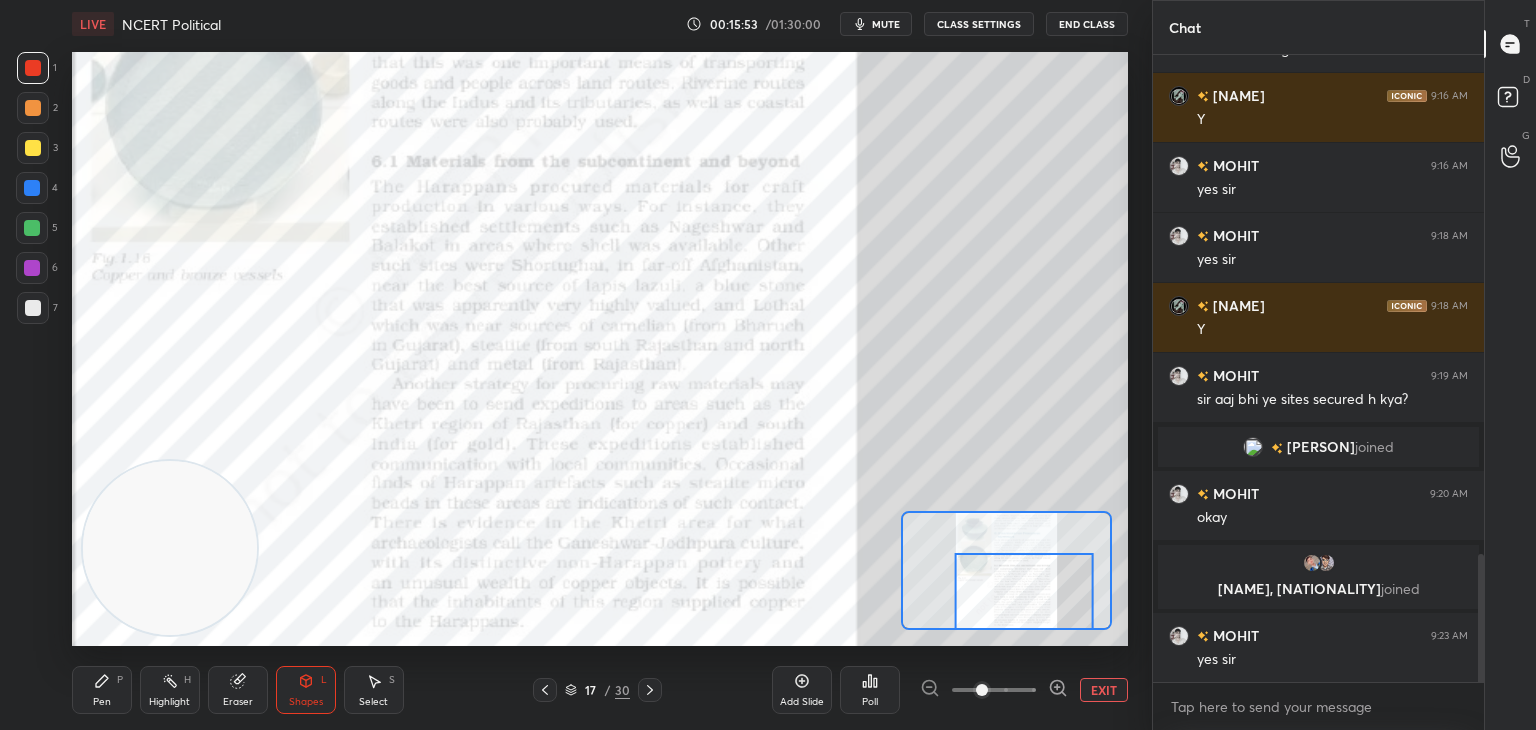 scroll, scrollTop: 2530, scrollLeft: 0, axis: vertical 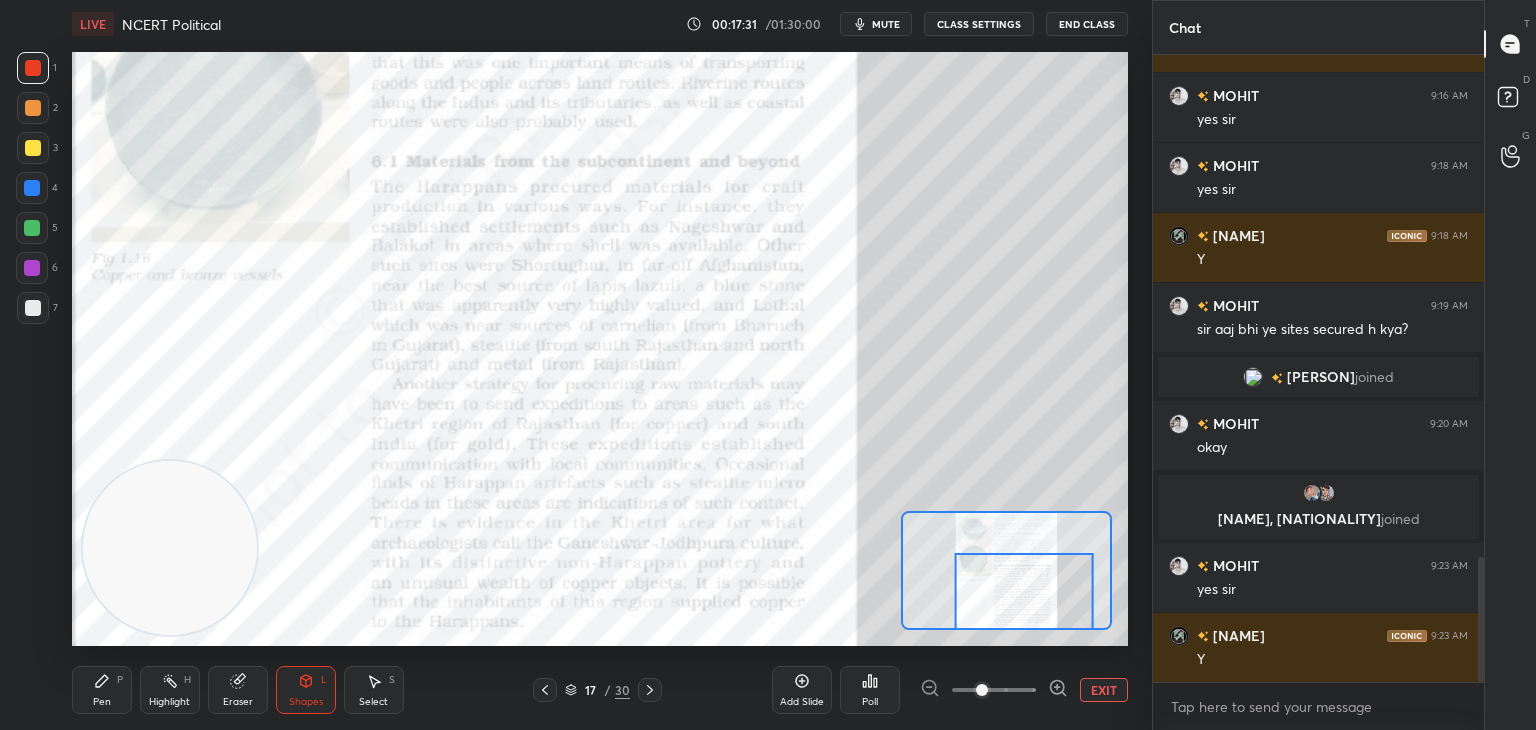 click on "Pen P" at bounding box center (102, 690) 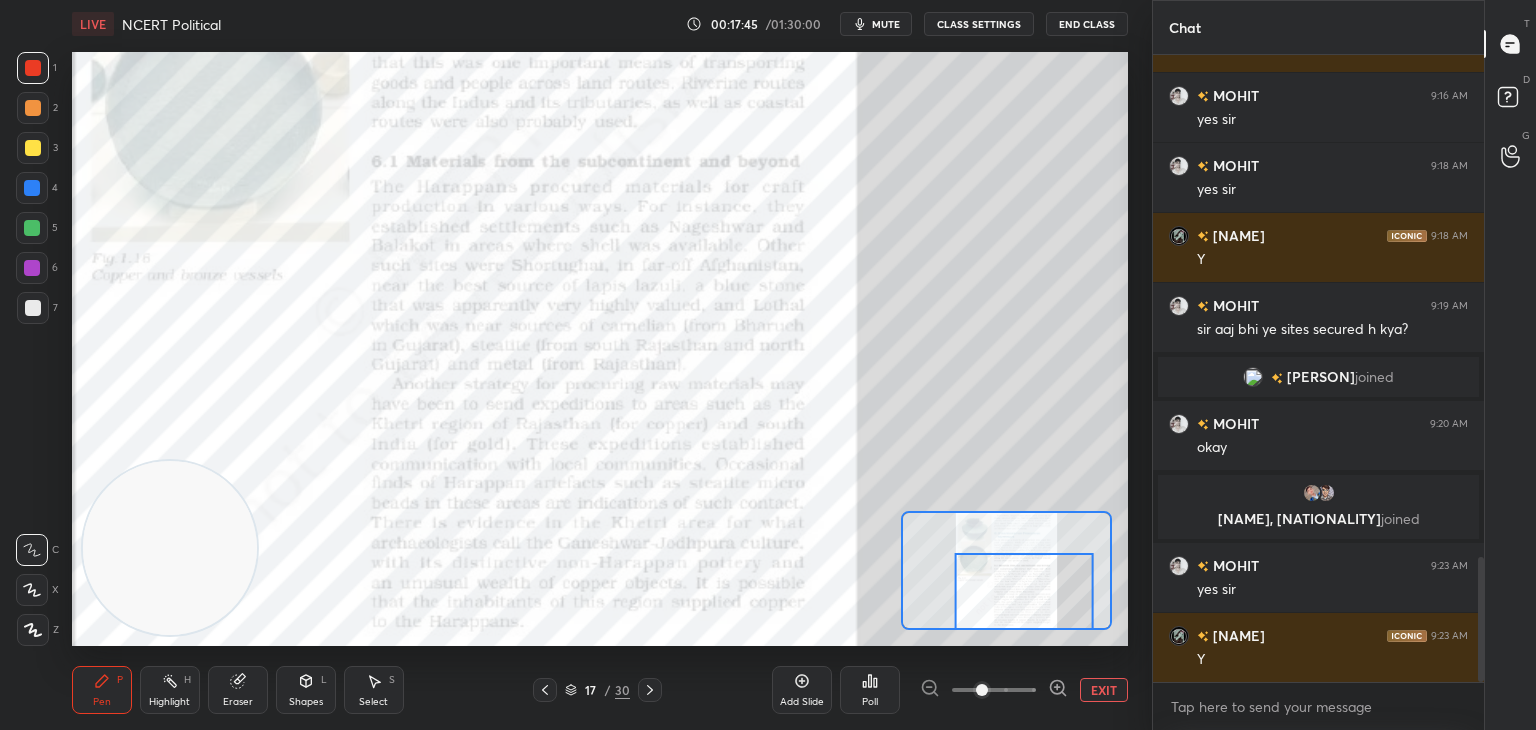 click 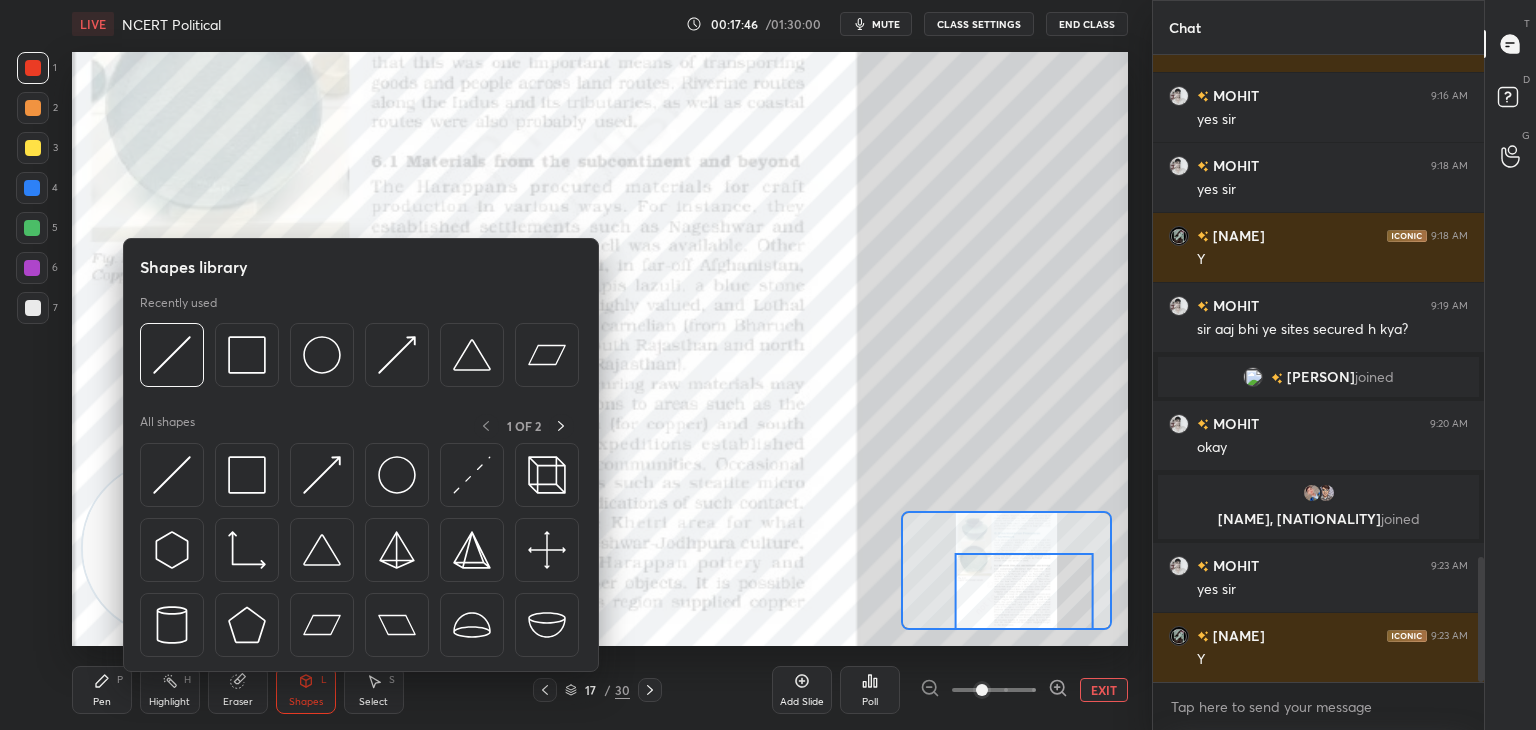 click at bounding box center [172, 475] 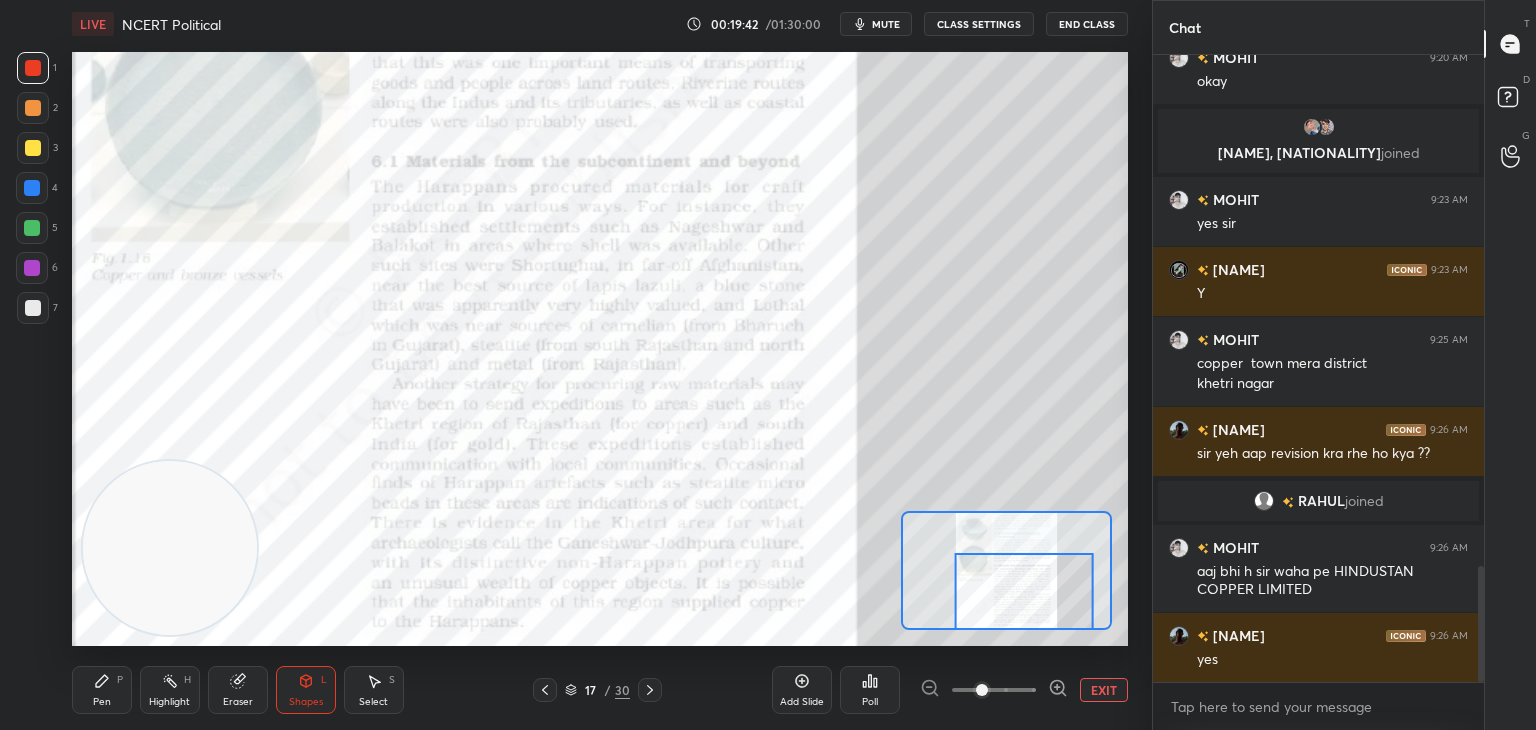 scroll, scrollTop: 2824, scrollLeft: 0, axis: vertical 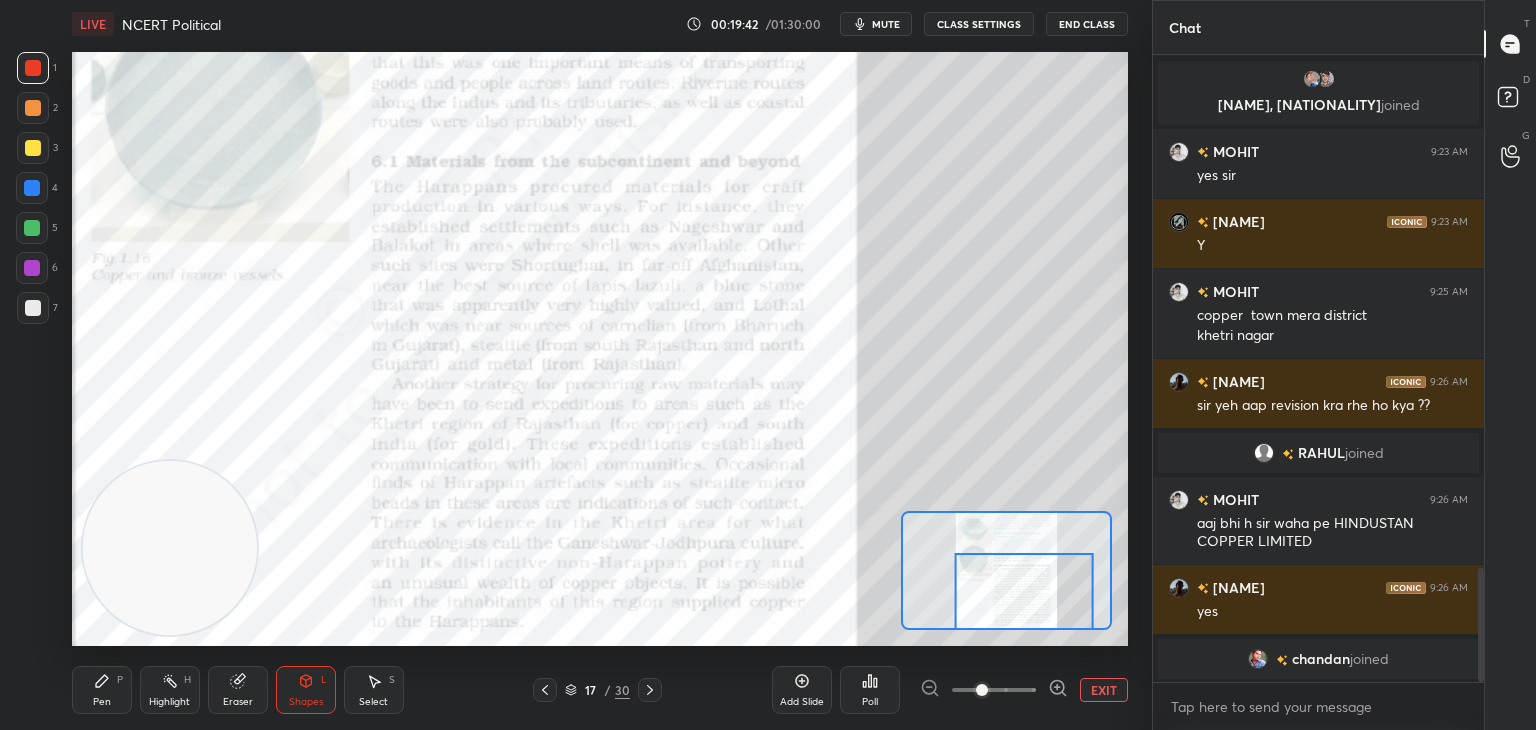 click on "Pen P" at bounding box center (102, 690) 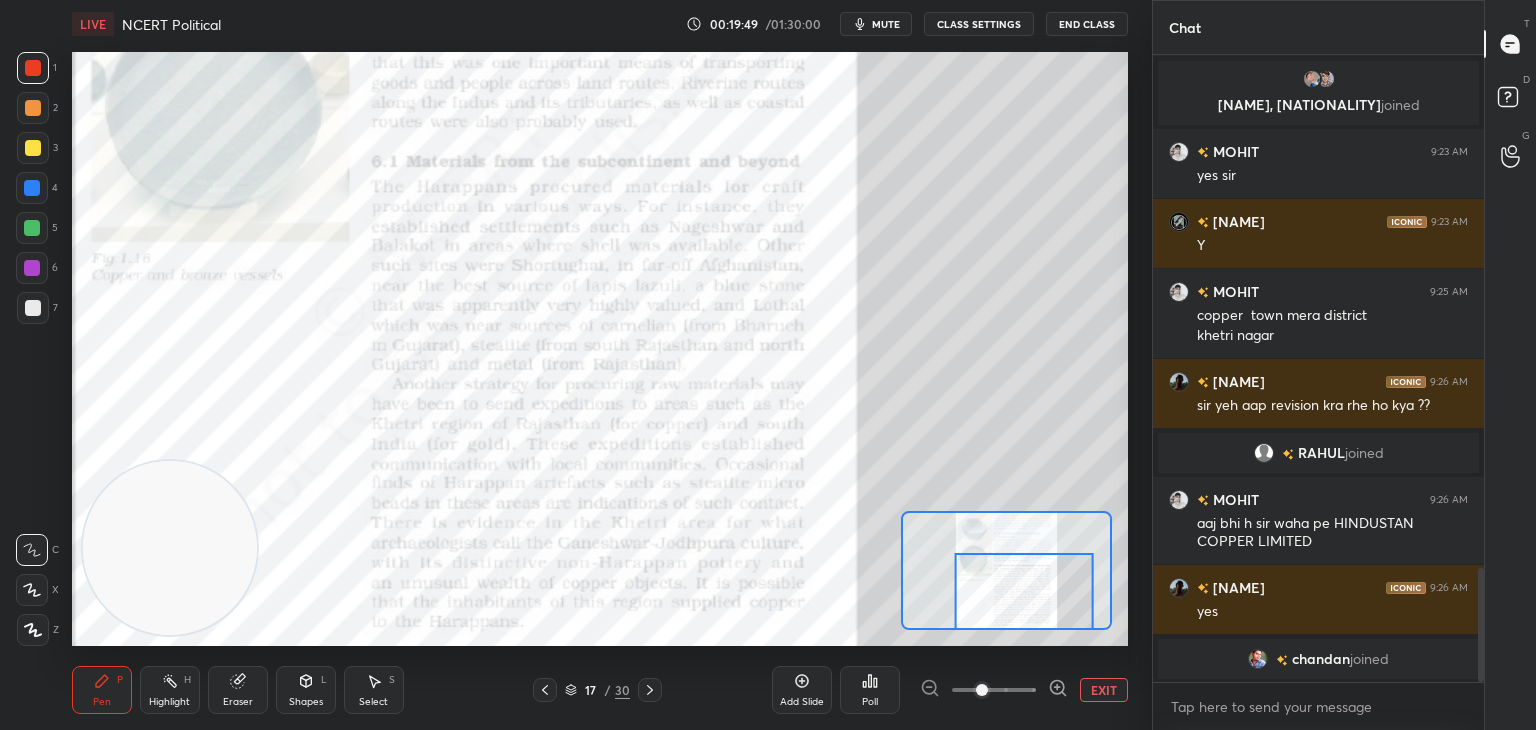 click 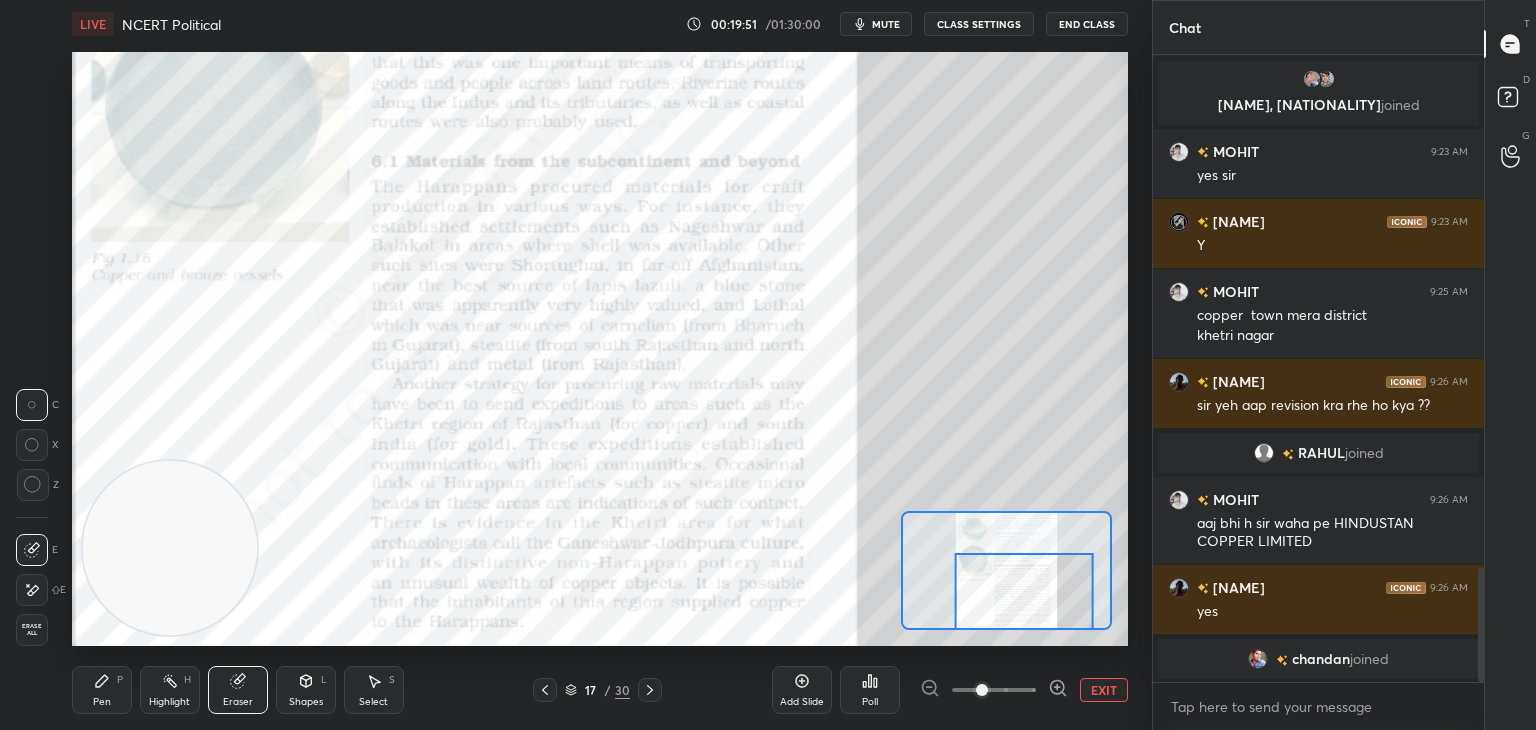 click 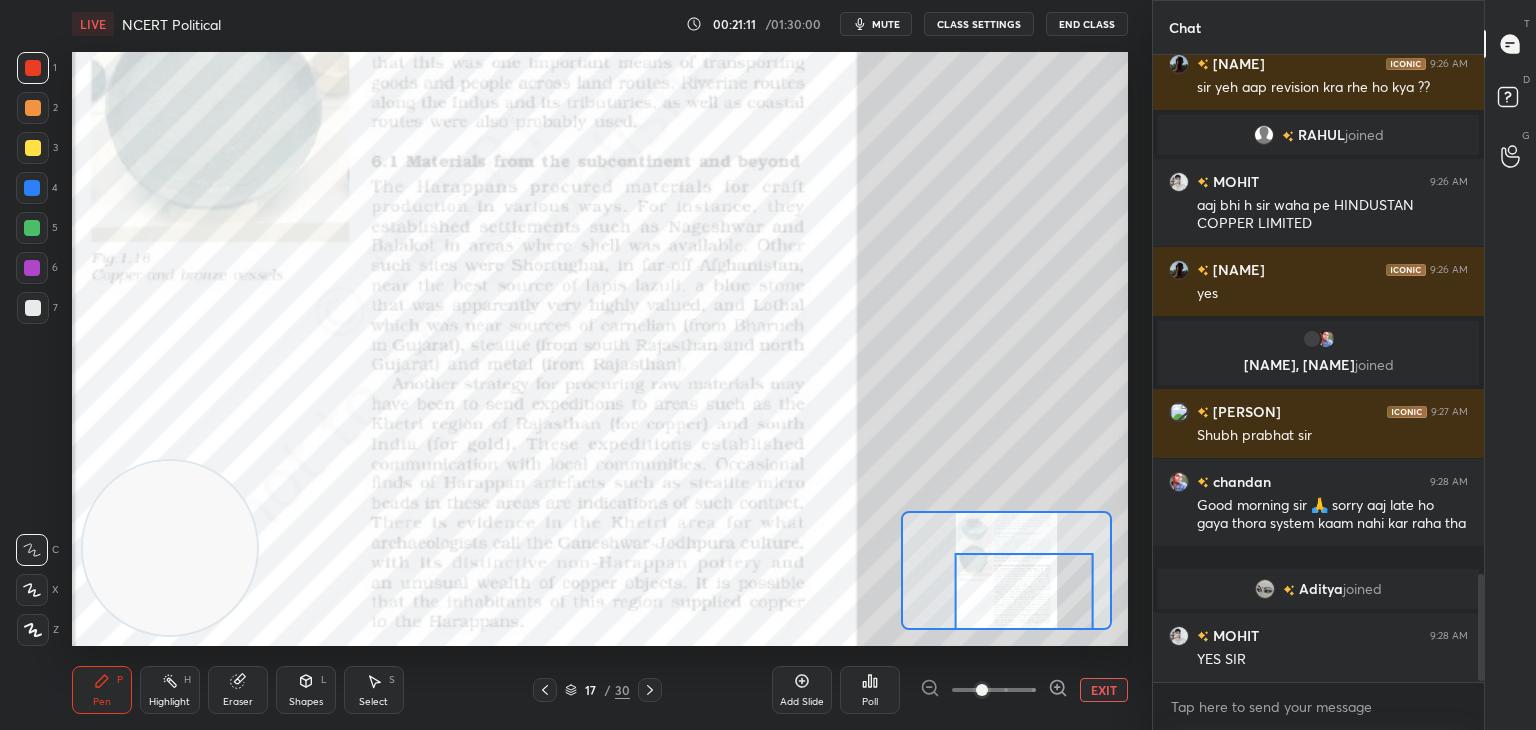 scroll, scrollTop: 3074, scrollLeft: 0, axis: vertical 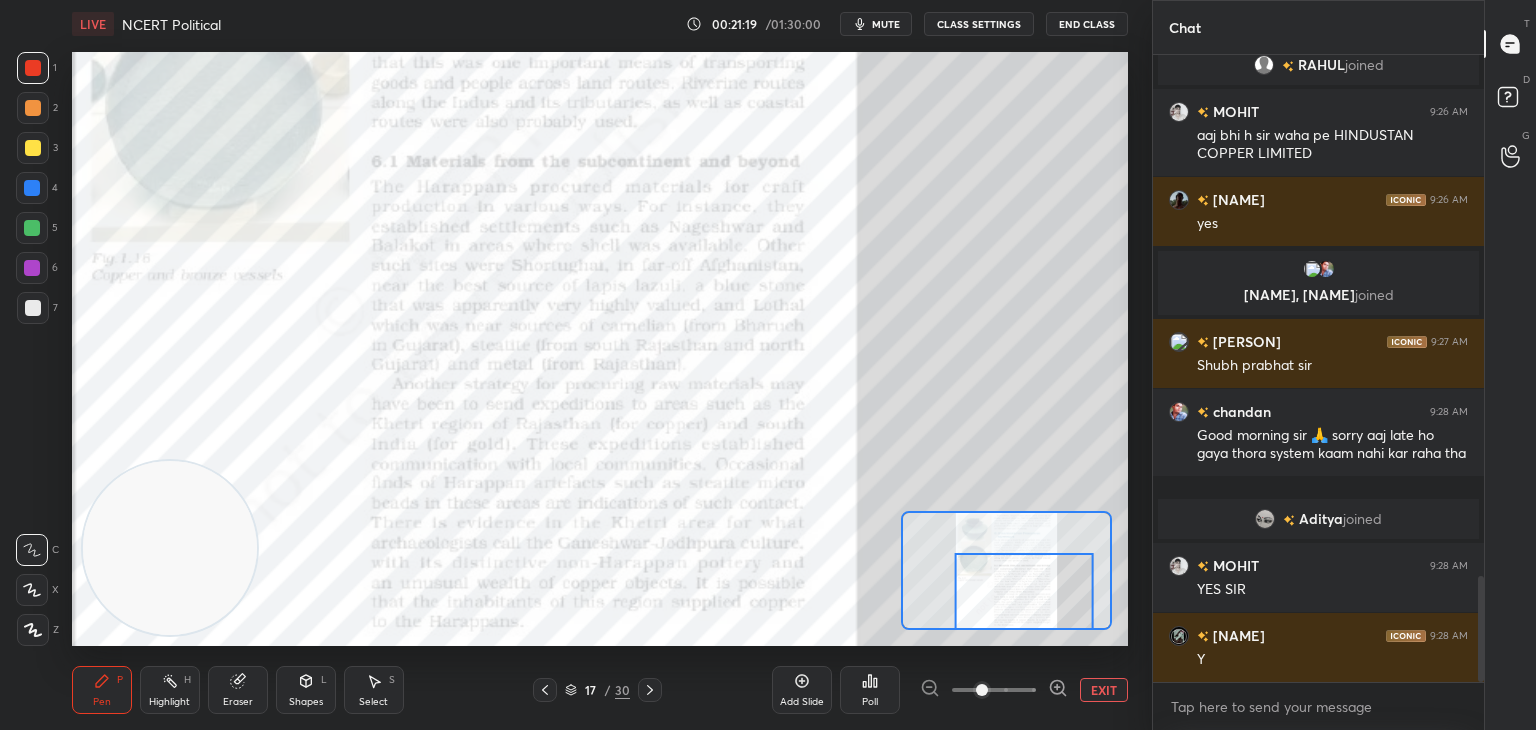 click 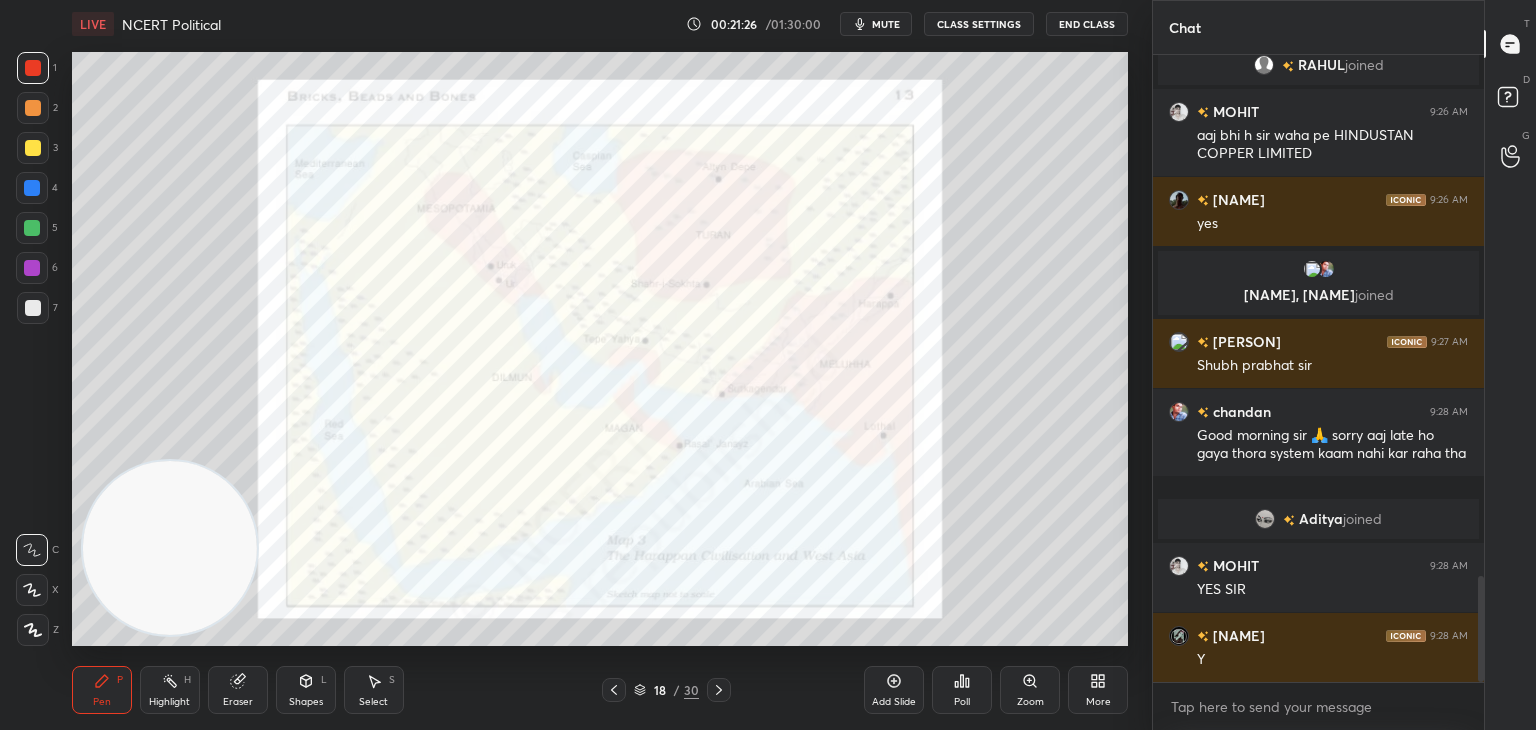 click 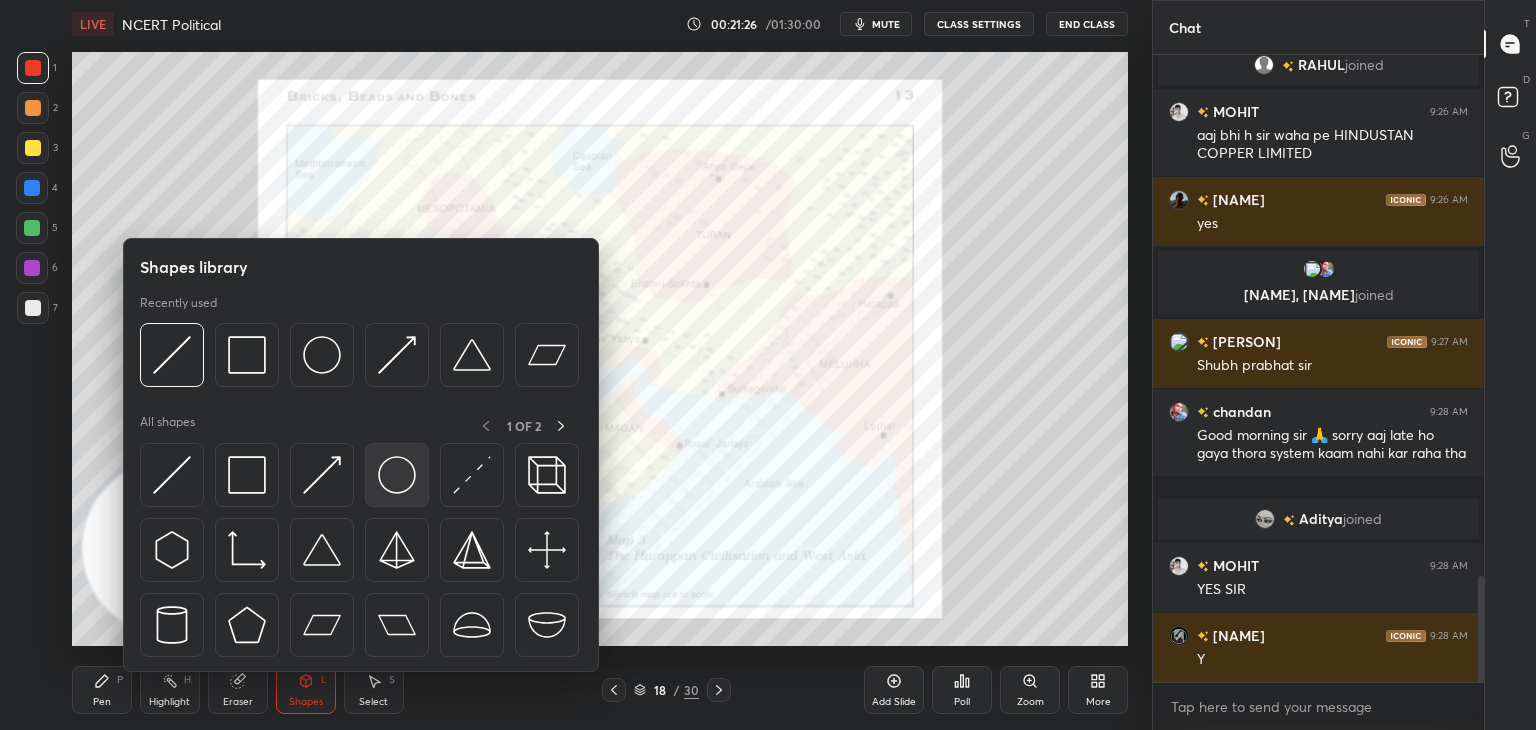 click at bounding box center [397, 475] 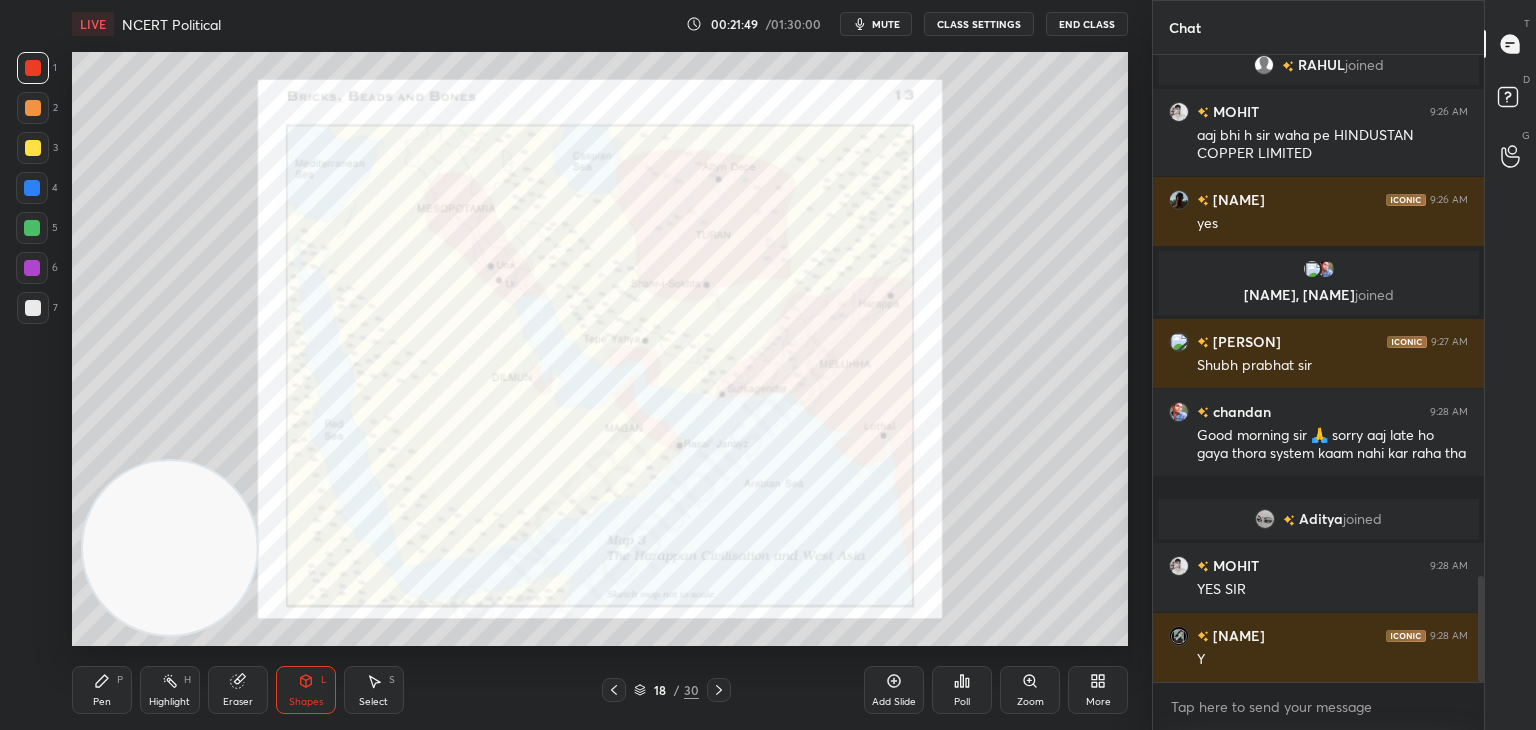 scroll, scrollTop: 3144, scrollLeft: 0, axis: vertical 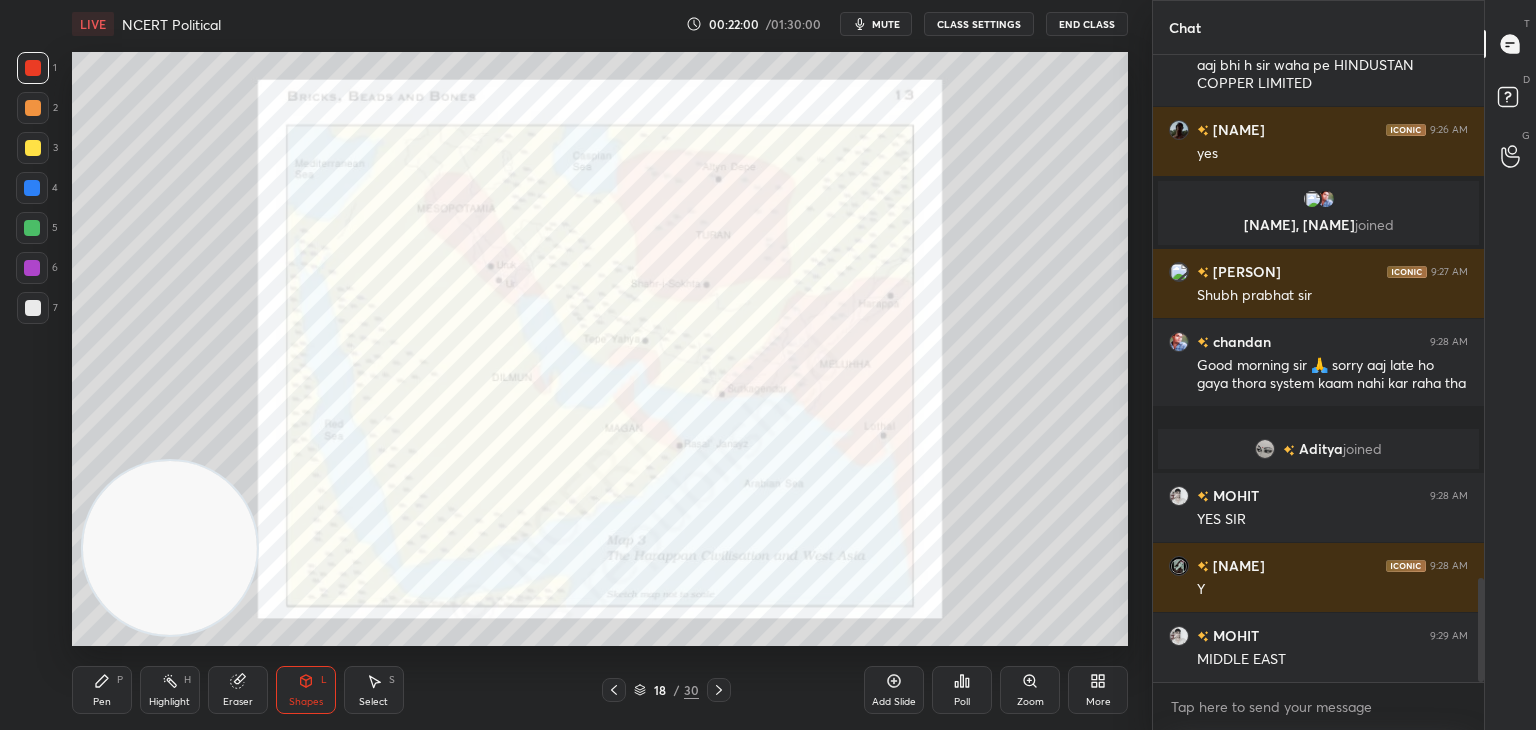 click at bounding box center [32, 188] 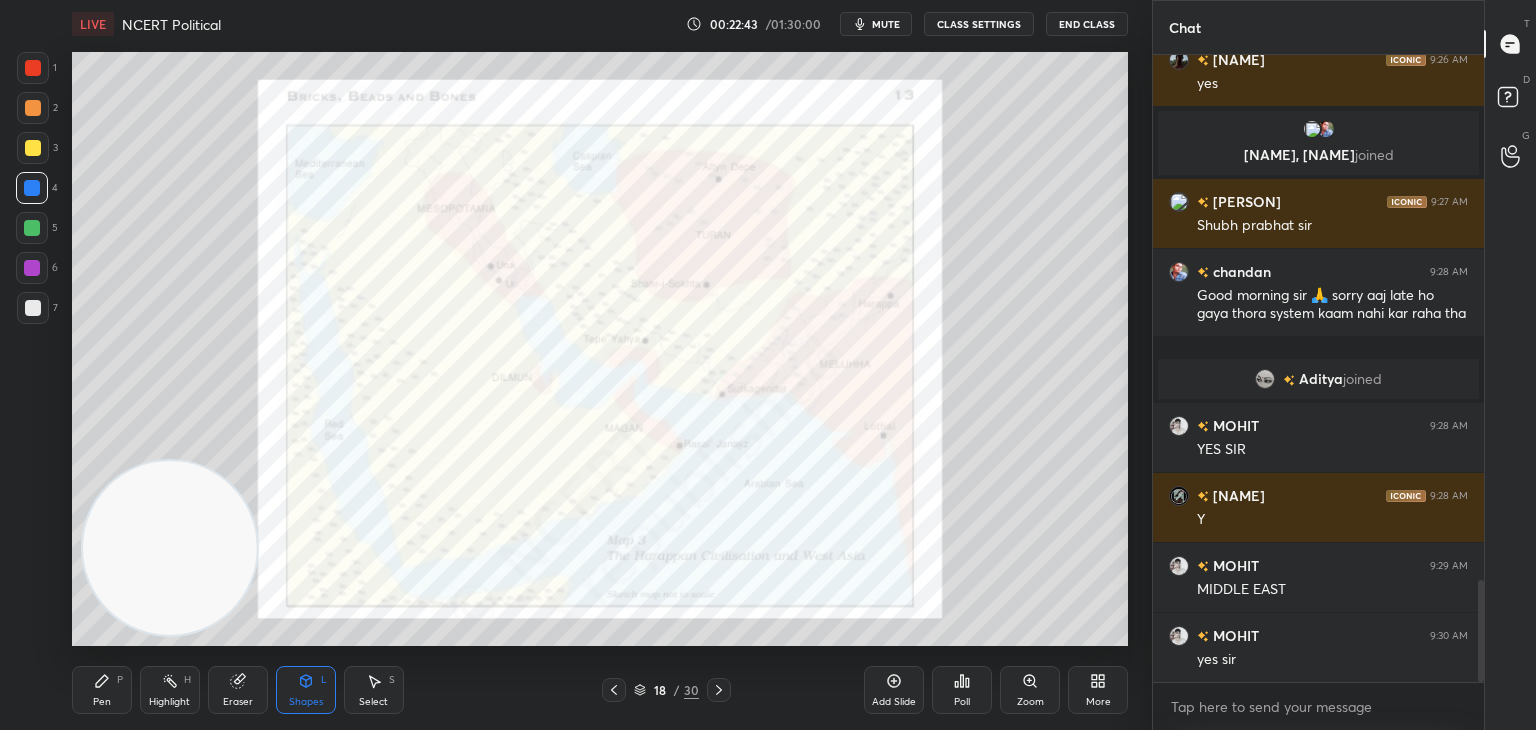 scroll, scrollTop: 3284, scrollLeft: 0, axis: vertical 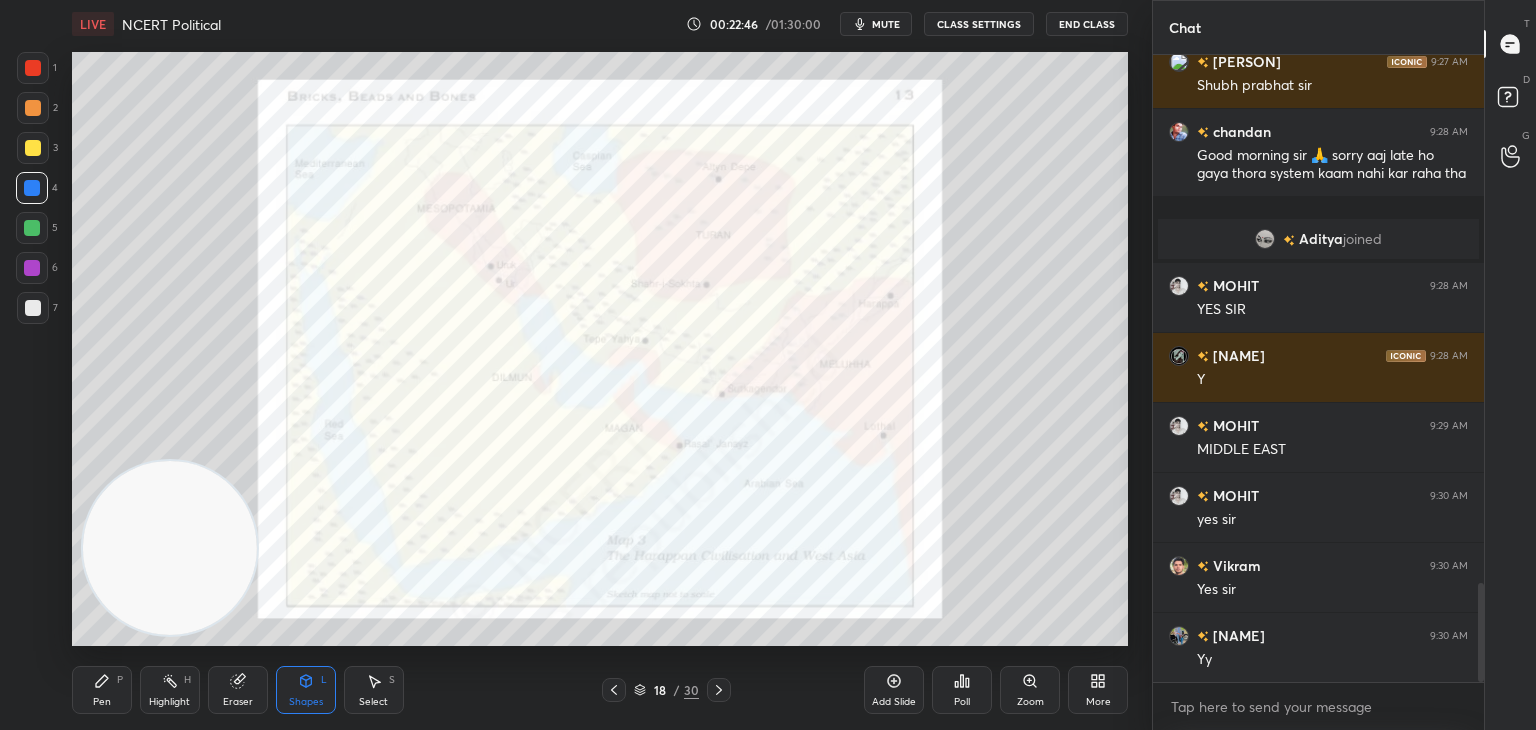 click 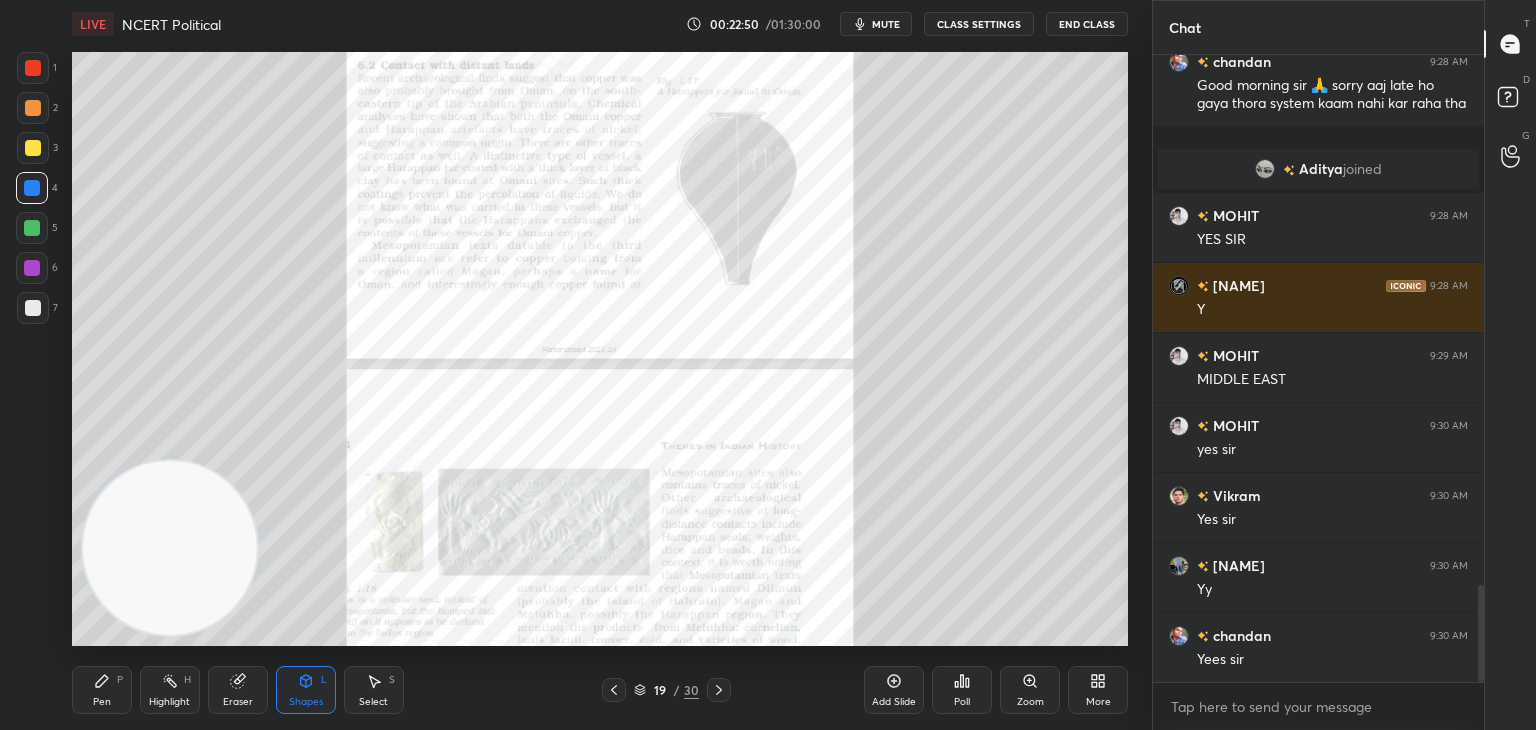 click on "Zoom" at bounding box center [1030, 702] 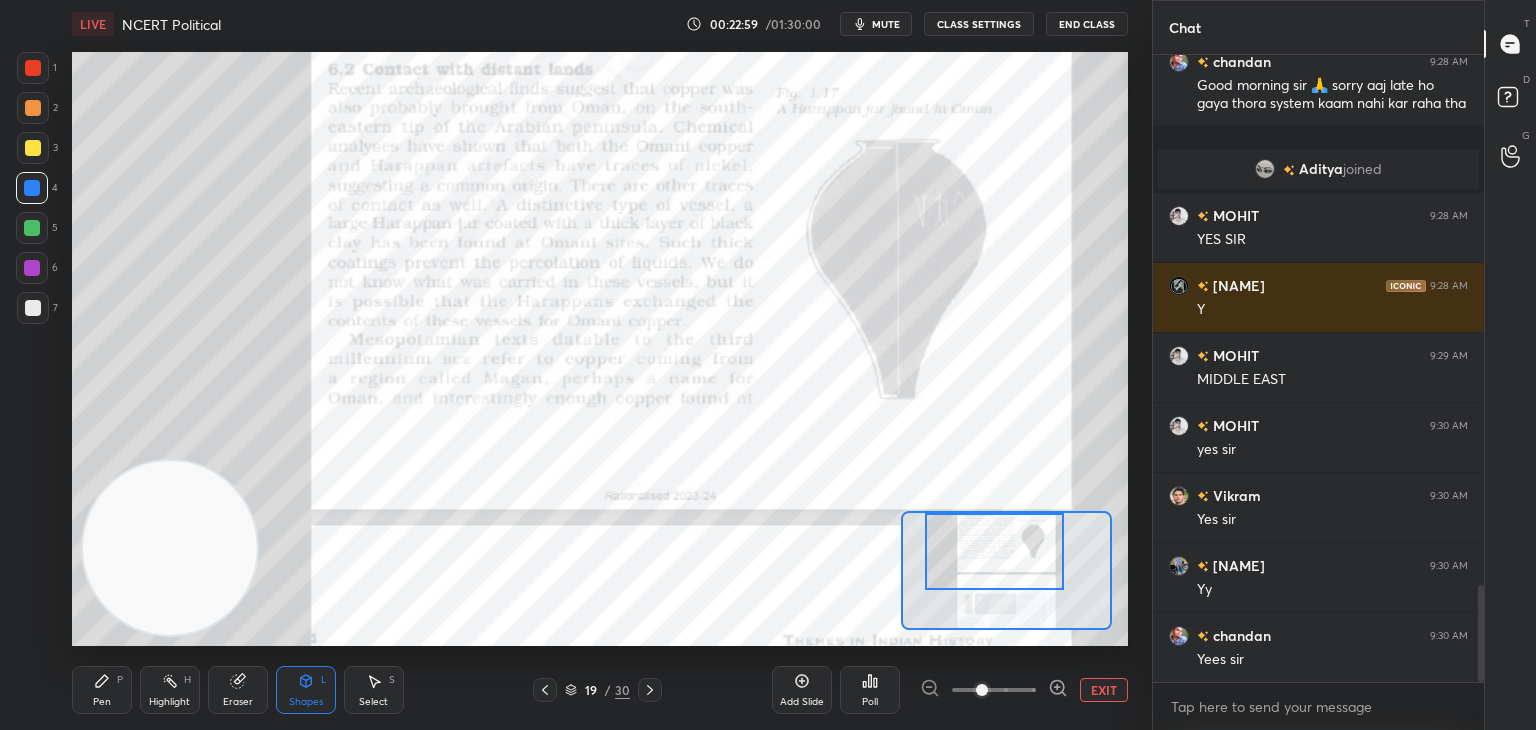 click on "Shapes L" at bounding box center (306, 690) 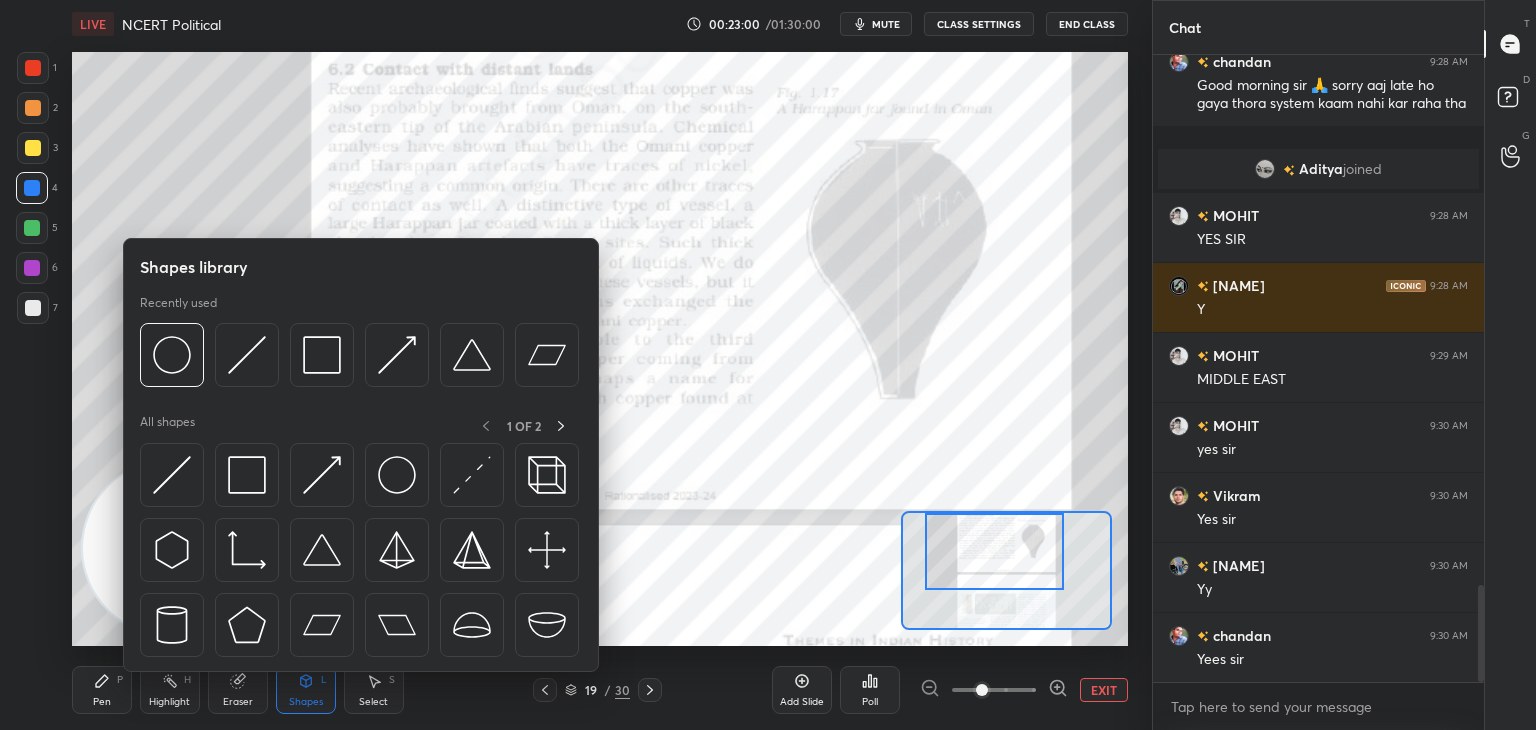click at bounding box center (172, 475) 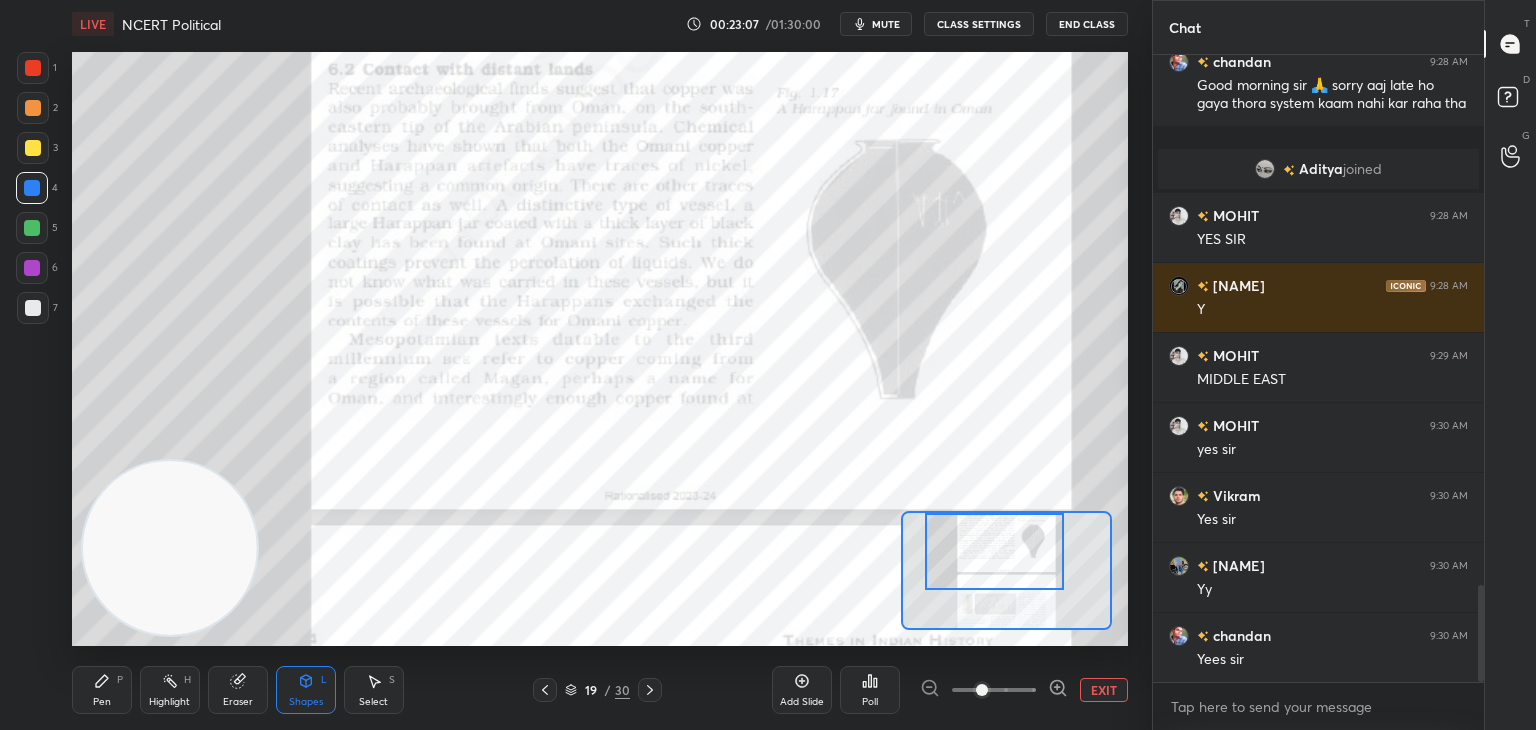 scroll, scrollTop: 3472, scrollLeft: 0, axis: vertical 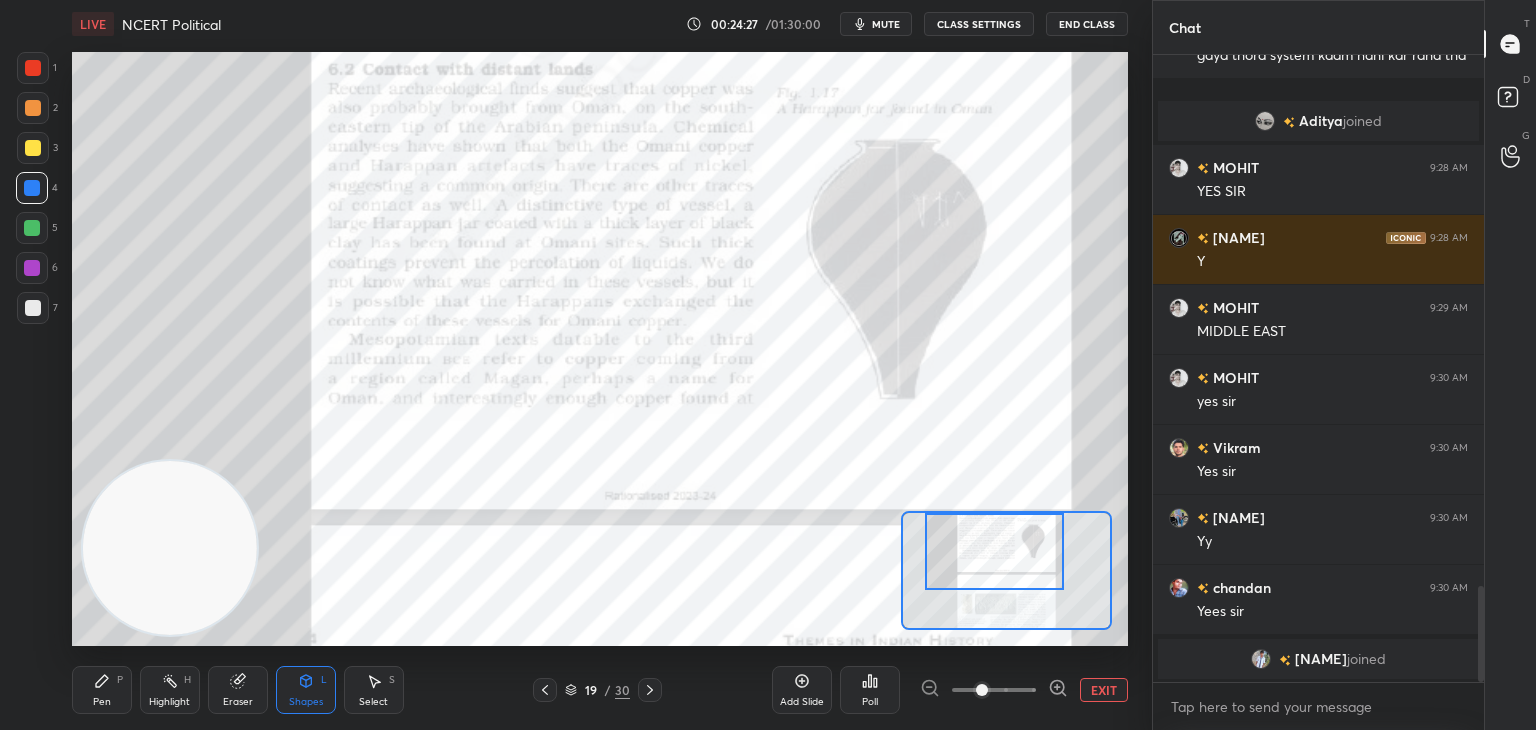 click 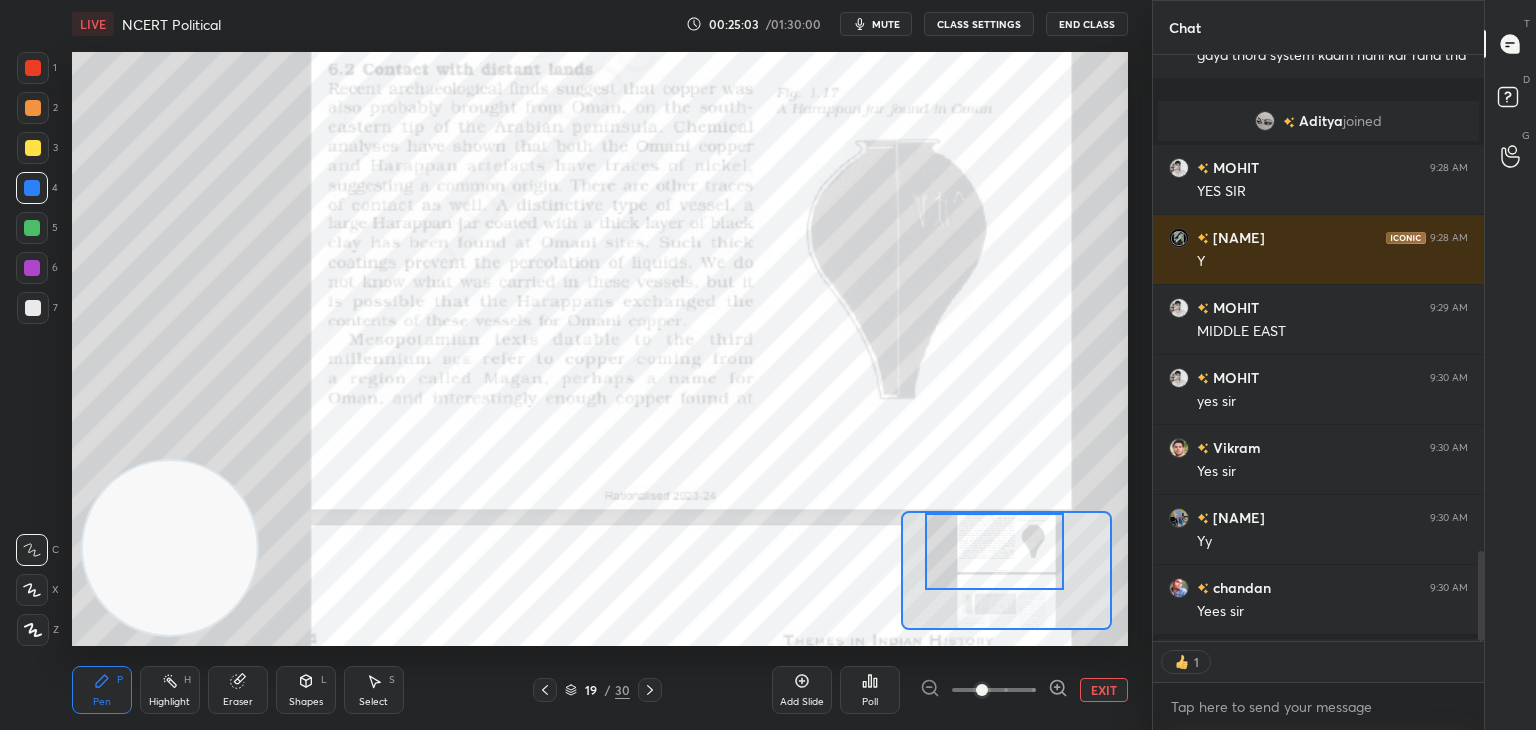scroll, scrollTop: 581, scrollLeft: 325, axis: both 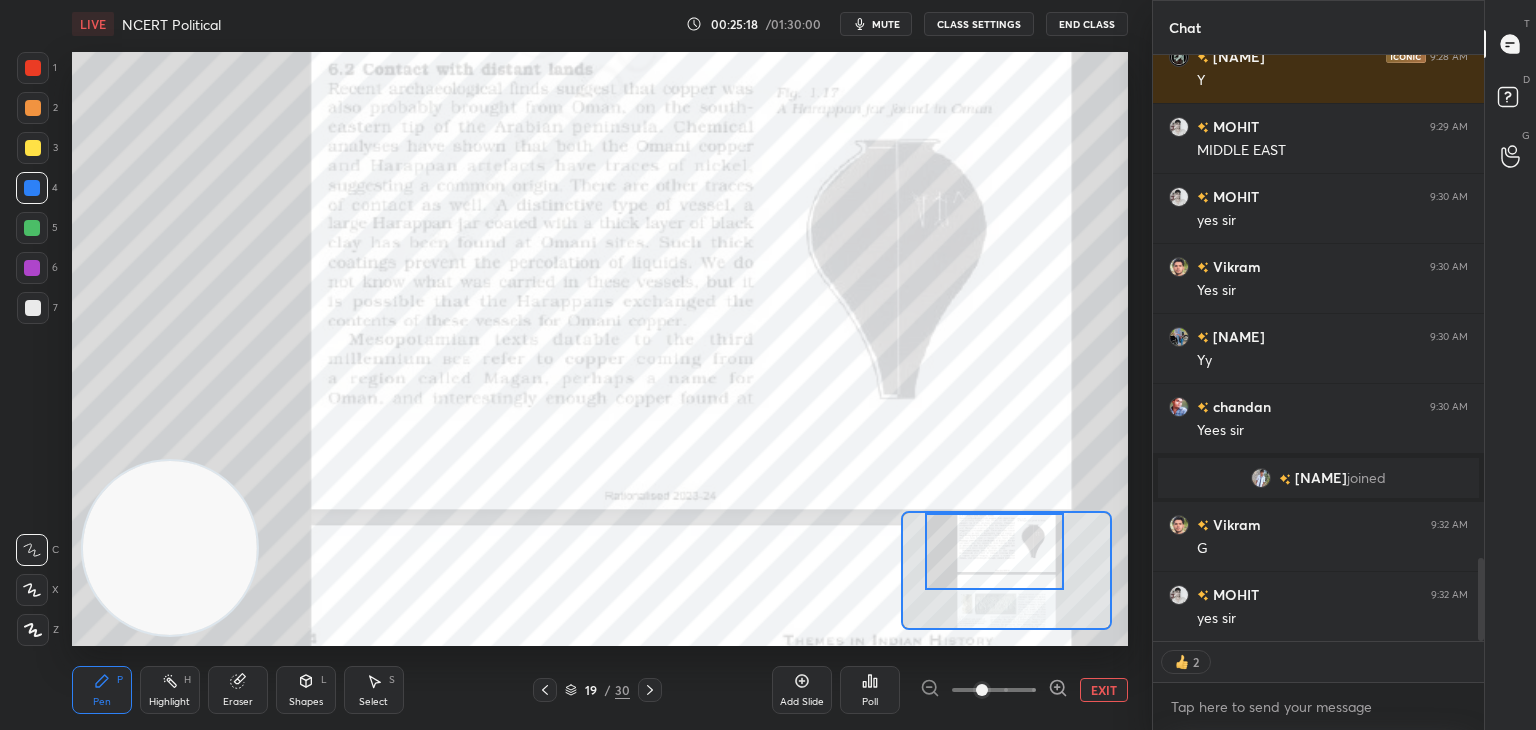 click on "Shapes L" at bounding box center (306, 690) 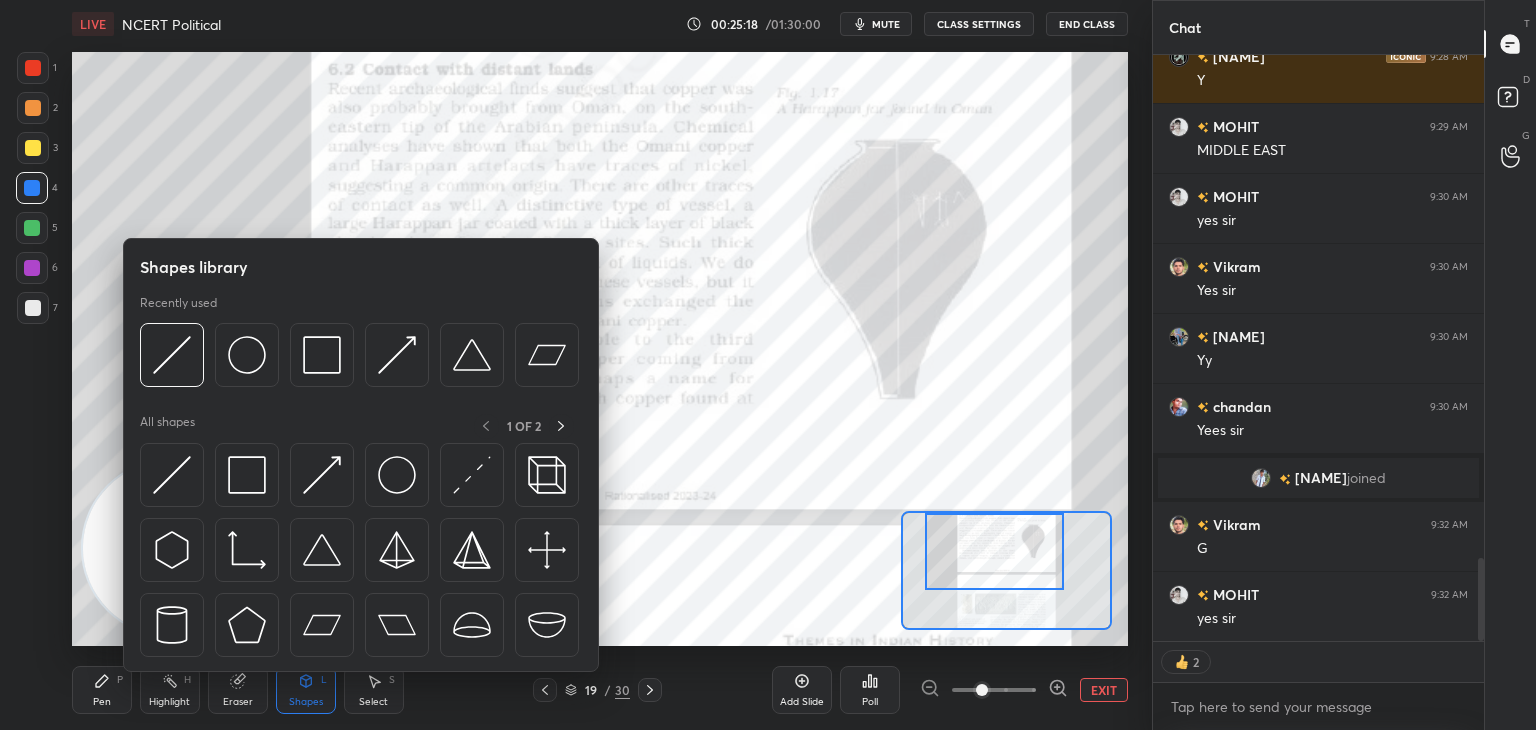 click at bounding box center (172, 475) 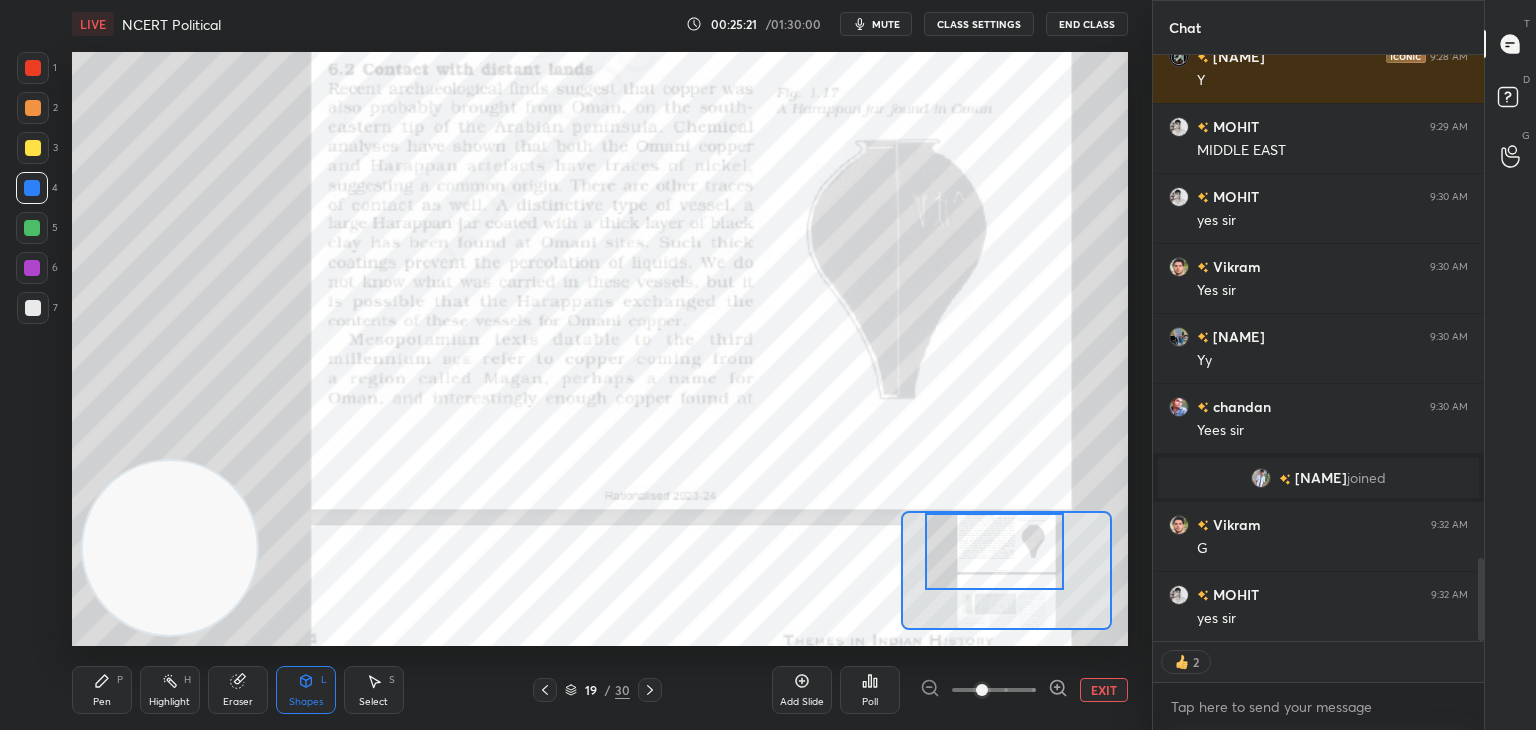 scroll, scrollTop: 6, scrollLeft: 6, axis: both 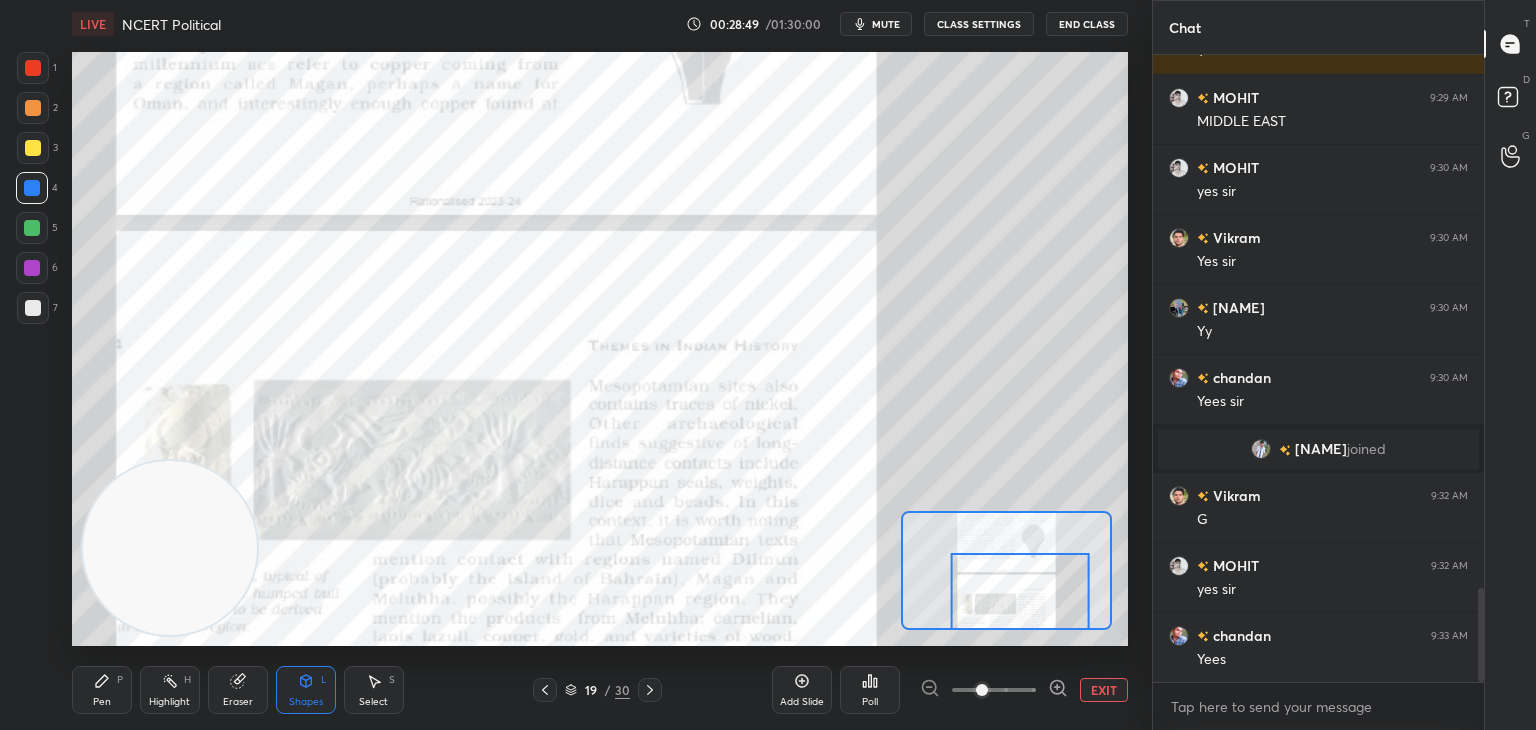 click at bounding box center (650, 690) 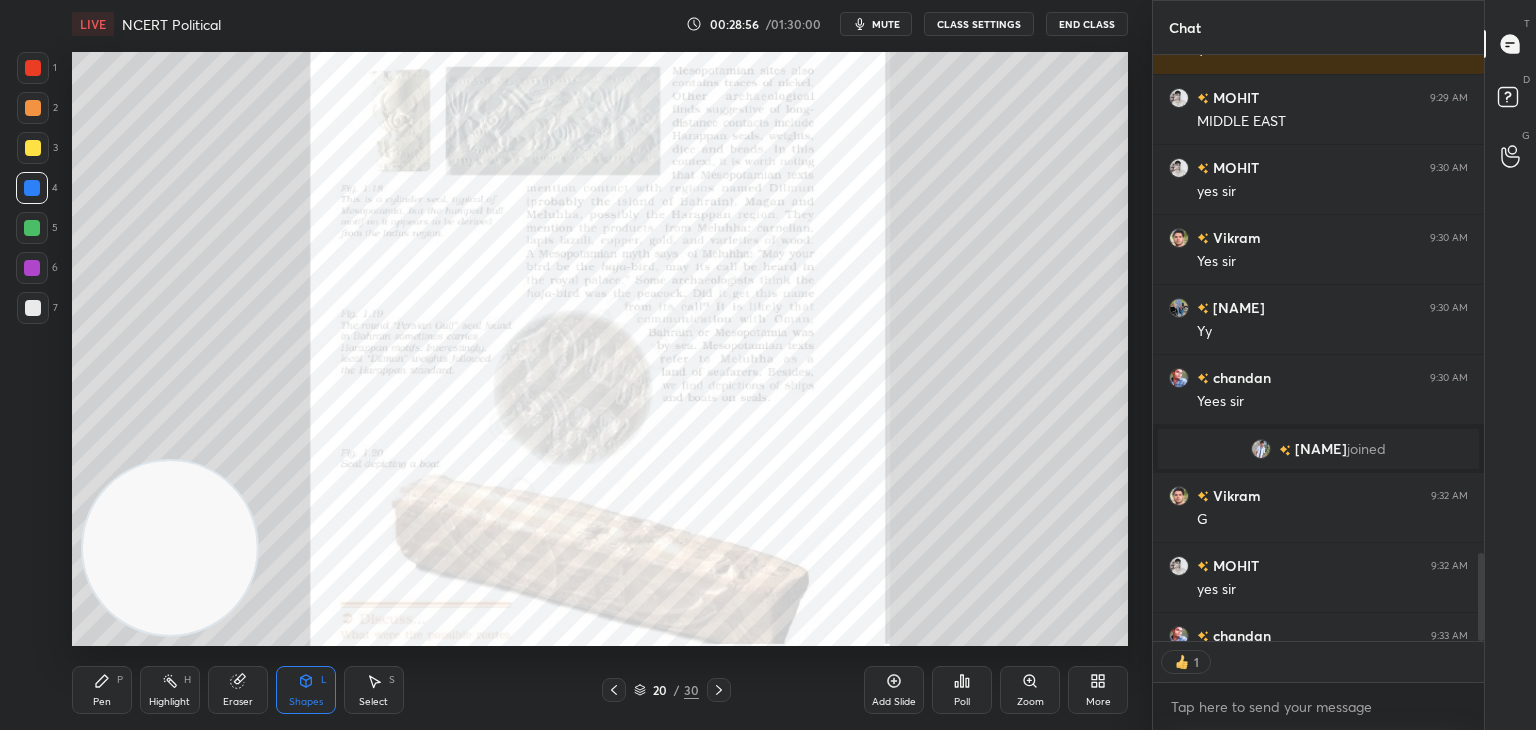 scroll, scrollTop: 581, scrollLeft: 325, axis: both 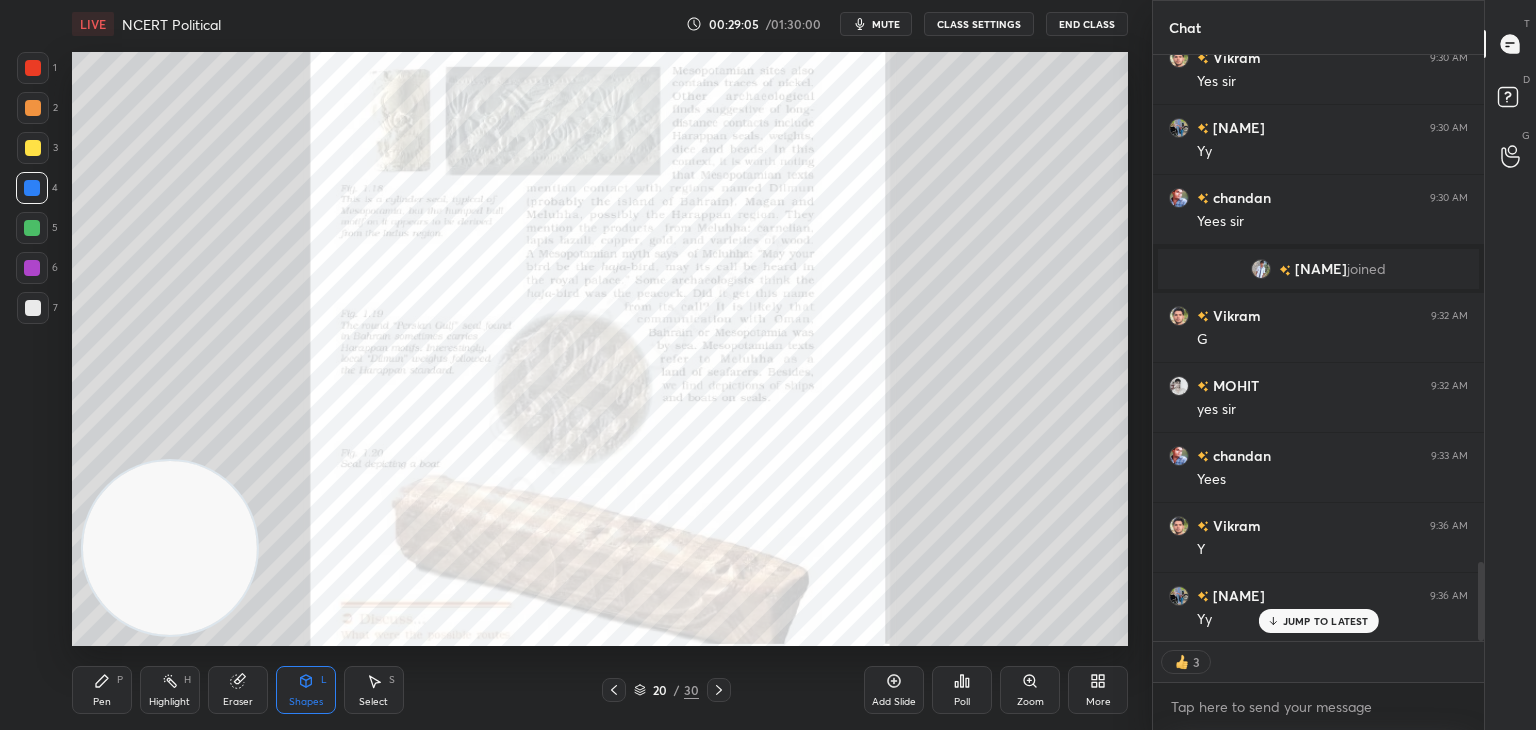 click on "Zoom" at bounding box center [1030, 690] 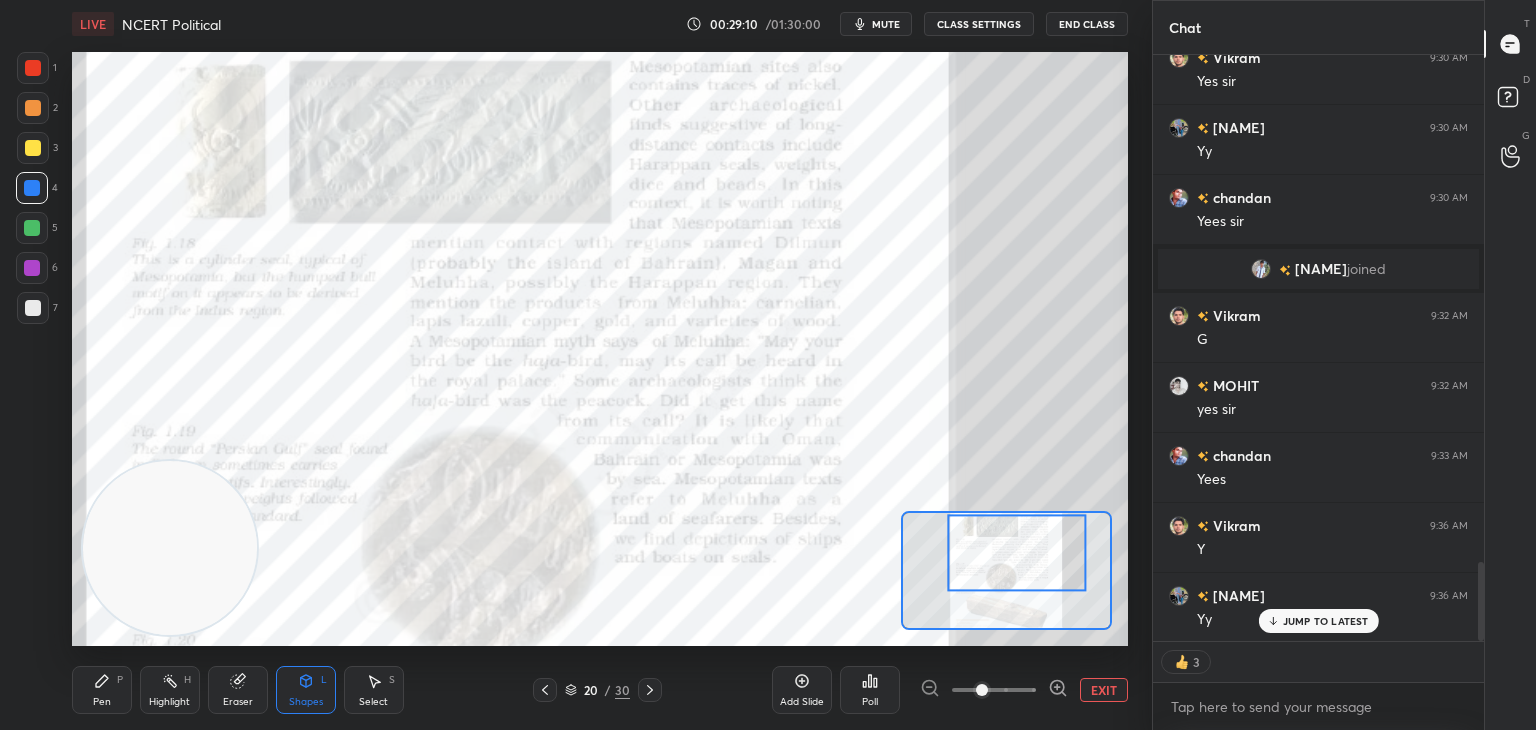 scroll, scrollTop: 5, scrollLeft: 6, axis: both 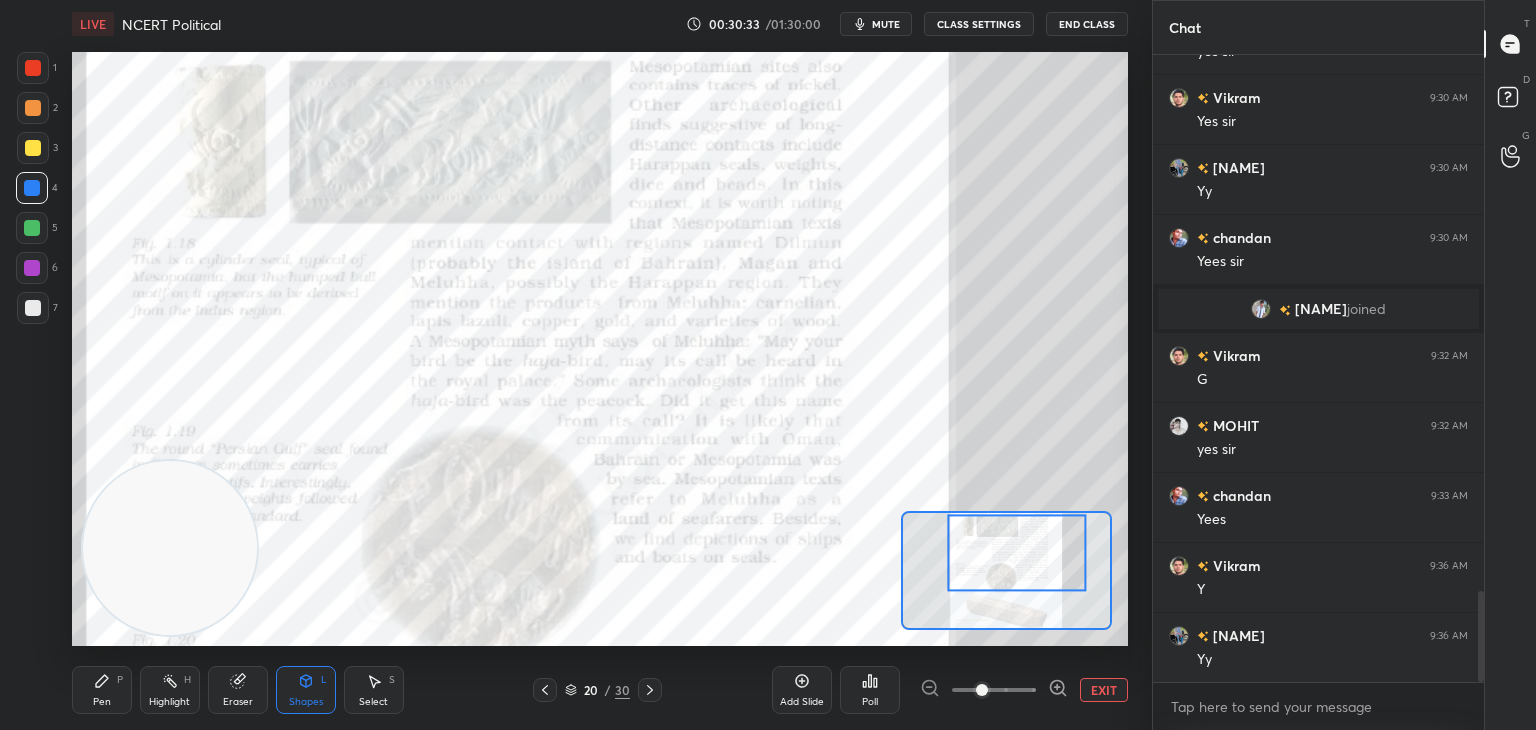 click on "Pen P" at bounding box center [102, 690] 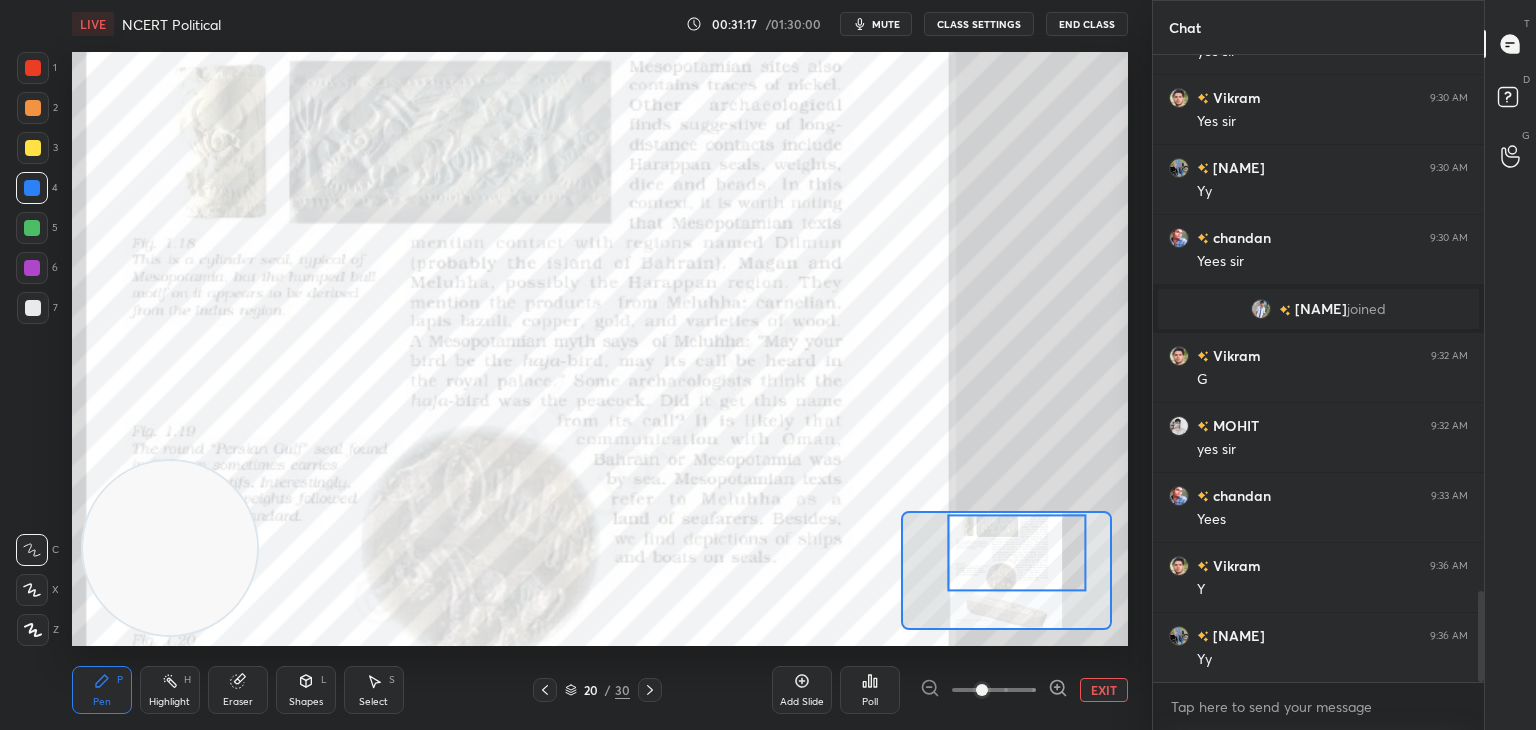 click on "Shapes" at bounding box center [306, 702] 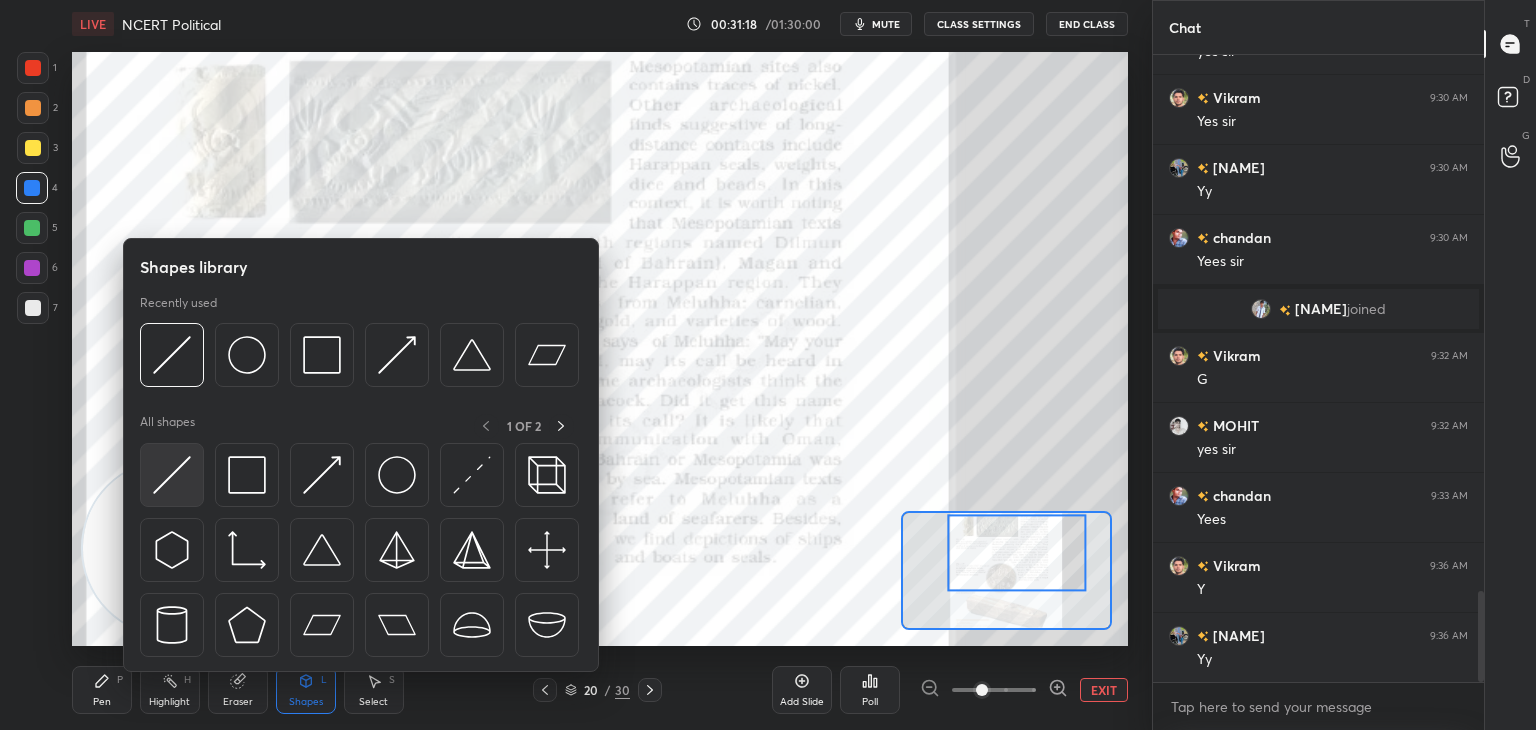 click at bounding box center (172, 475) 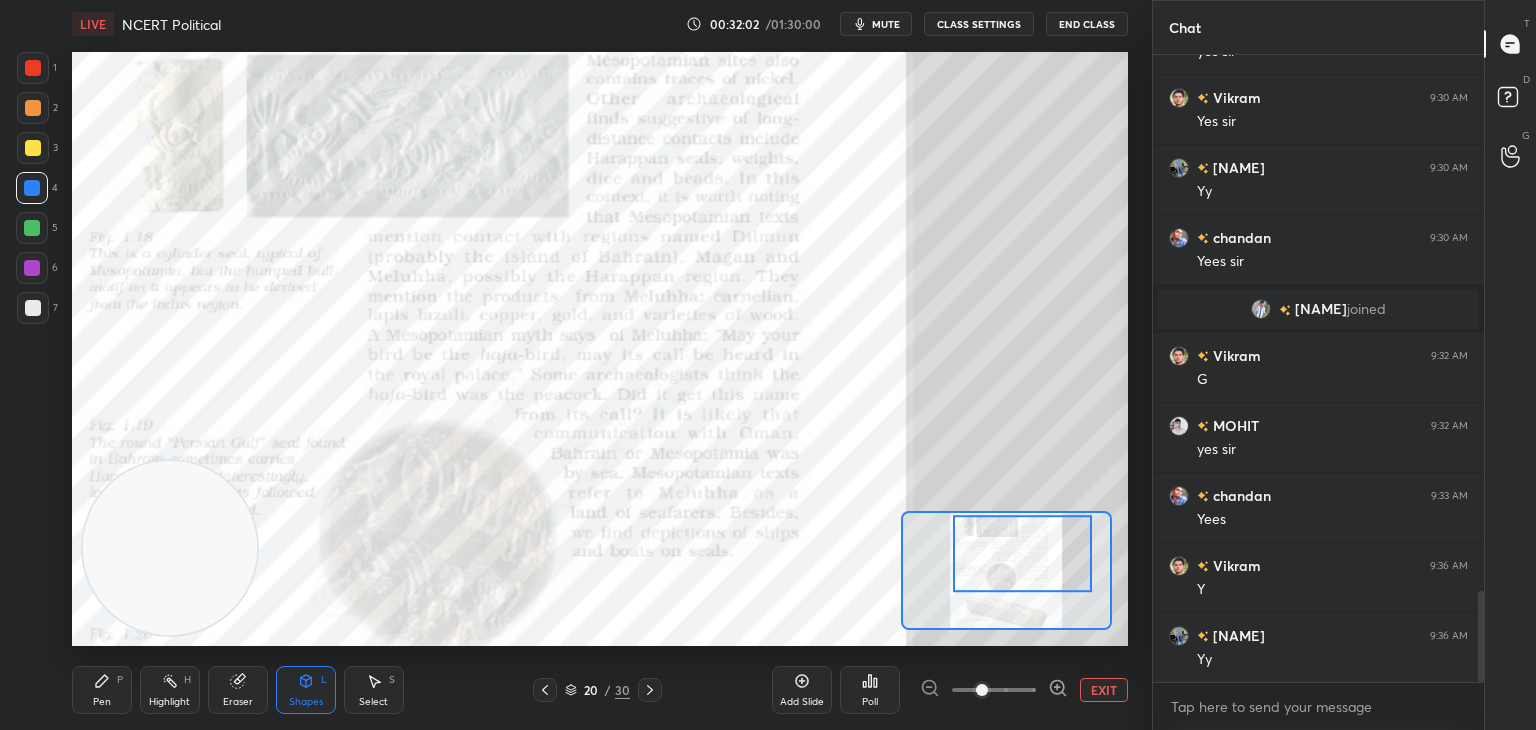 click 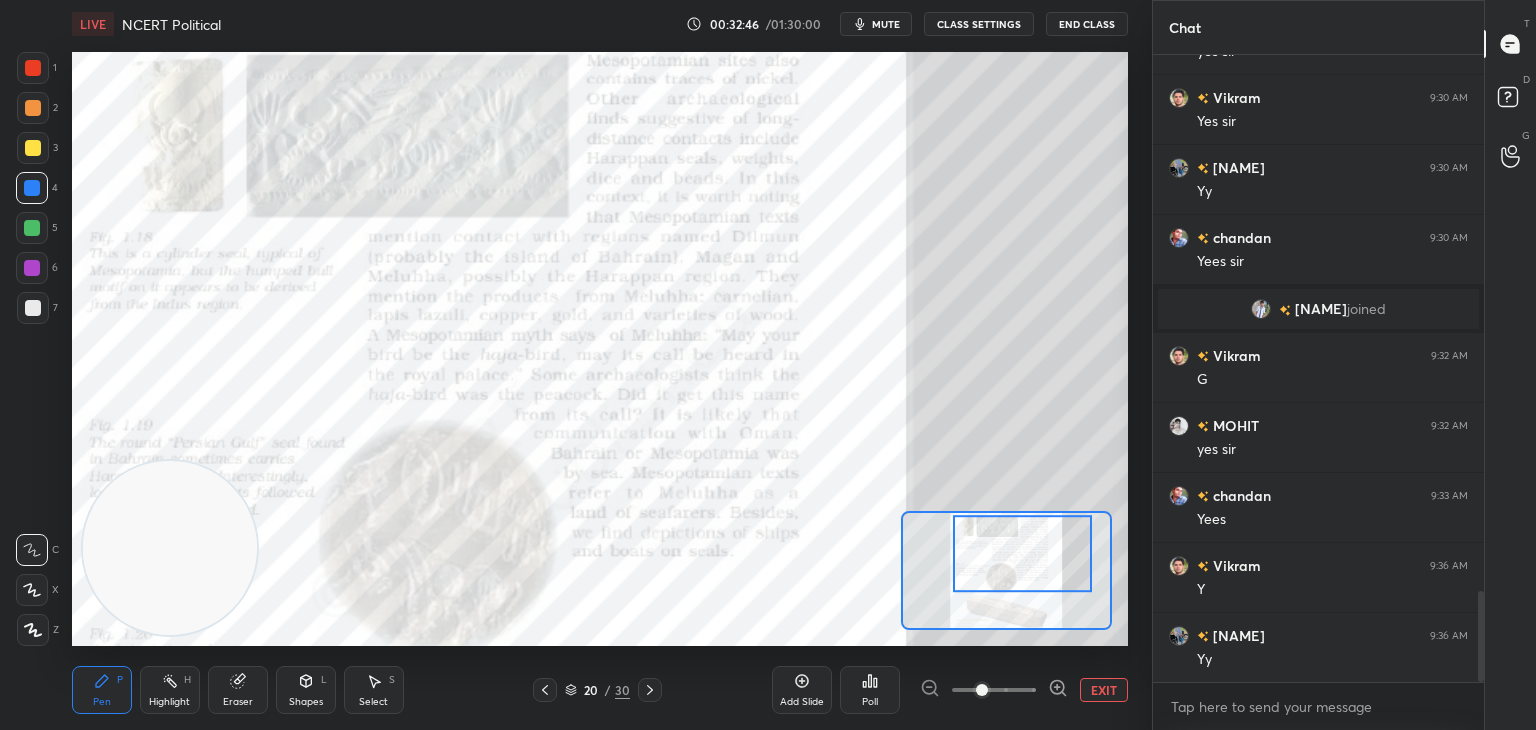 scroll, scrollTop: 3774, scrollLeft: 0, axis: vertical 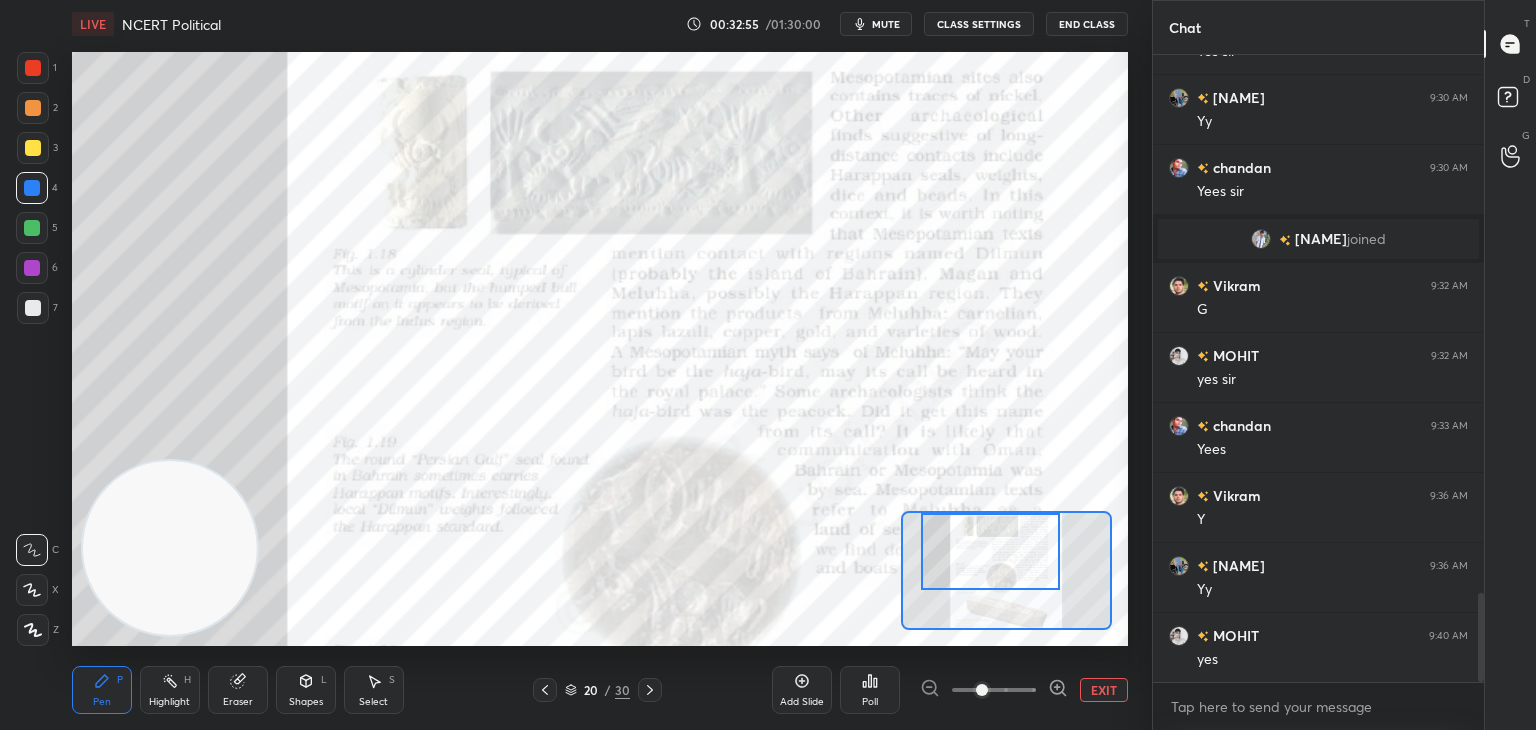 click 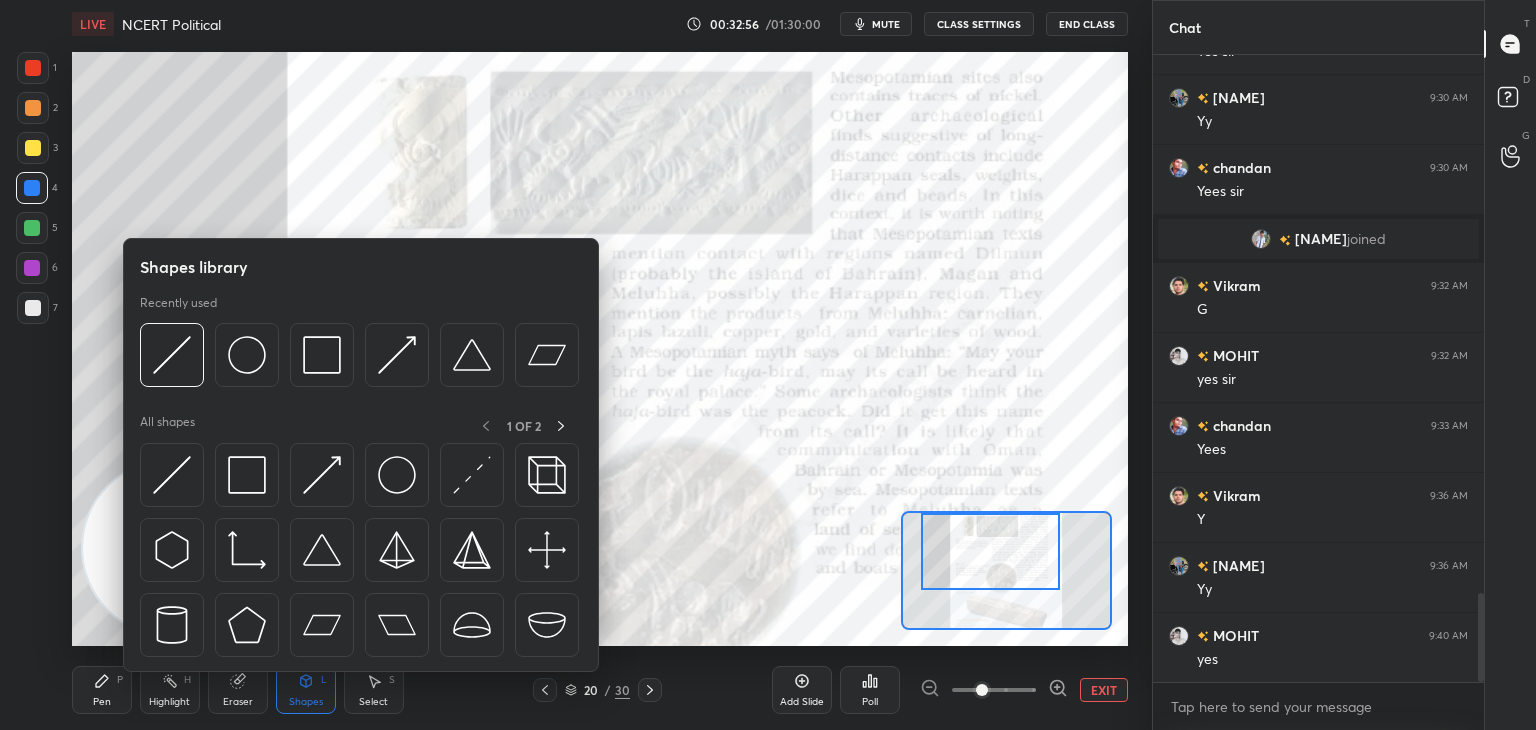 click at bounding box center [172, 475] 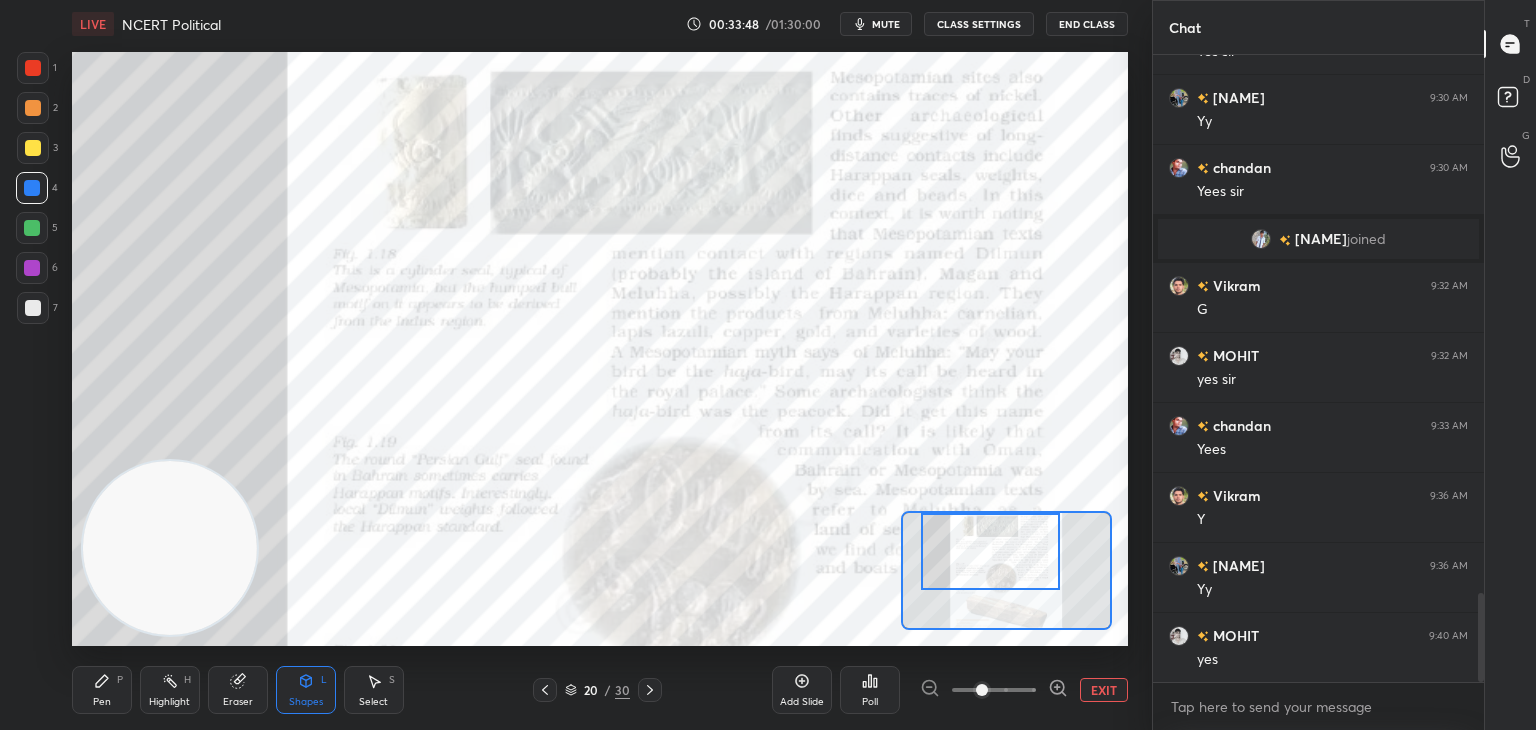 click 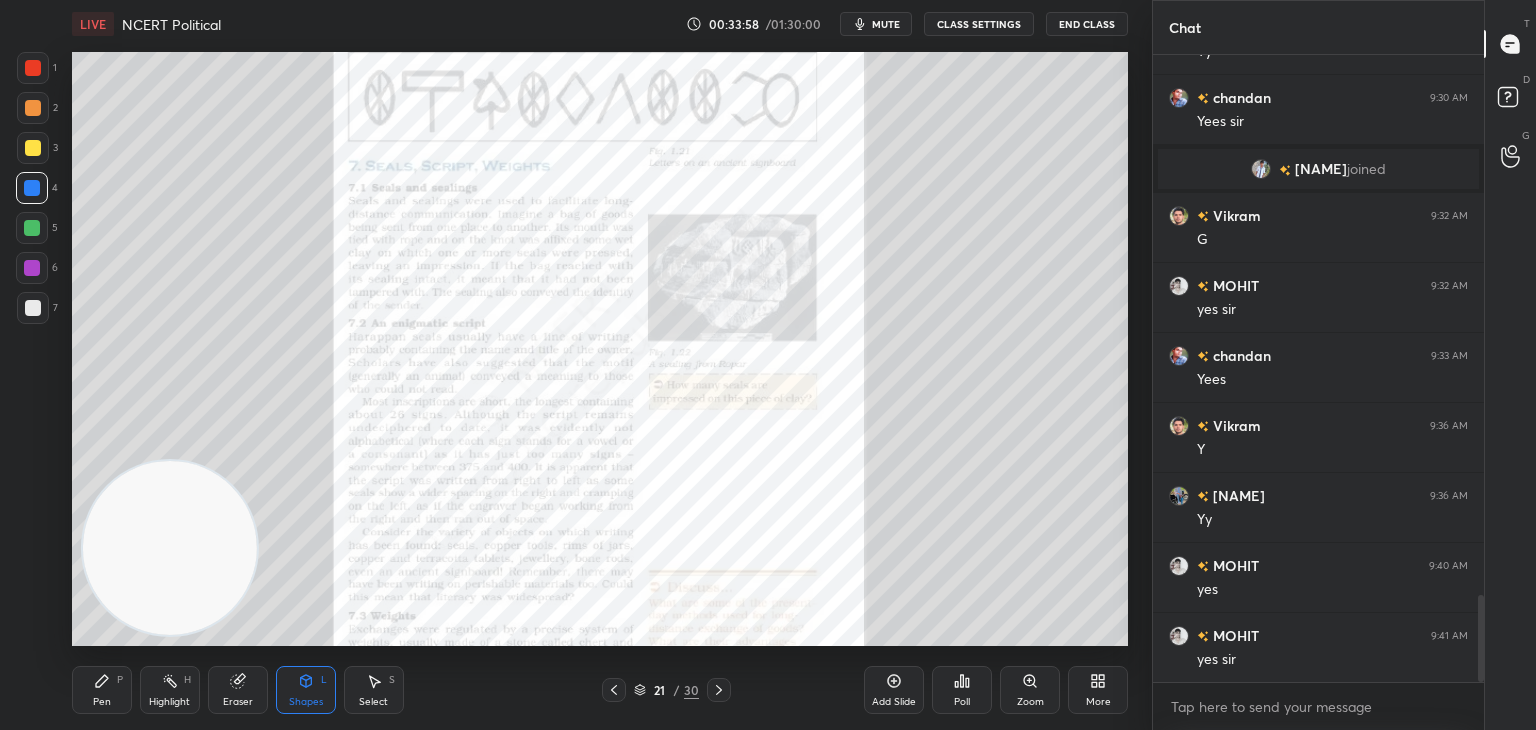 scroll, scrollTop: 3914, scrollLeft: 0, axis: vertical 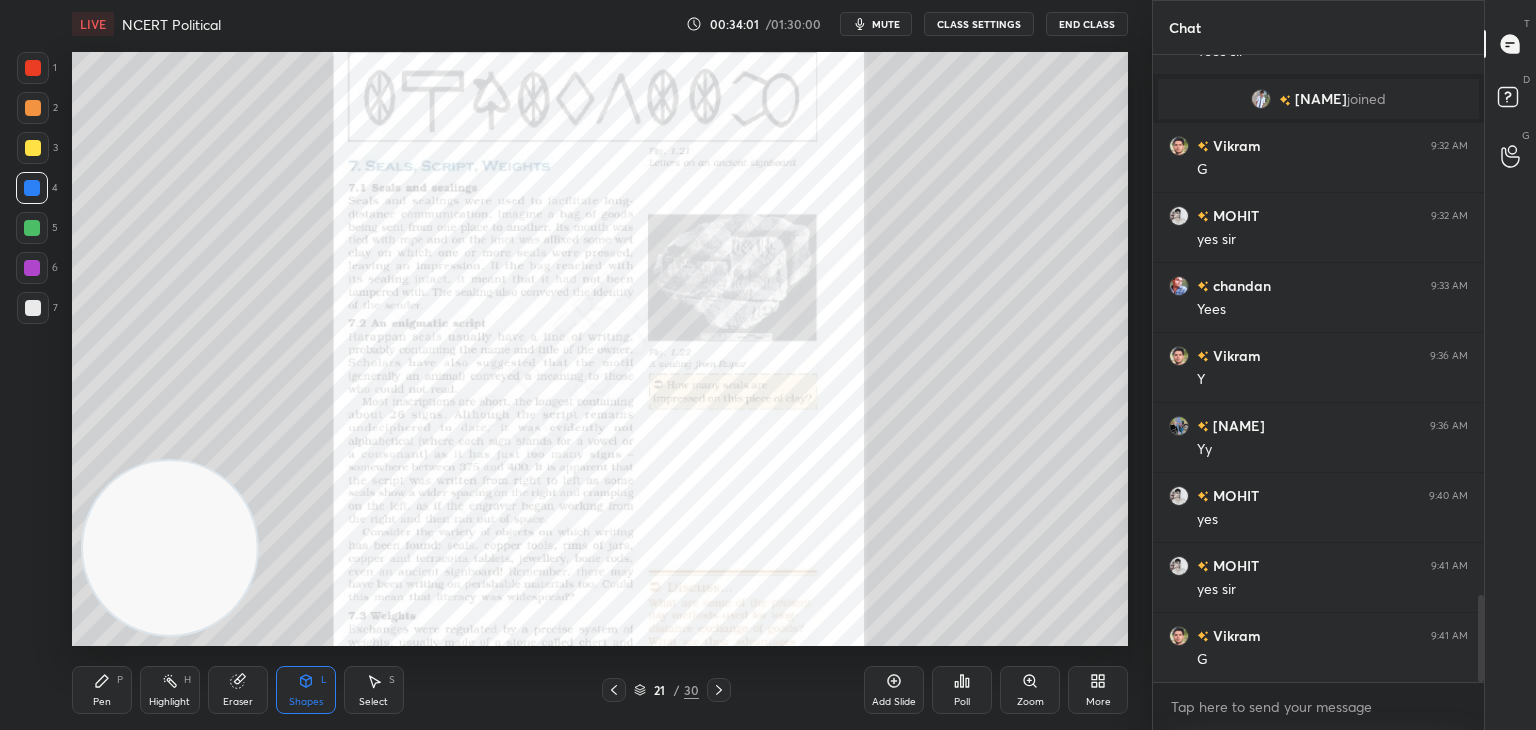 click 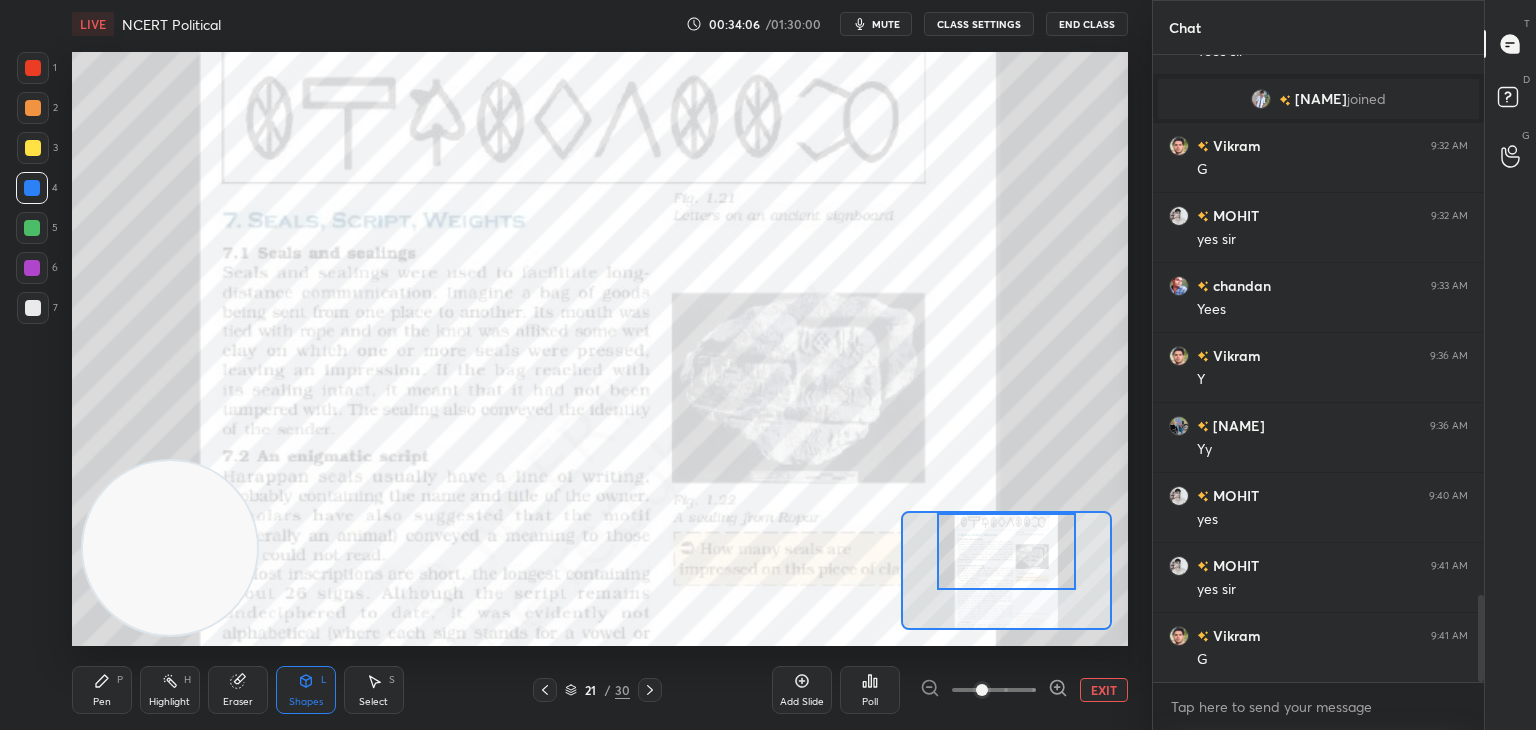 click 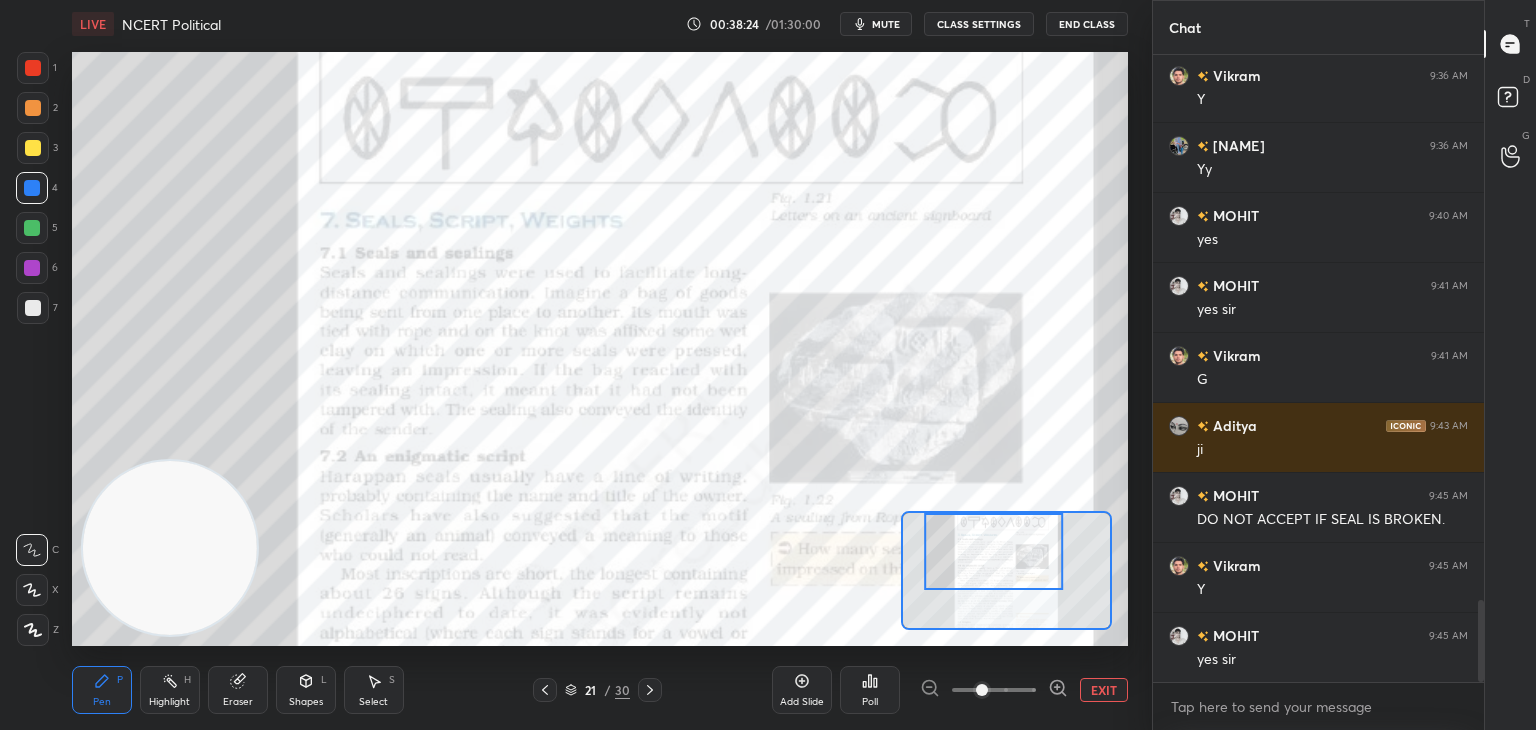 scroll, scrollTop: 4264, scrollLeft: 0, axis: vertical 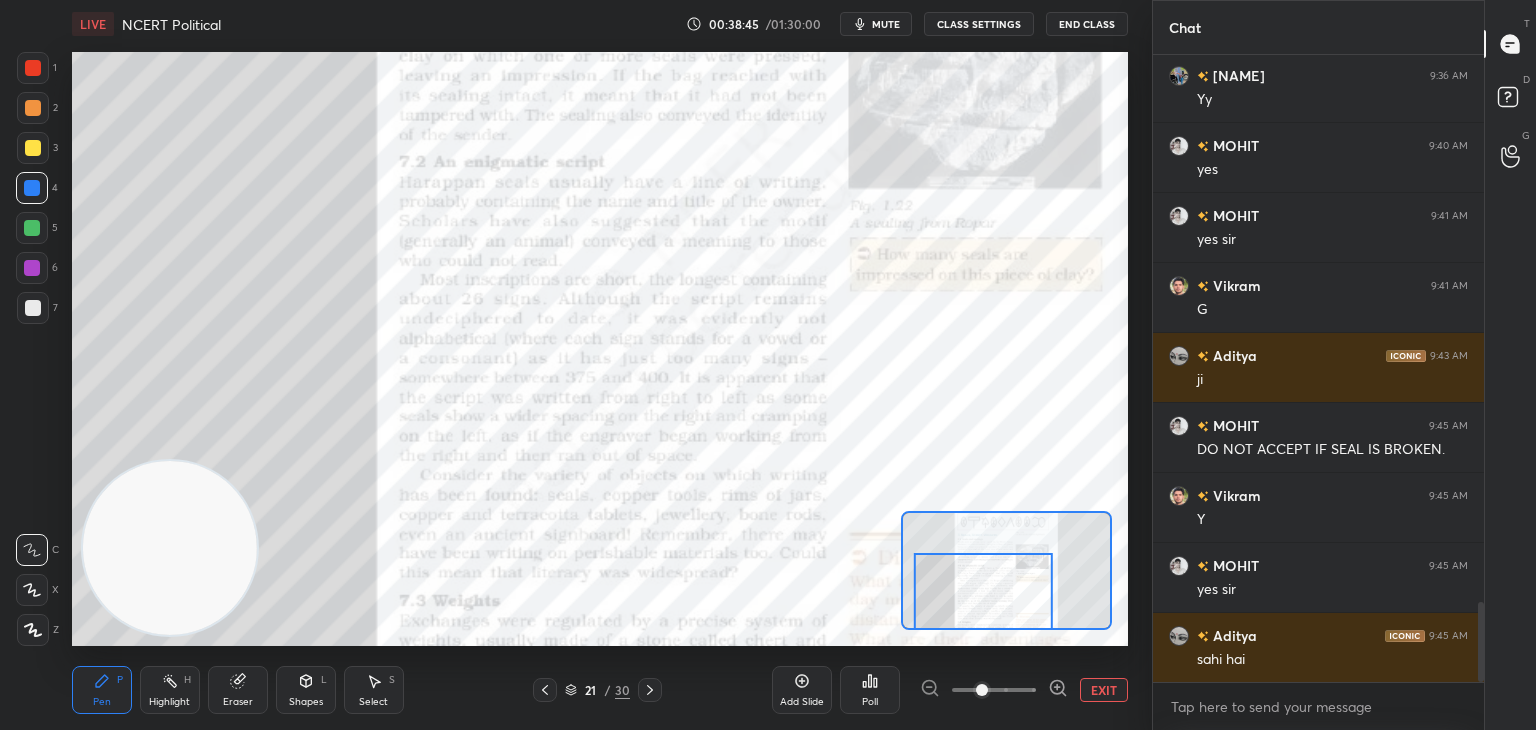 click 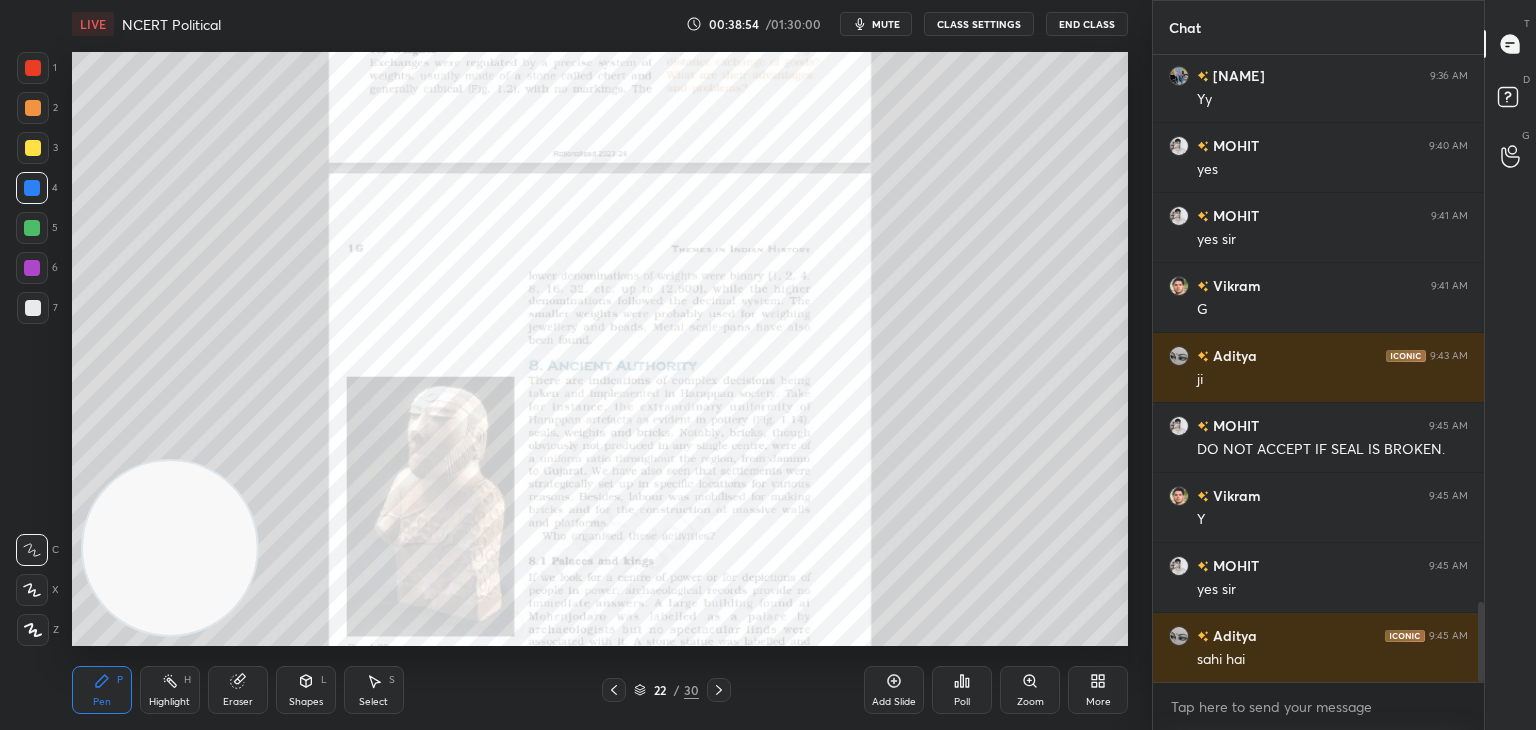 click on "Zoom" at bounding box center (1030, 690) 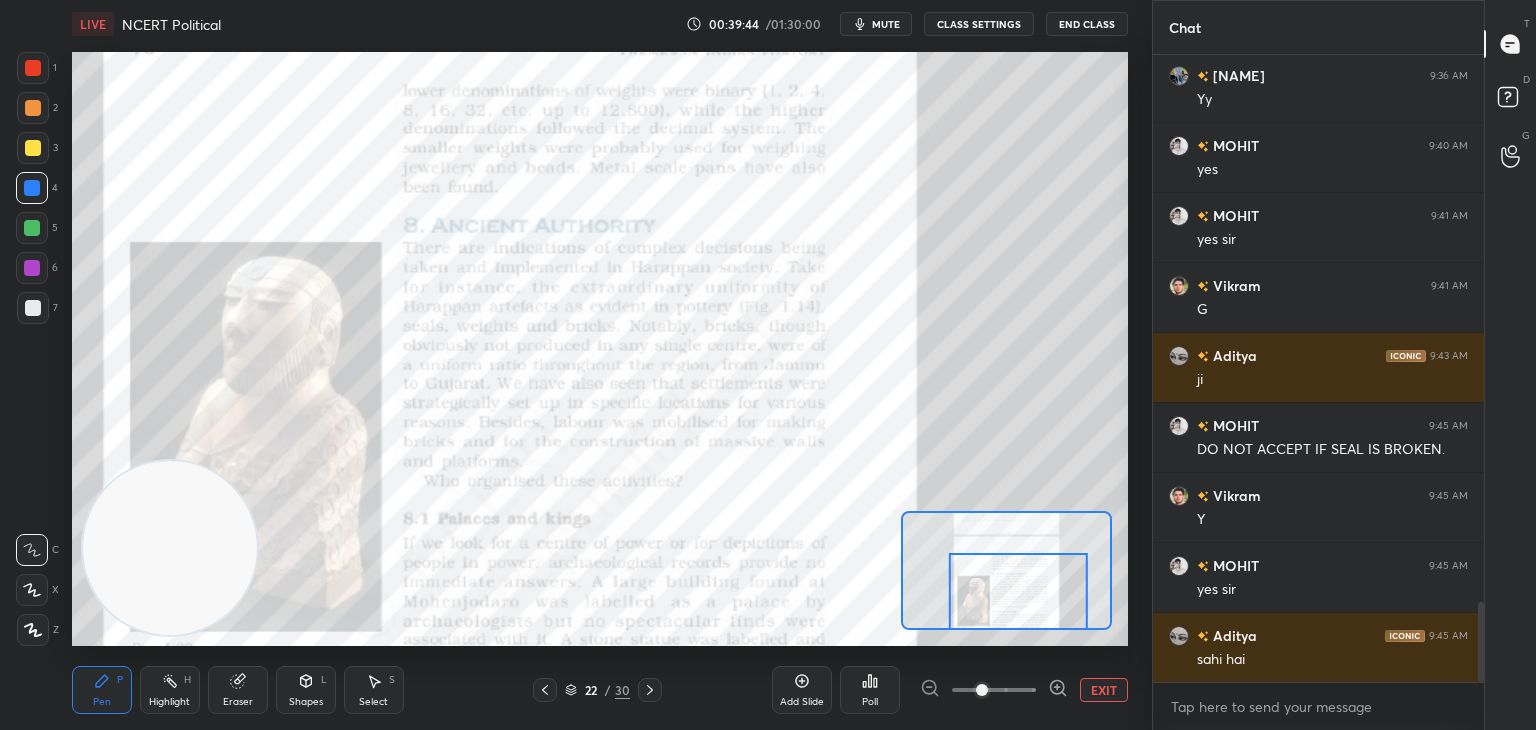 click 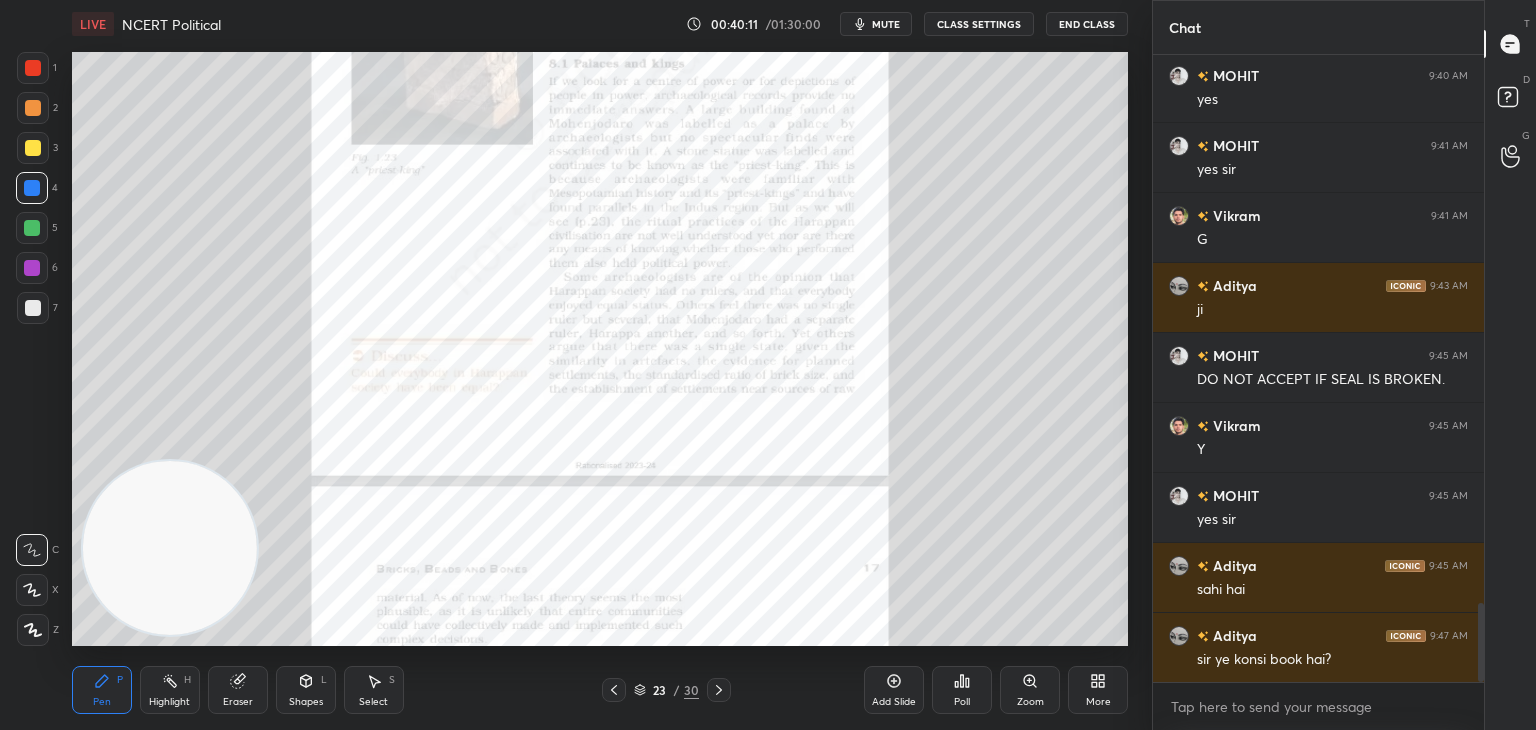 scroll, scrollTop: 4404, scrollLeft: 0, axis: vertical 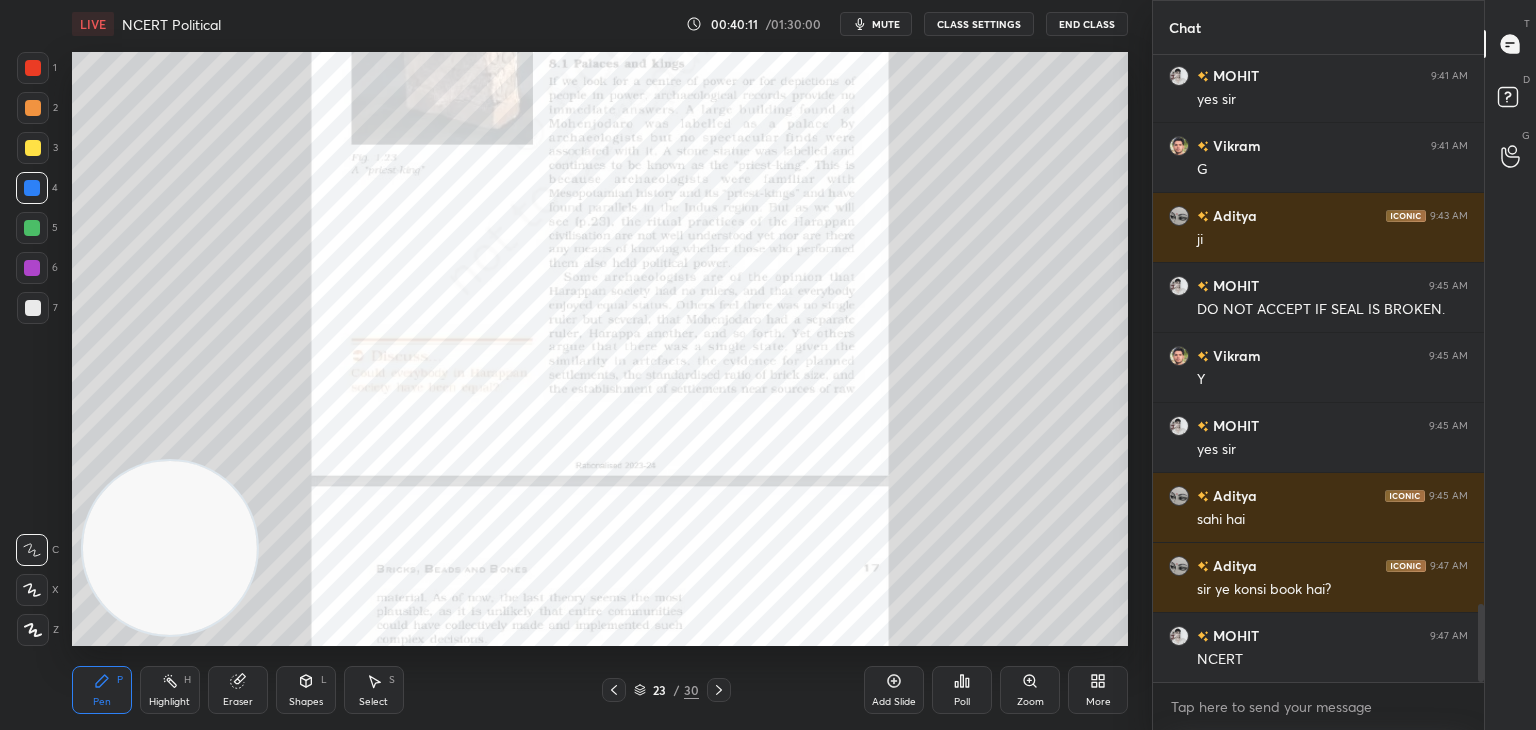 click 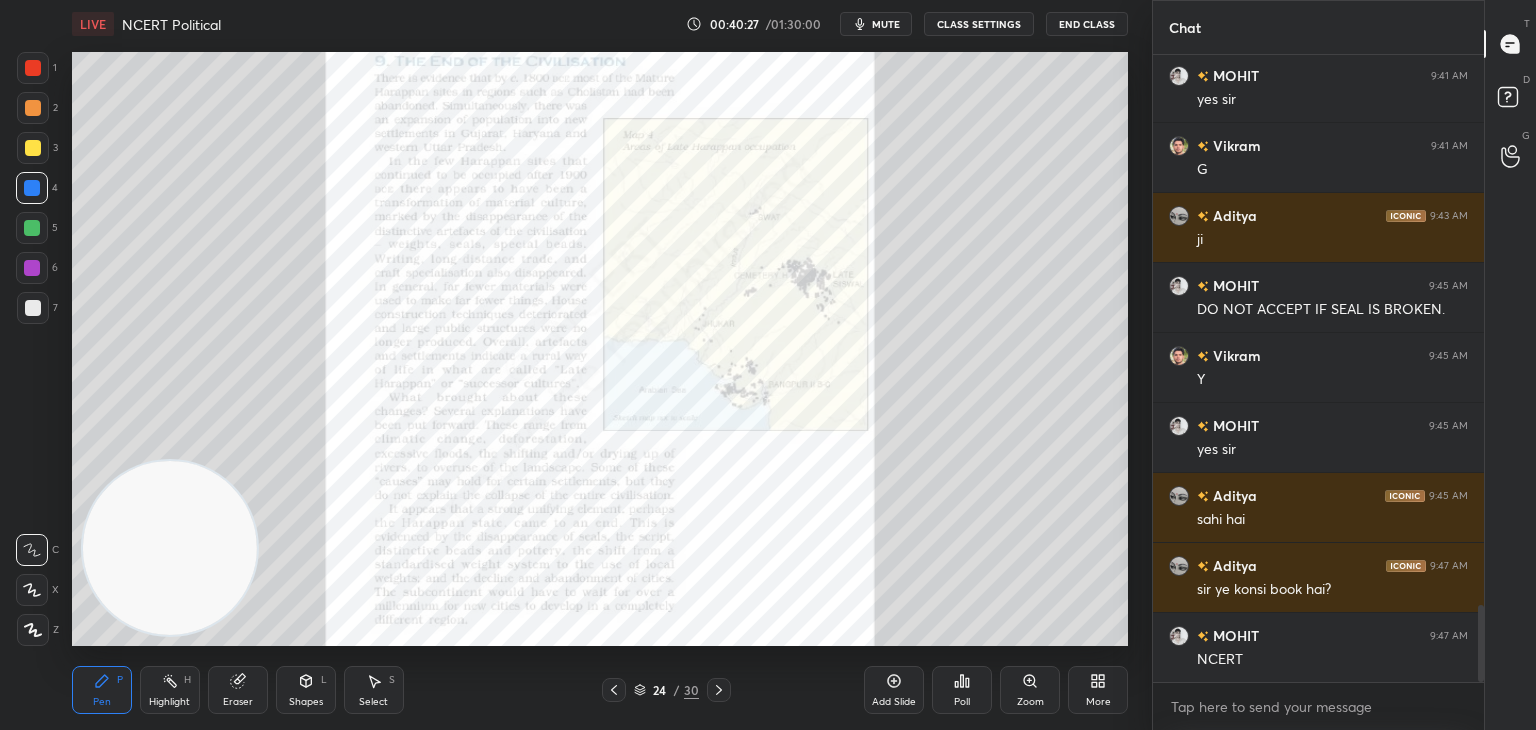 scroll, scrollTop: 4474, scrollLeft: 0, axis: vertical 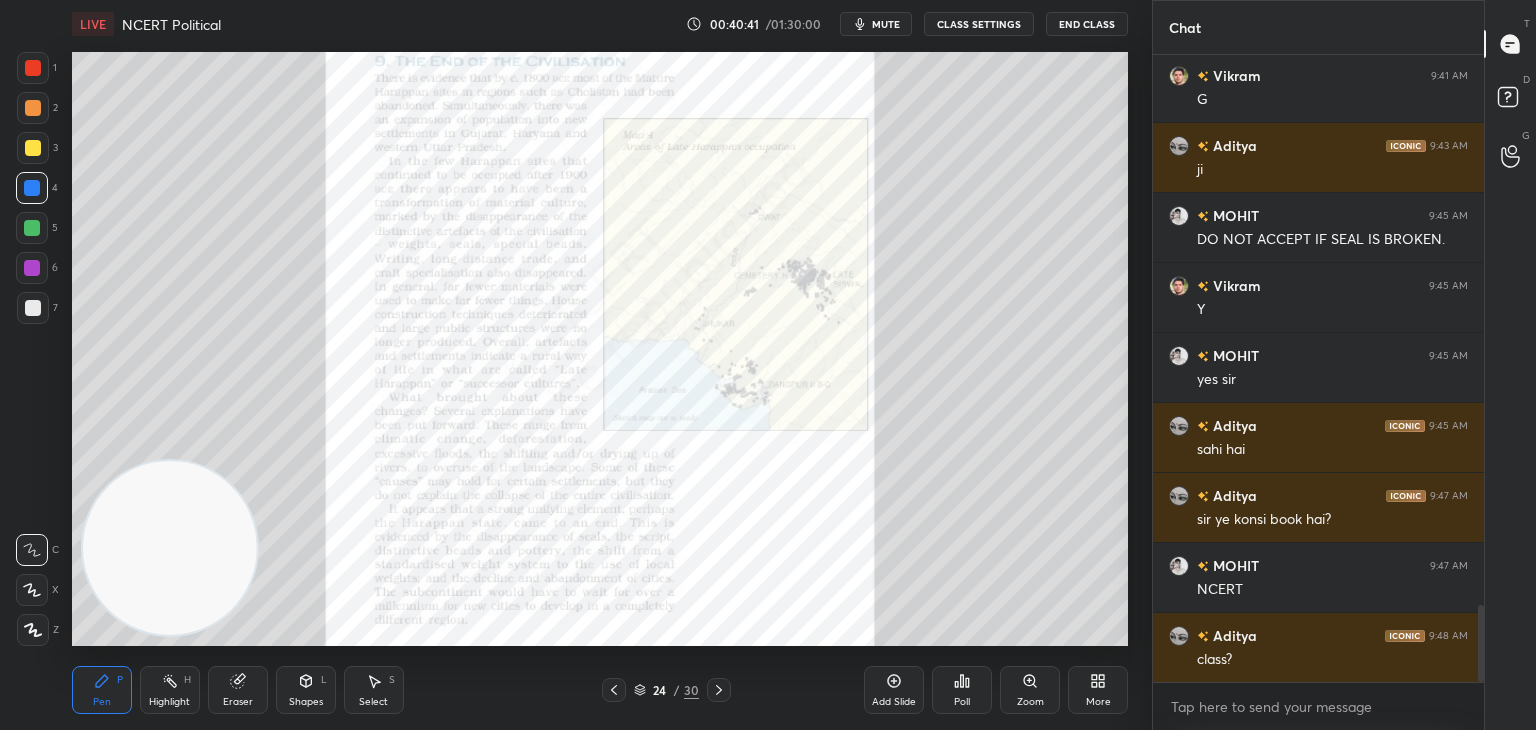 click 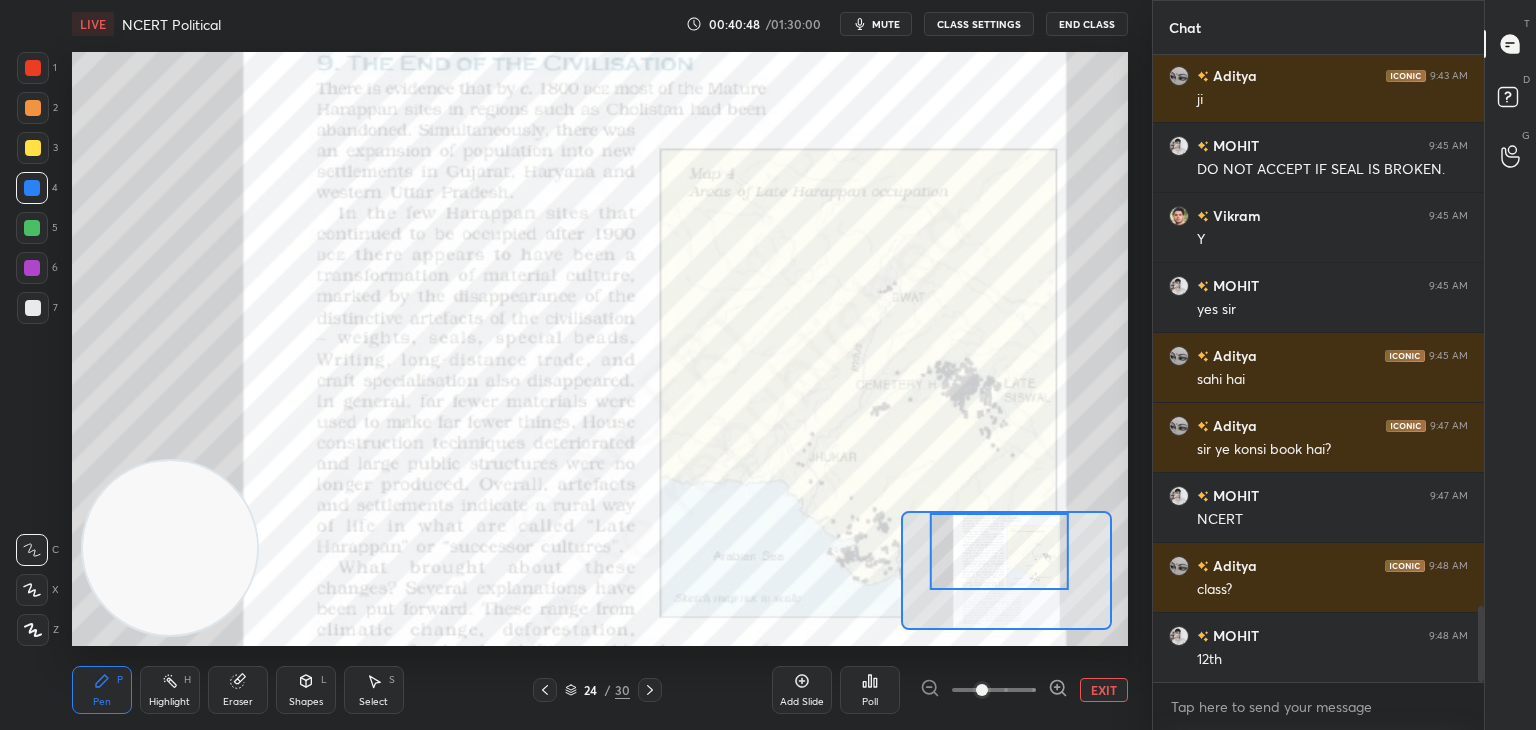 scroll, scrollTop: 4614, scrollLeft: 0, axis: vertical 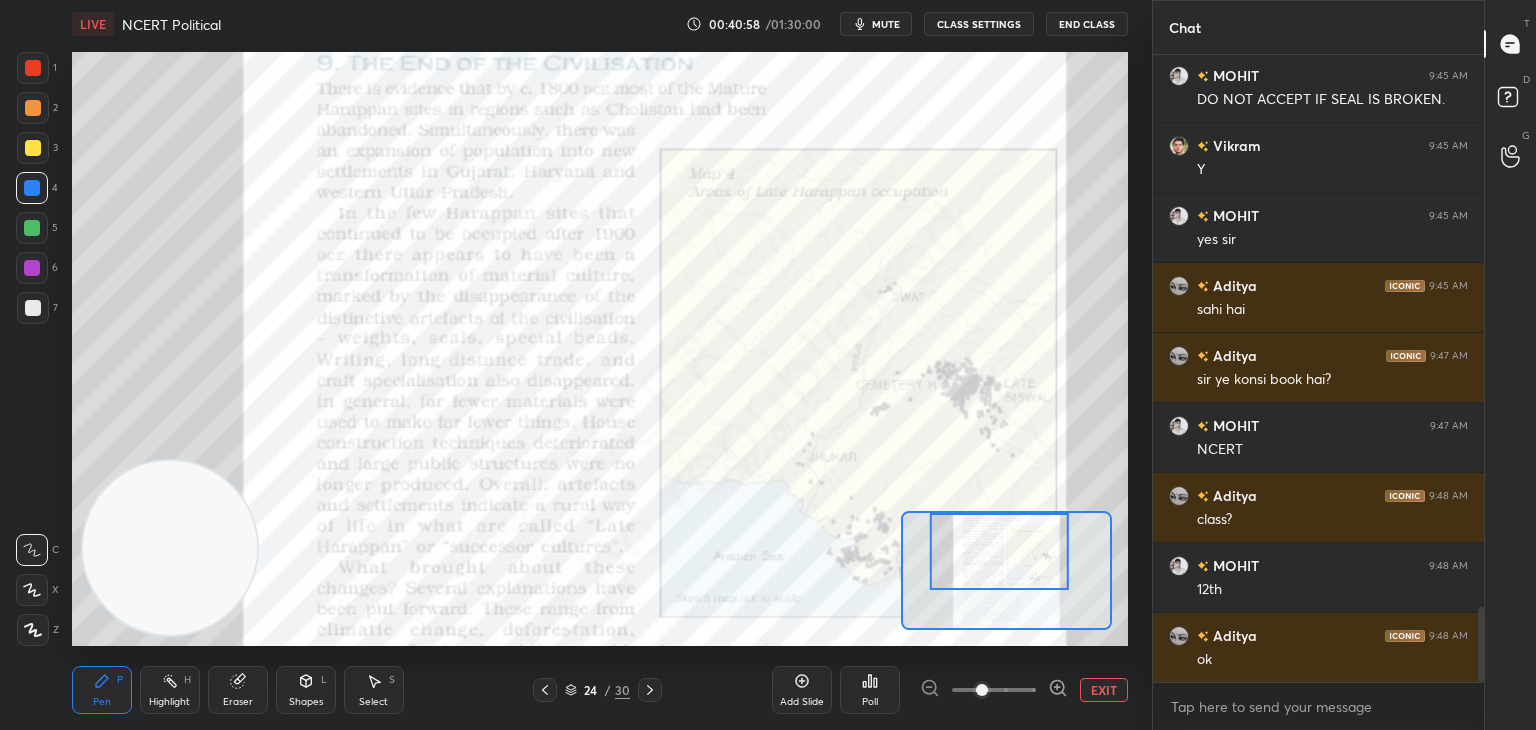 click 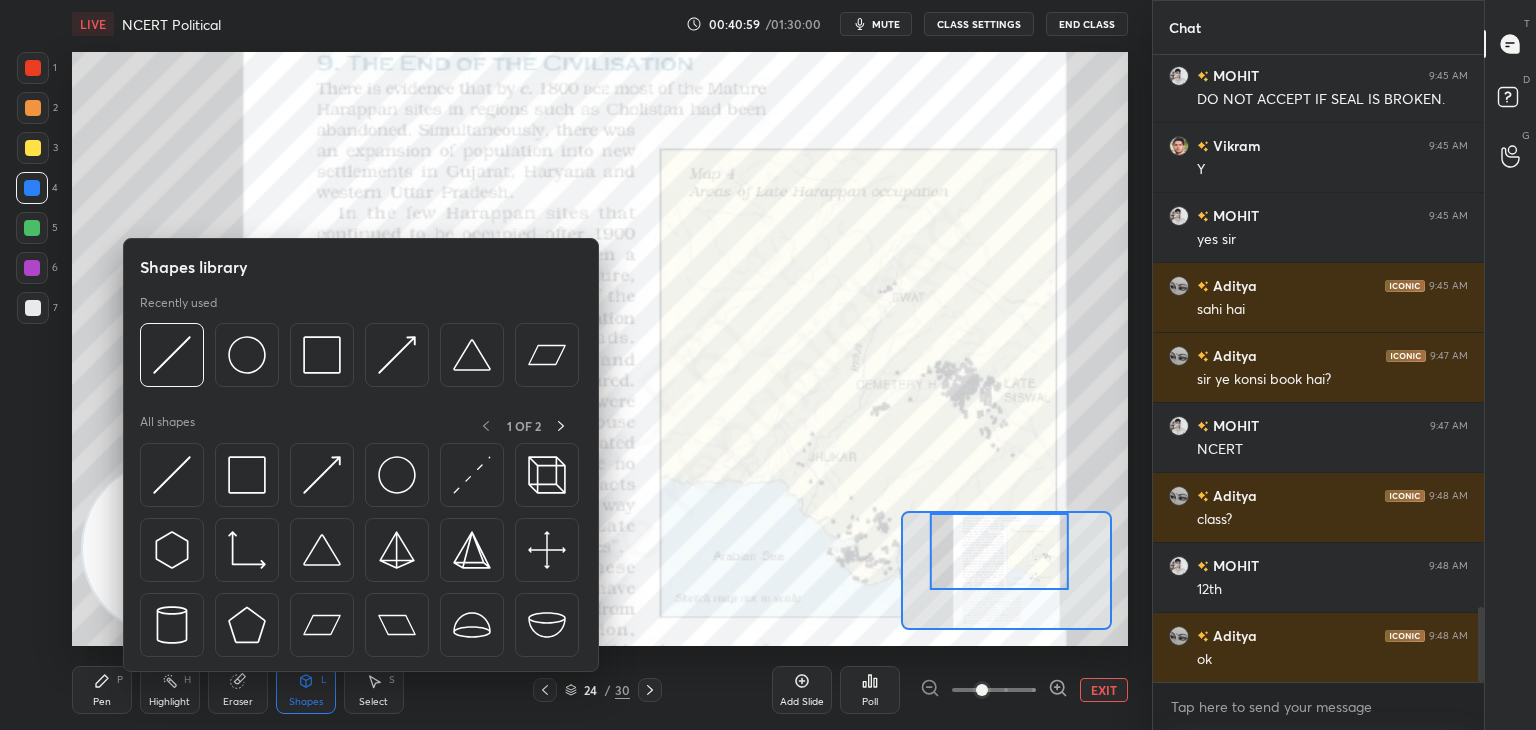 click at bounding box center (172, 475) 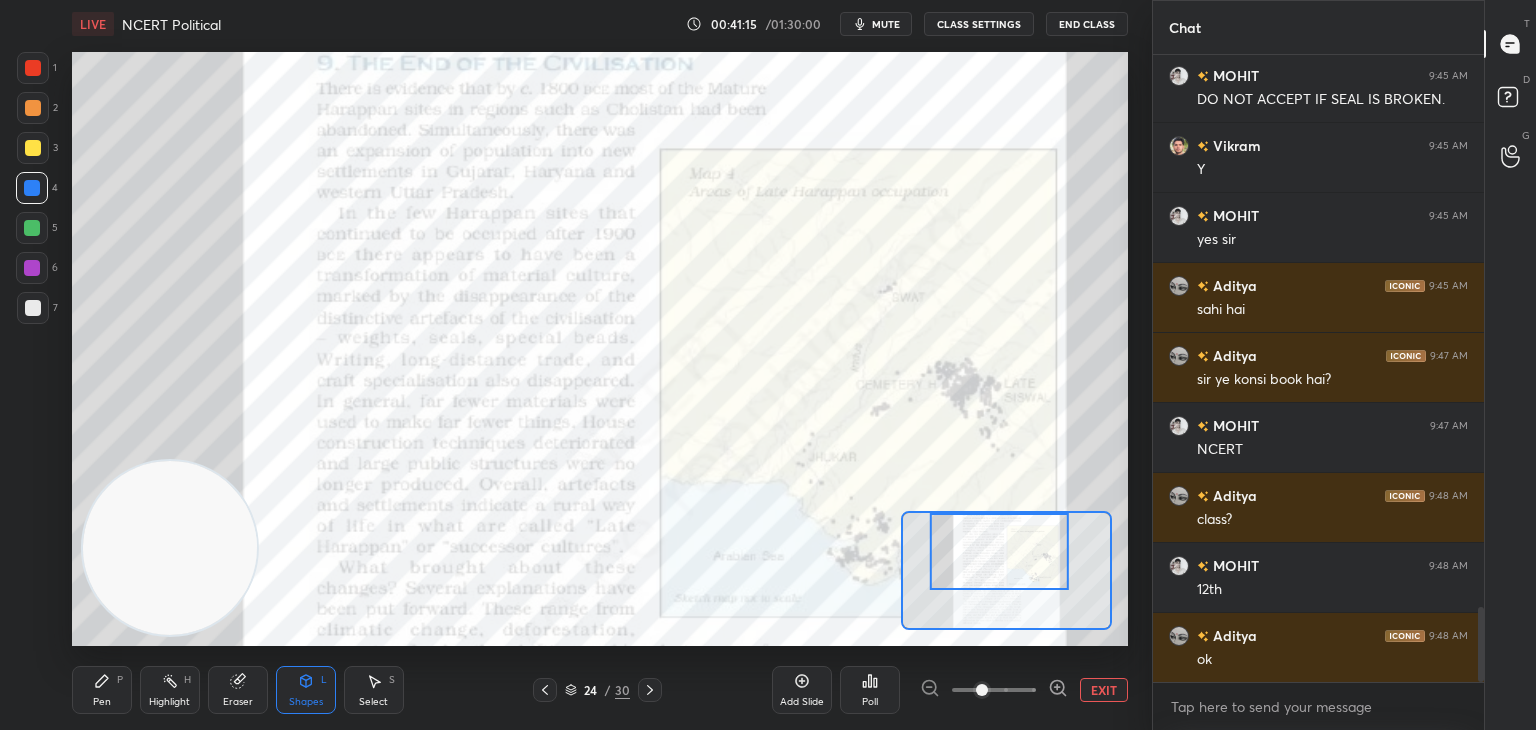 click 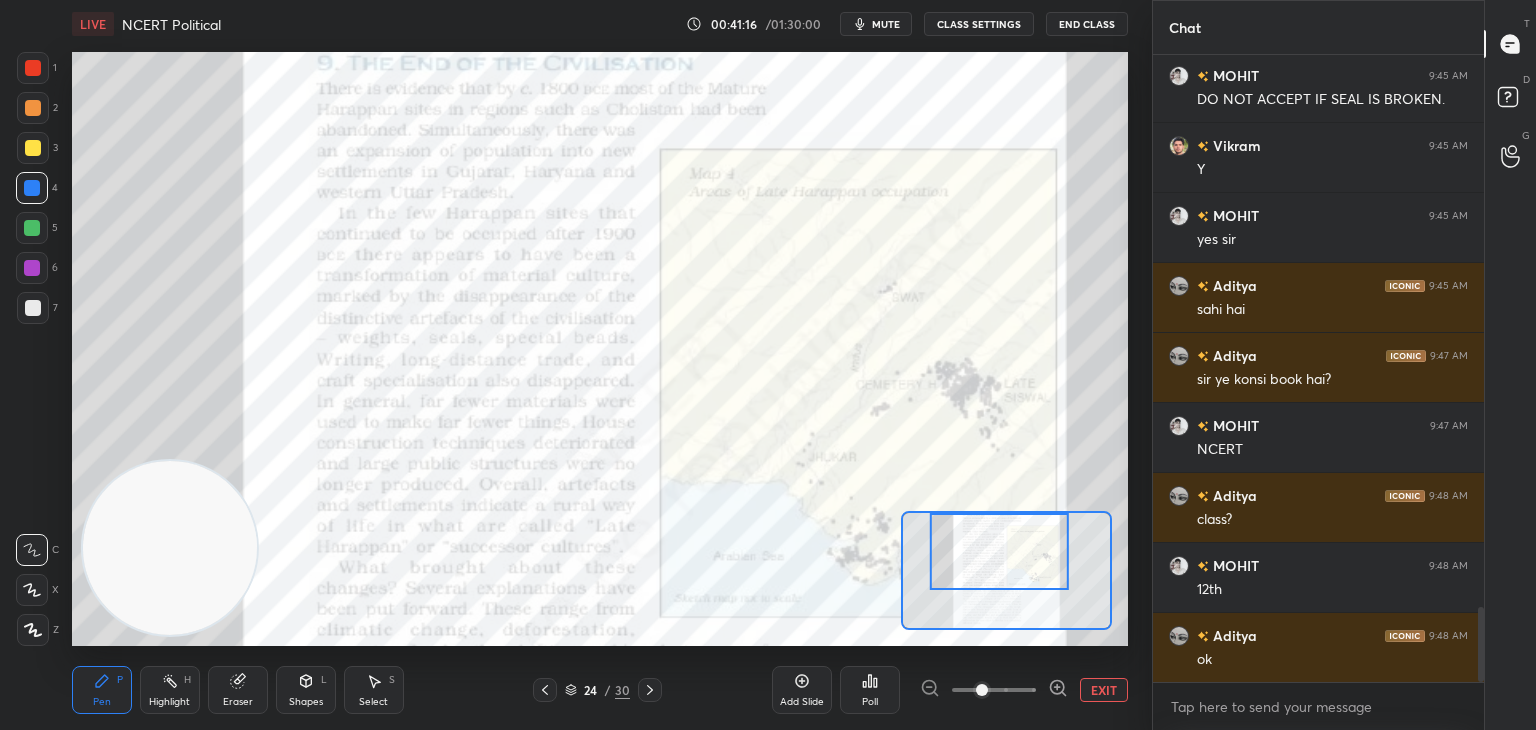 click at bounding box center (33, 308) 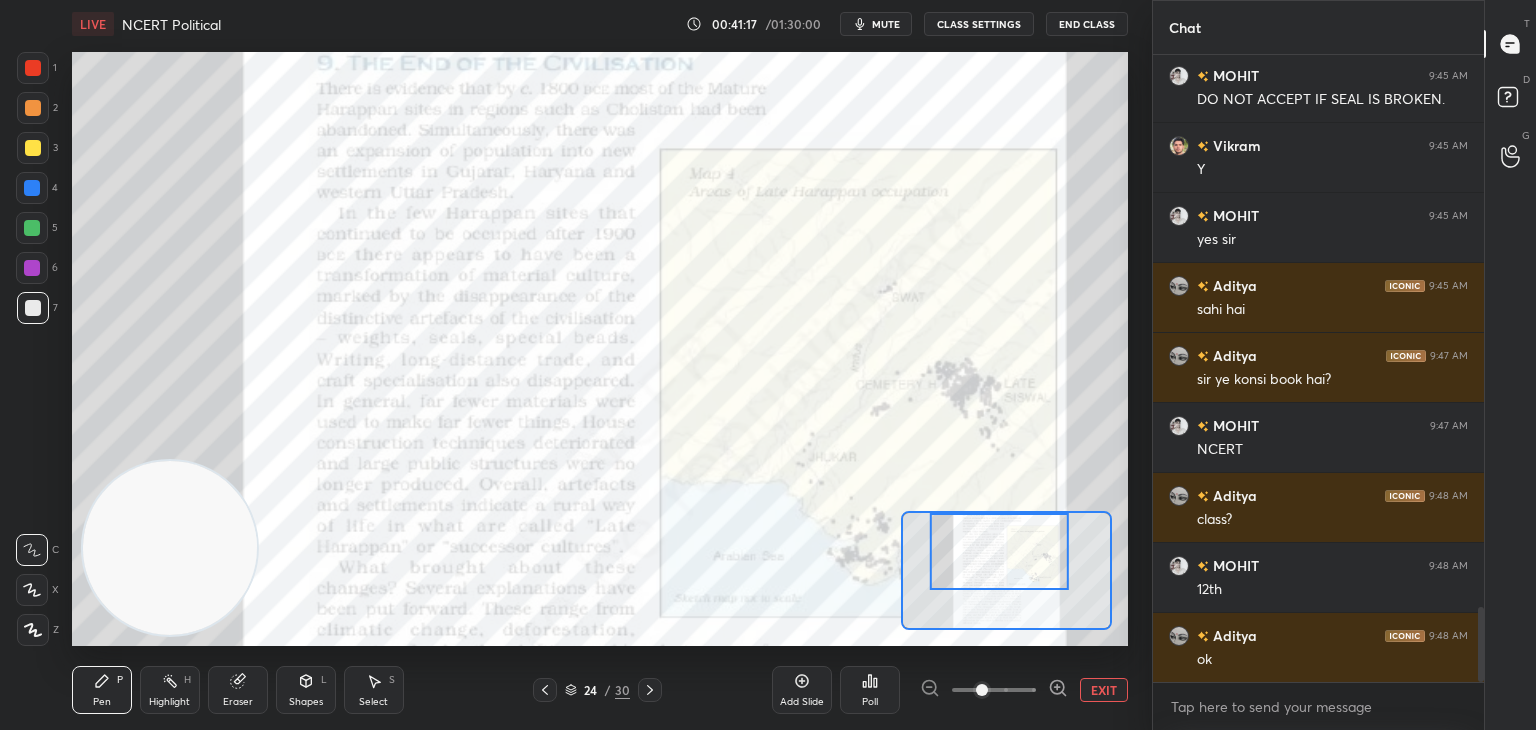 click 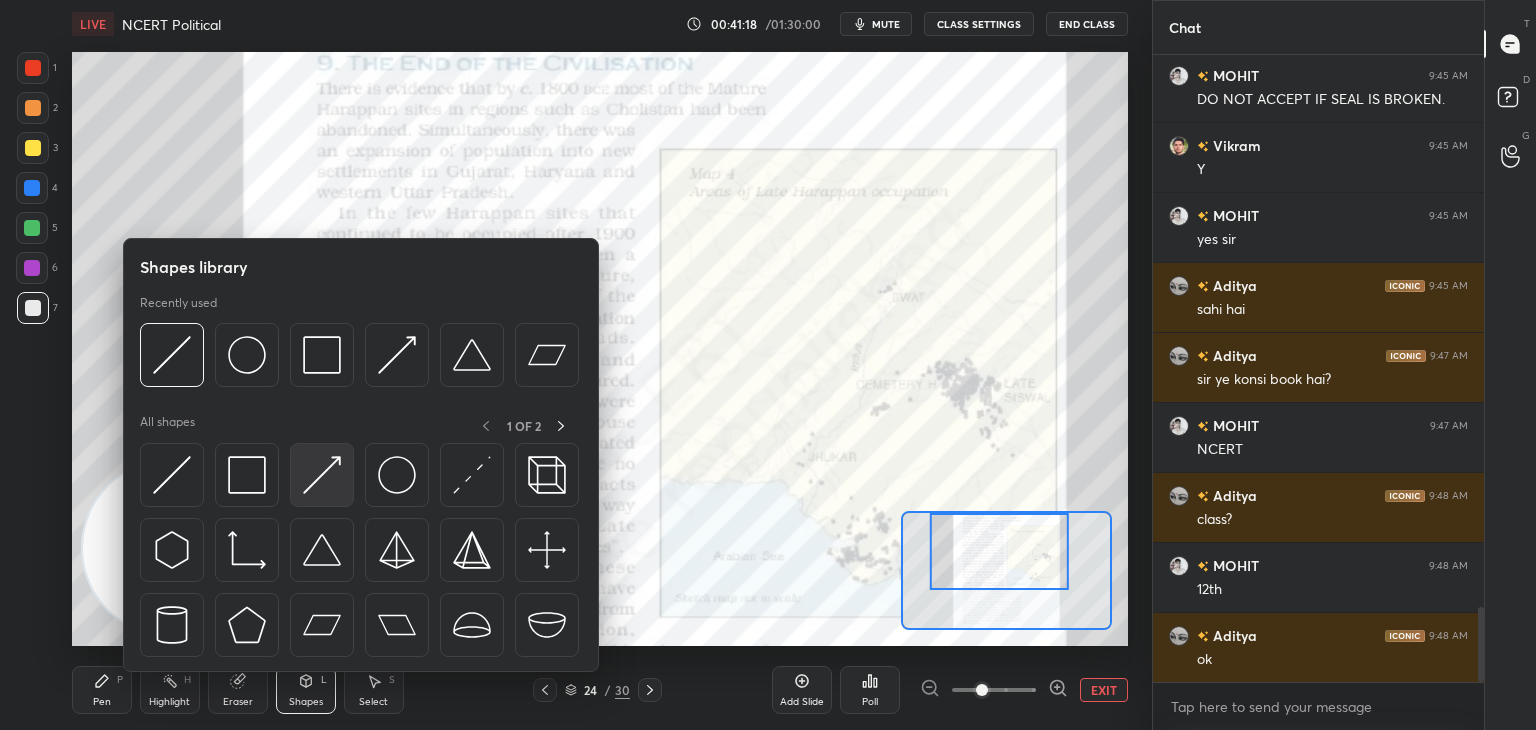 click at bounding box center [322, 475] 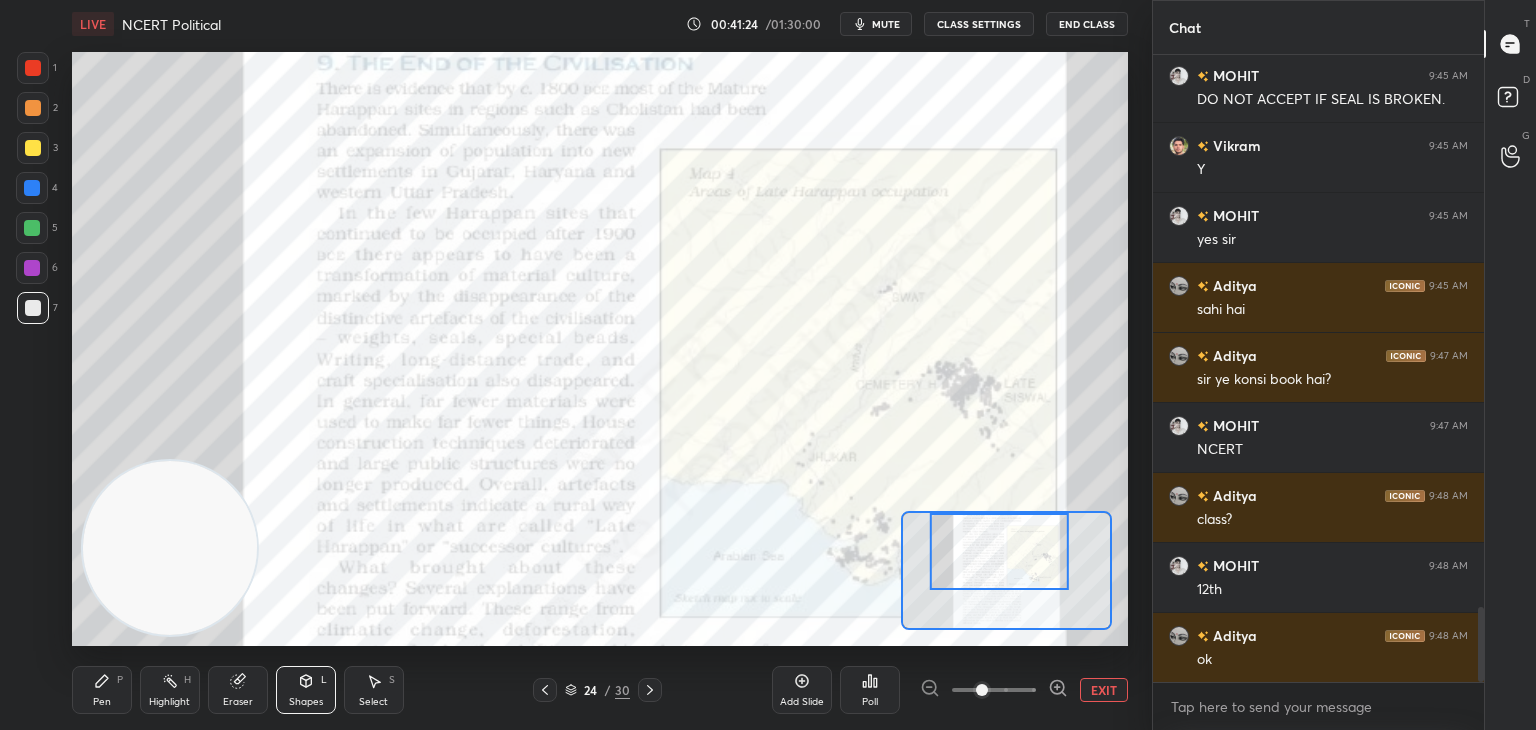 click at bounding box center [33, 68] 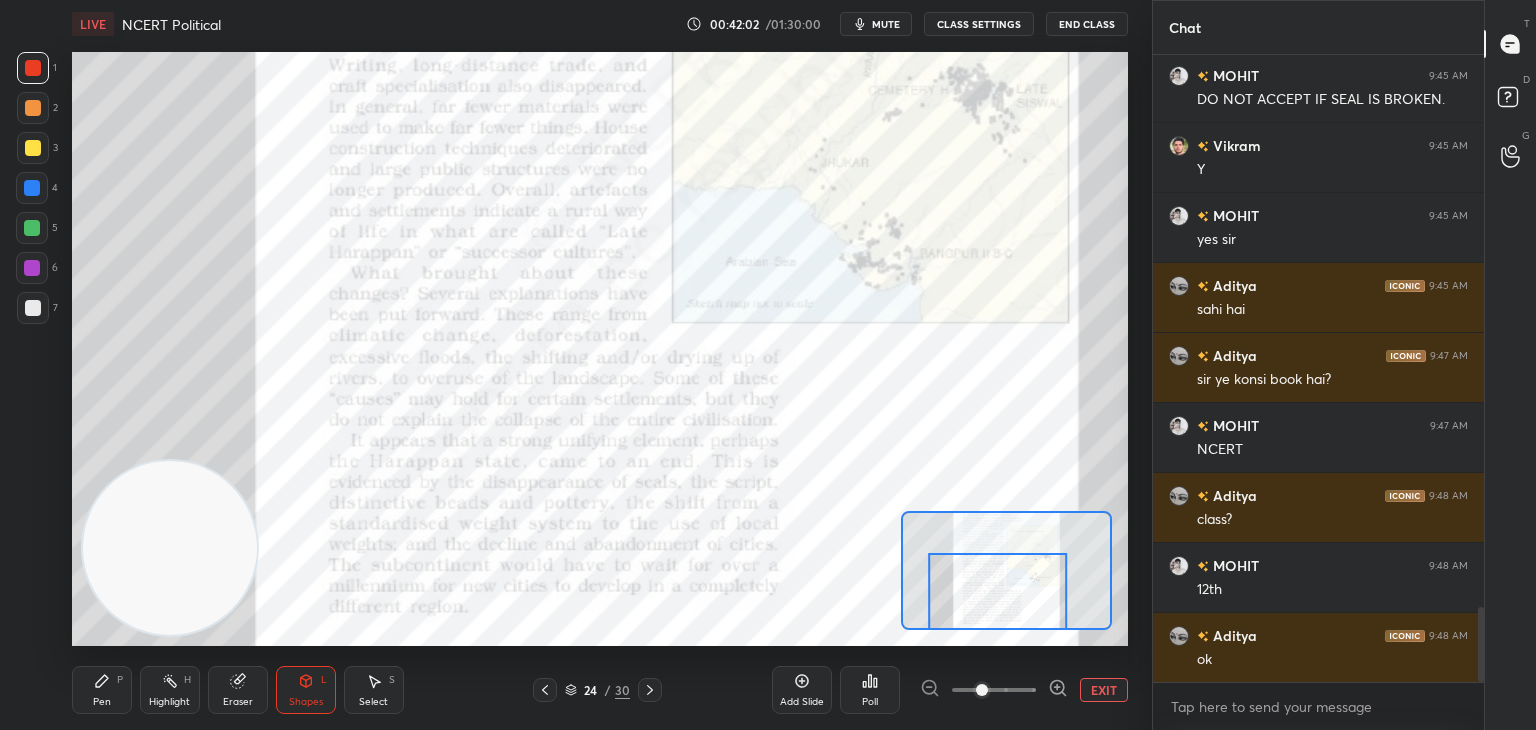 click 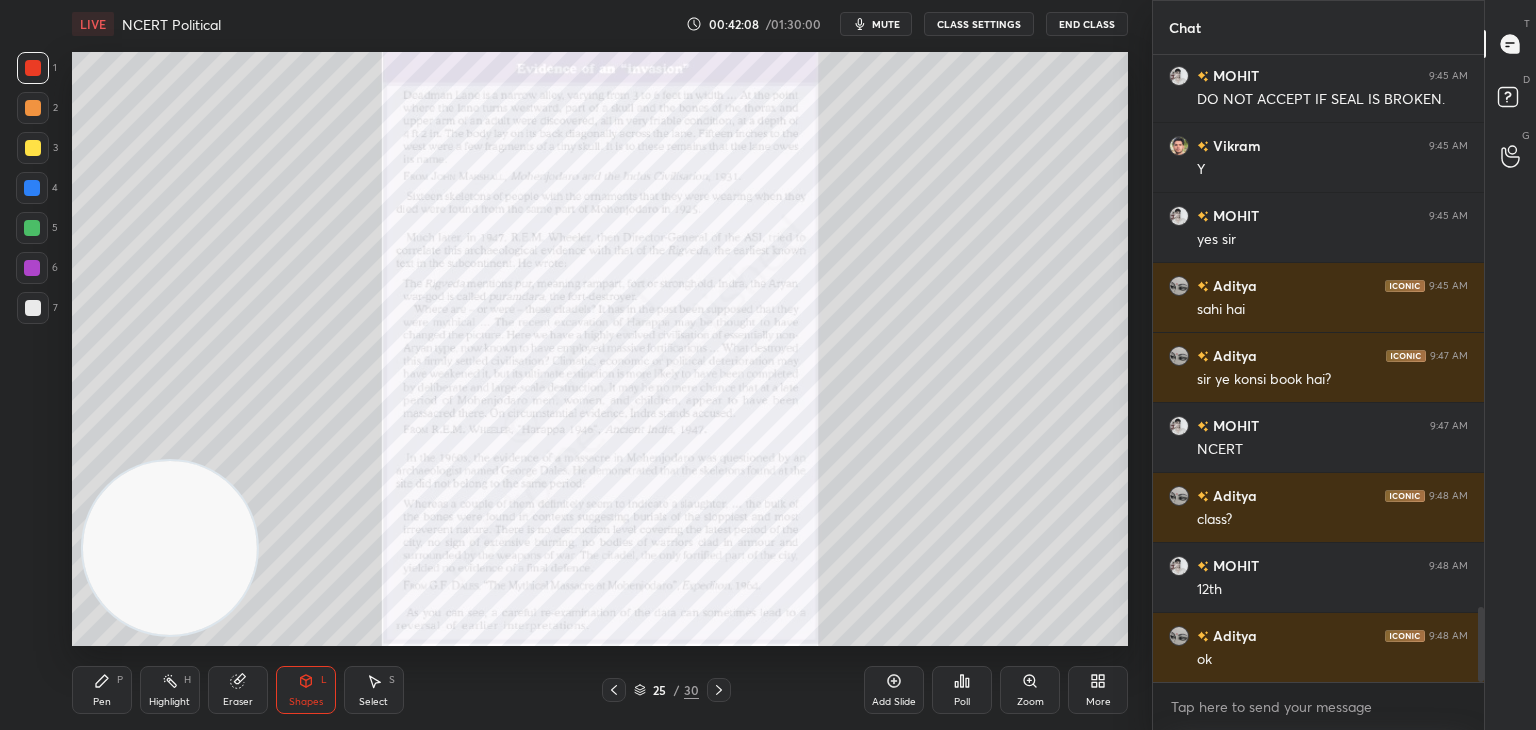 click 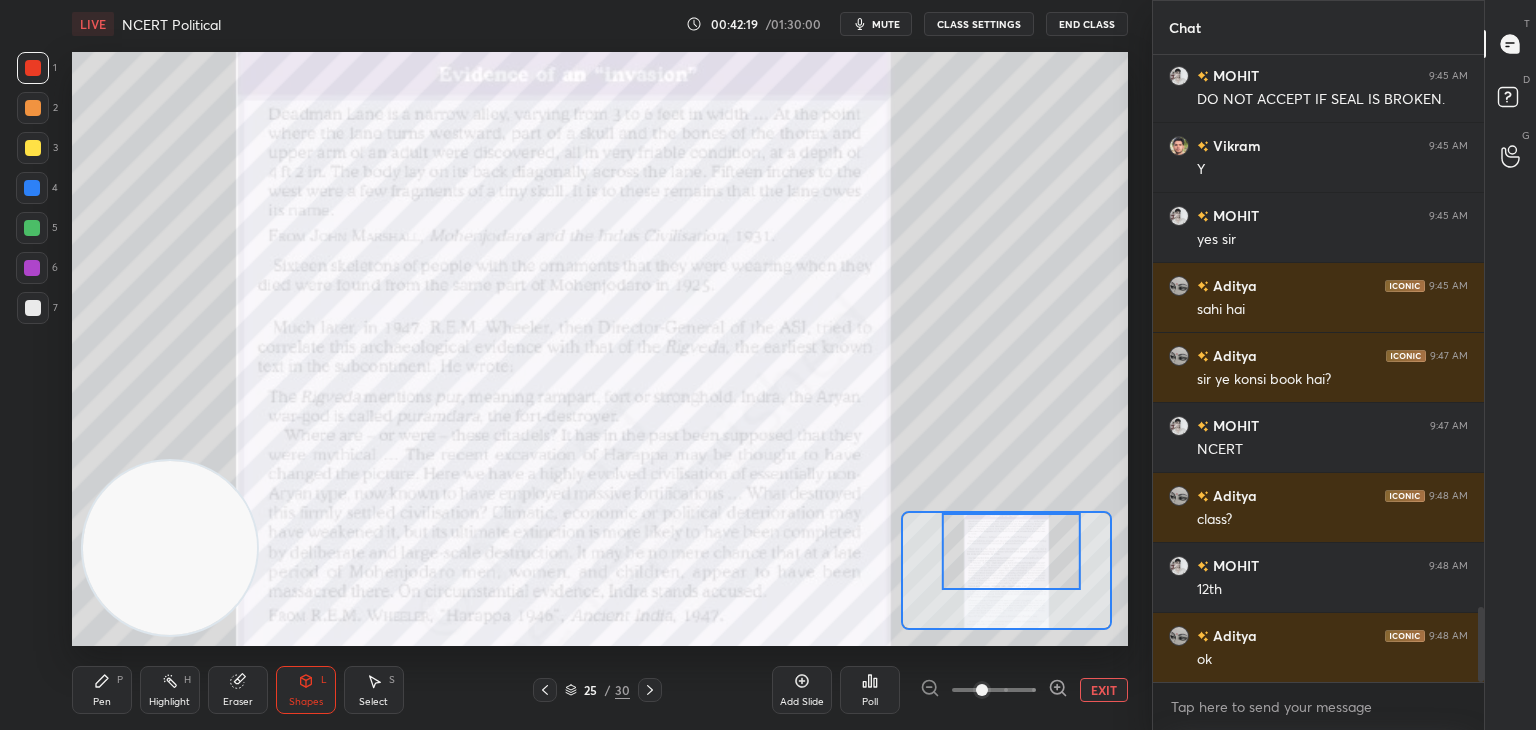 click 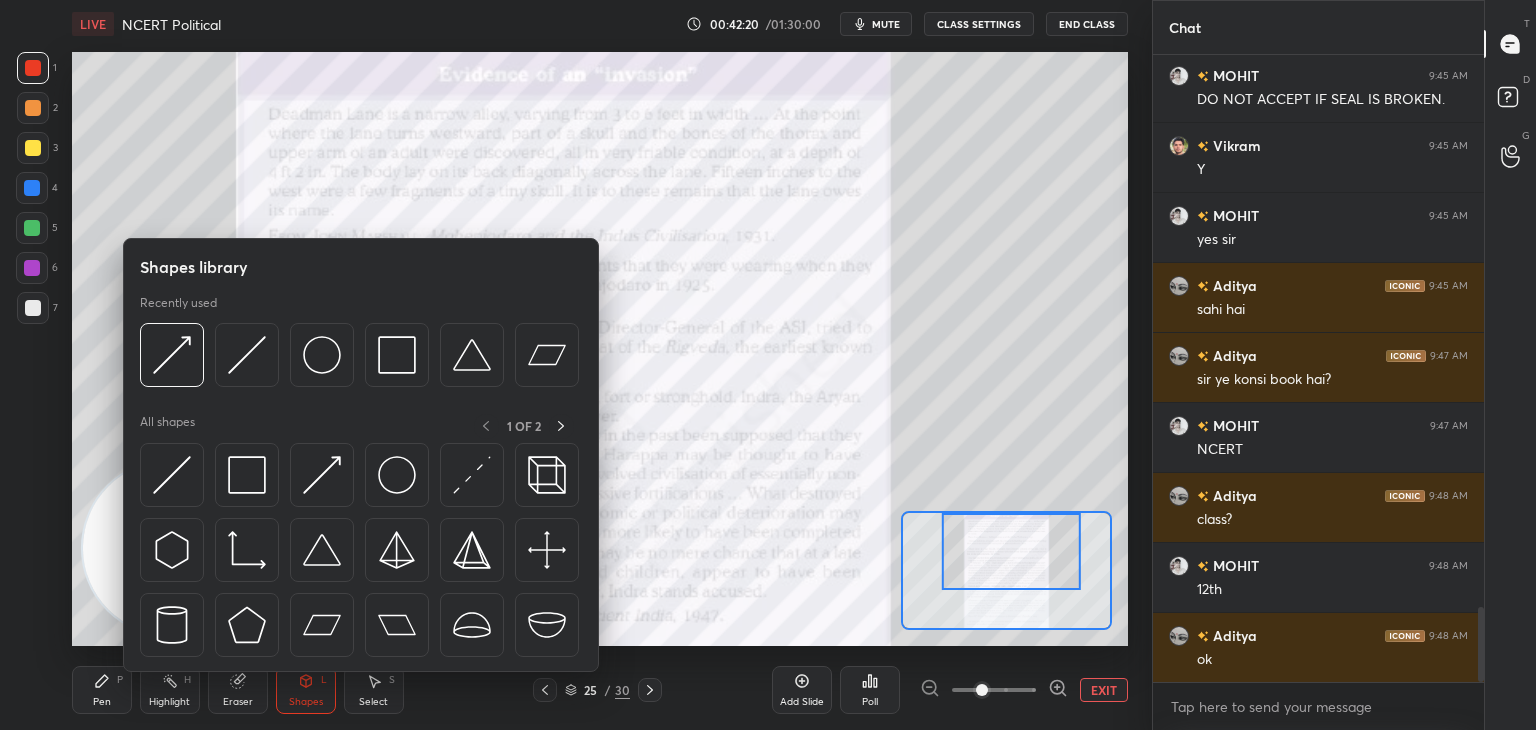 click at bounding box center [172, 475] 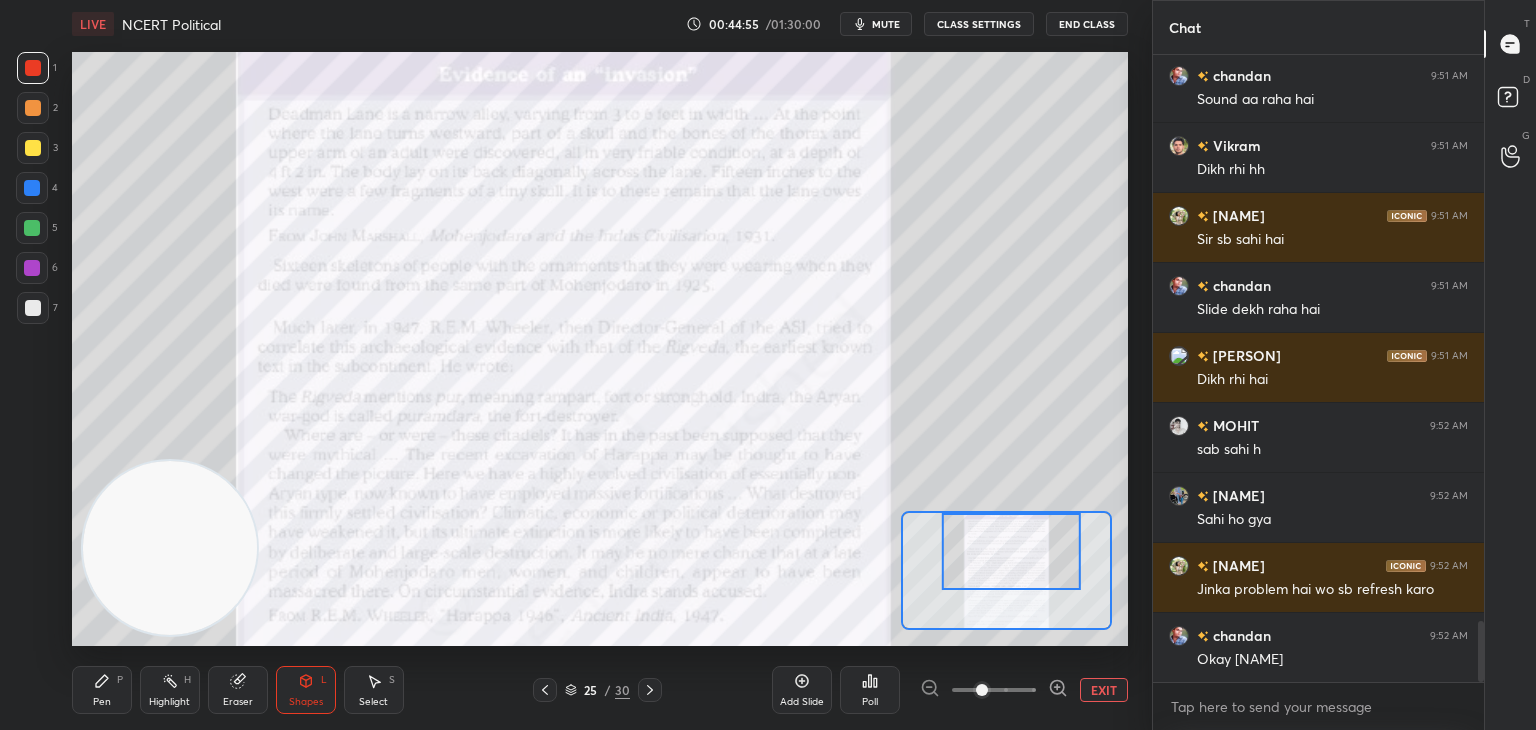 scroll, scrollTop: 5892, scrollLeft: 0, axis: vertical 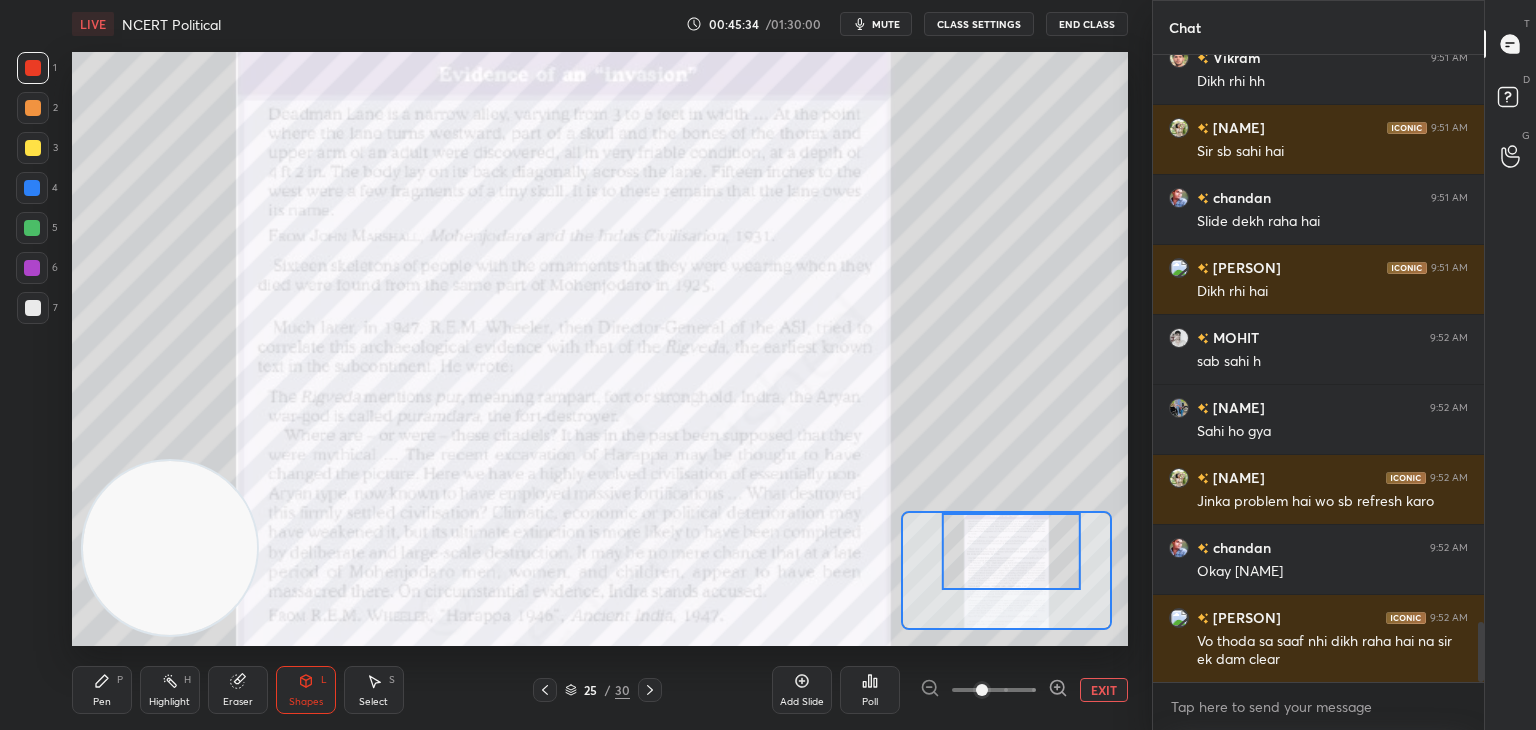 click 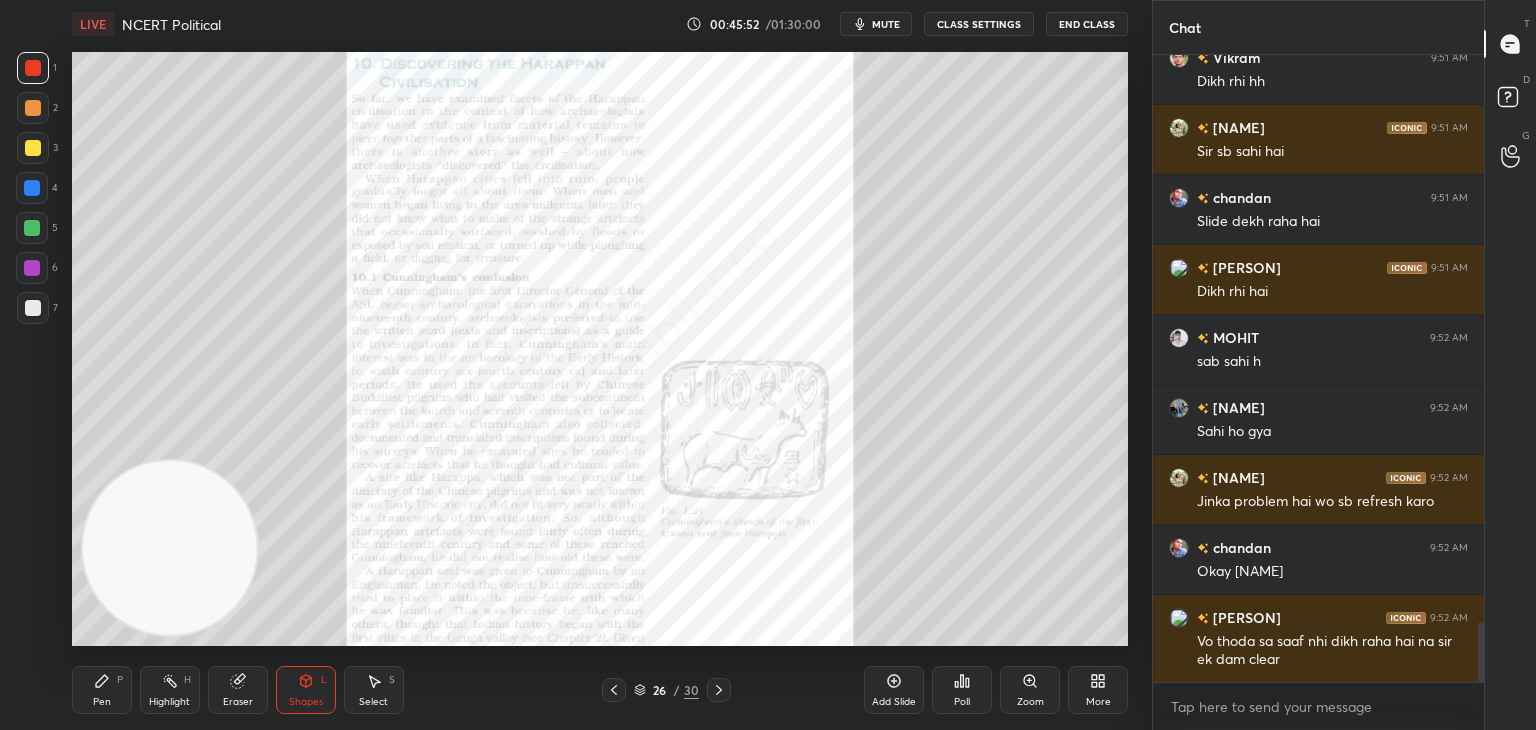click 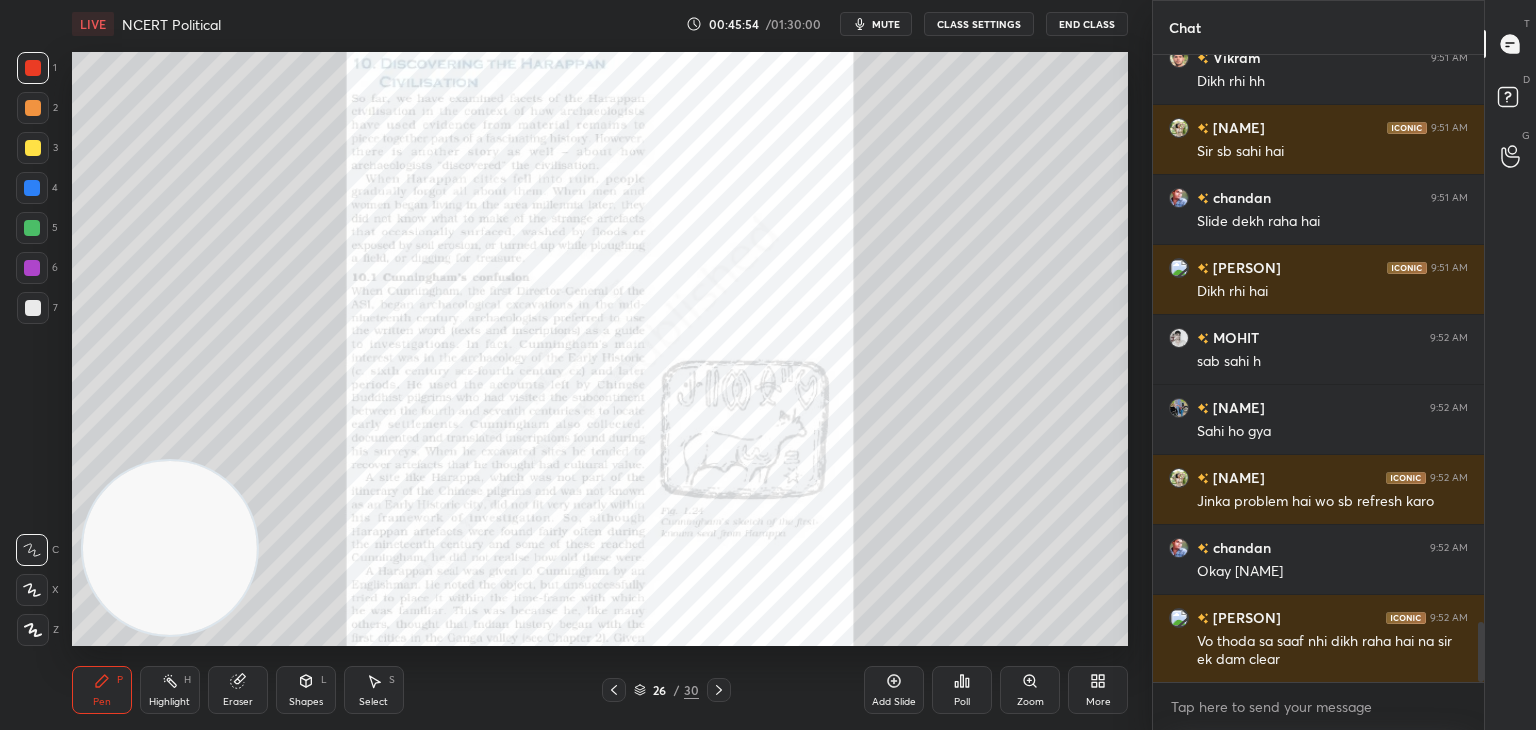 click at bounding box center [33, 308] 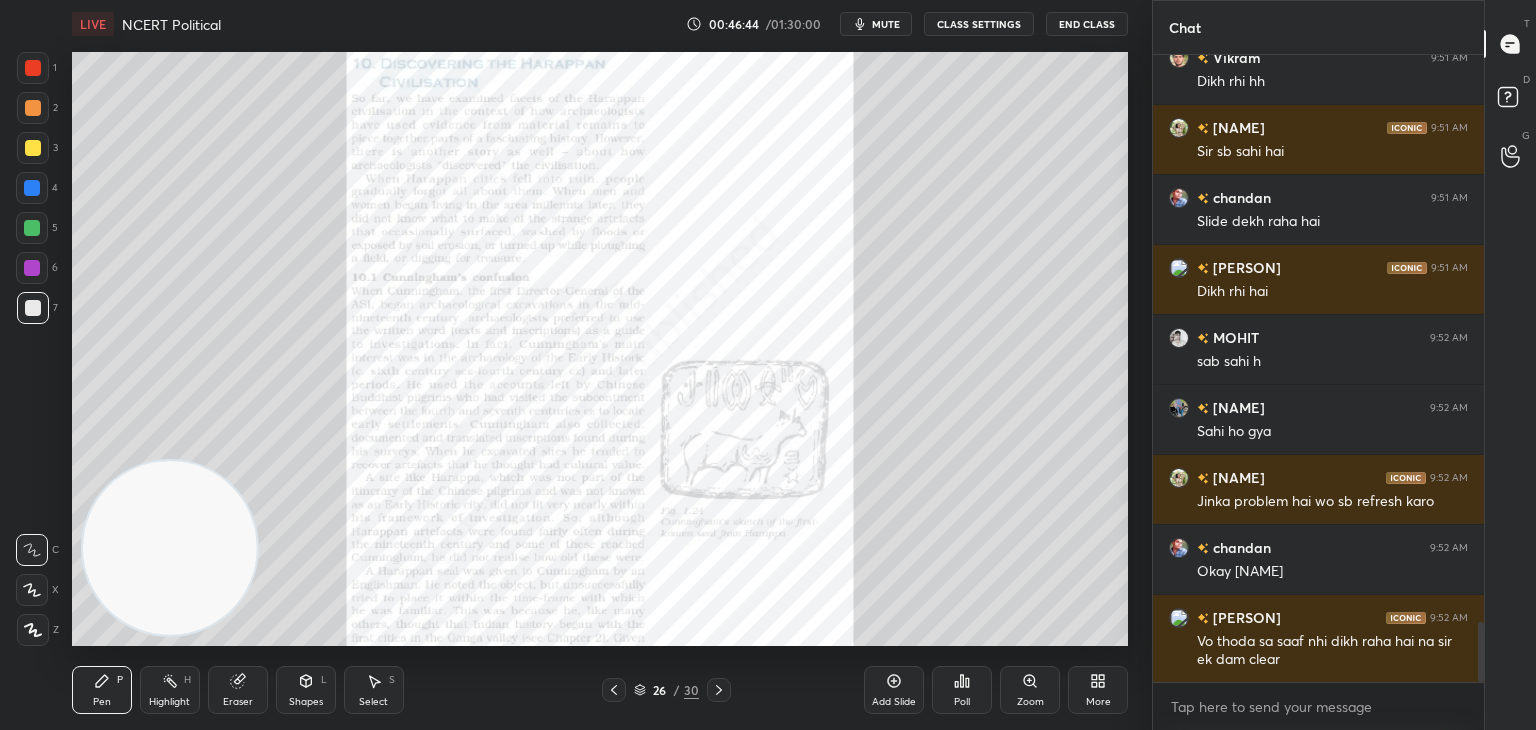 click 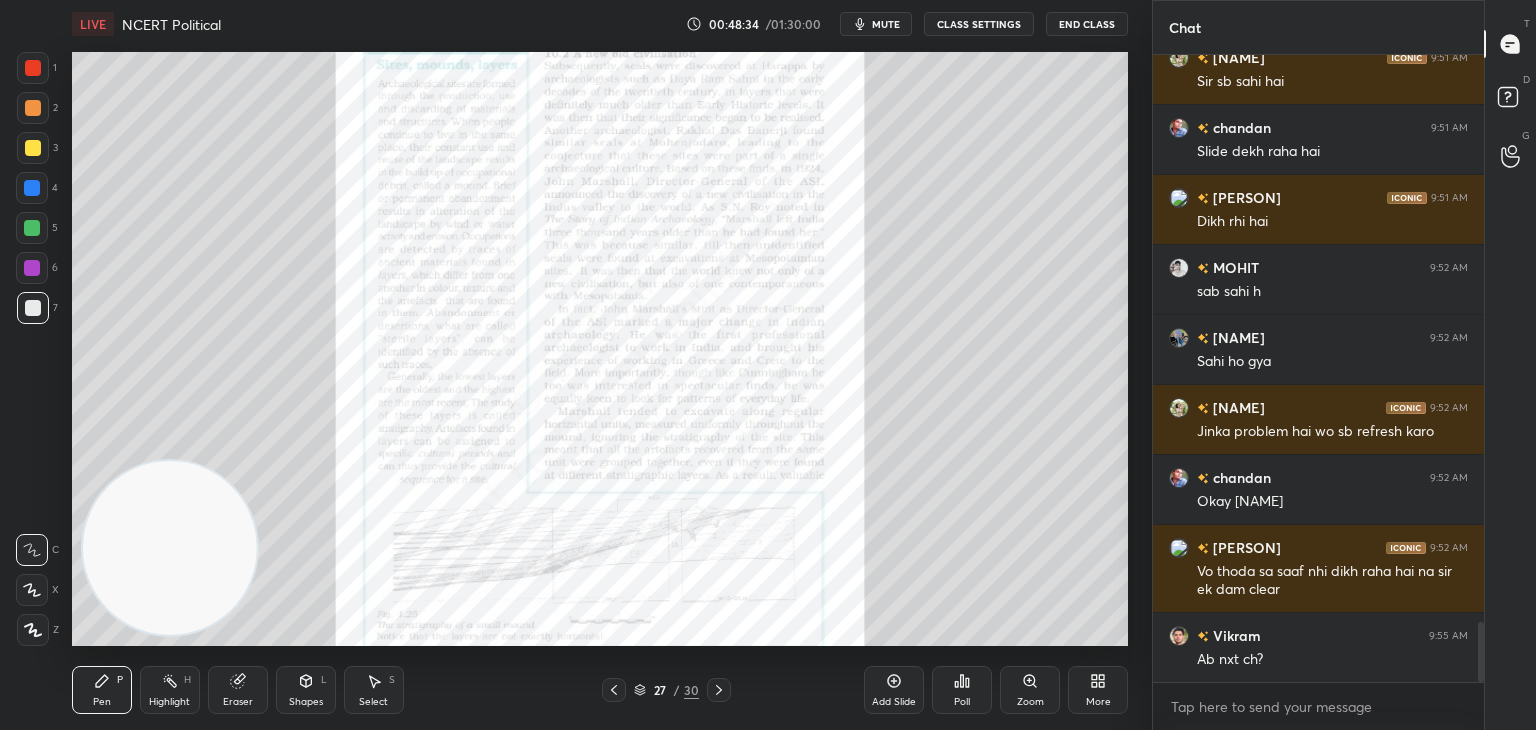 scroll, scrollTop: 6032, scrollLeft: 0, axis: vertical 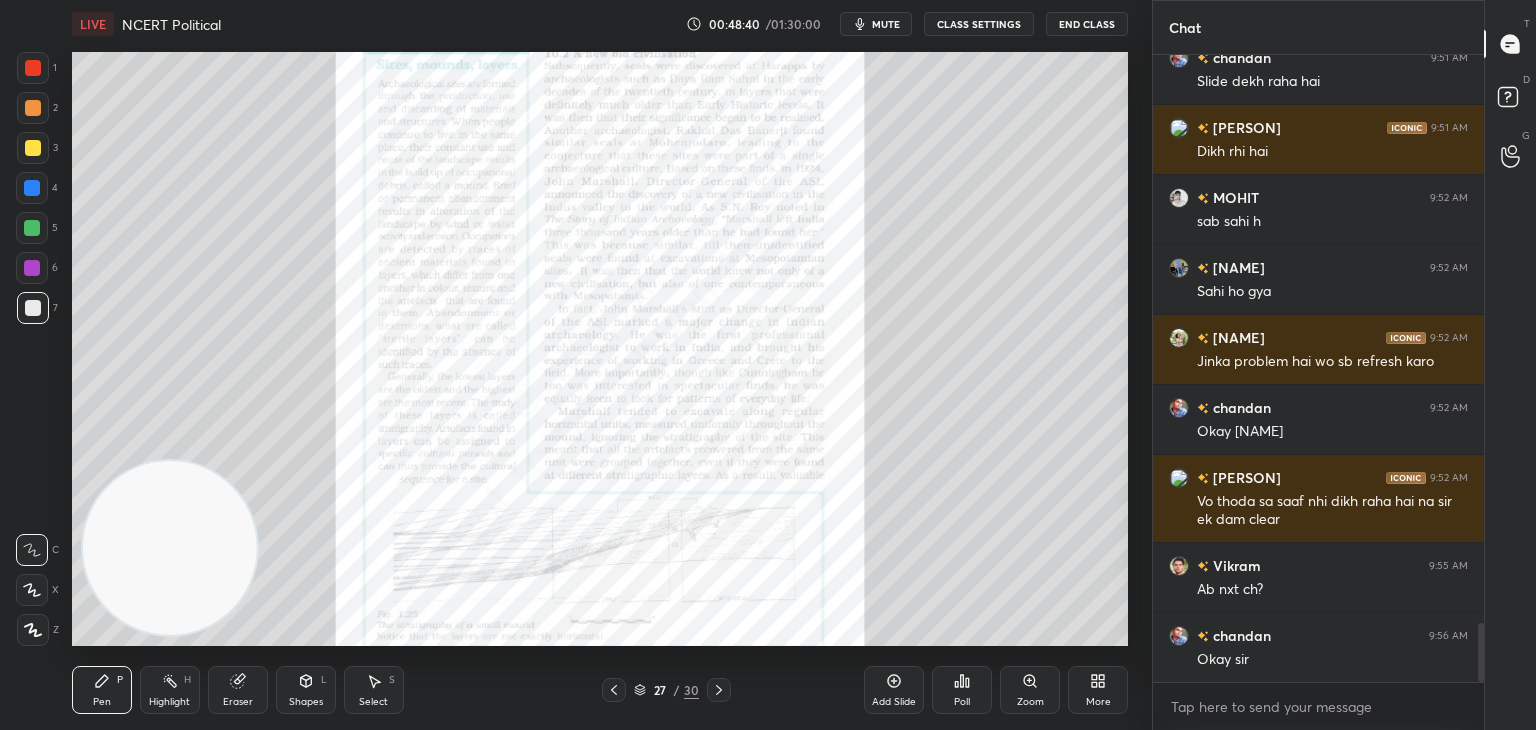 click 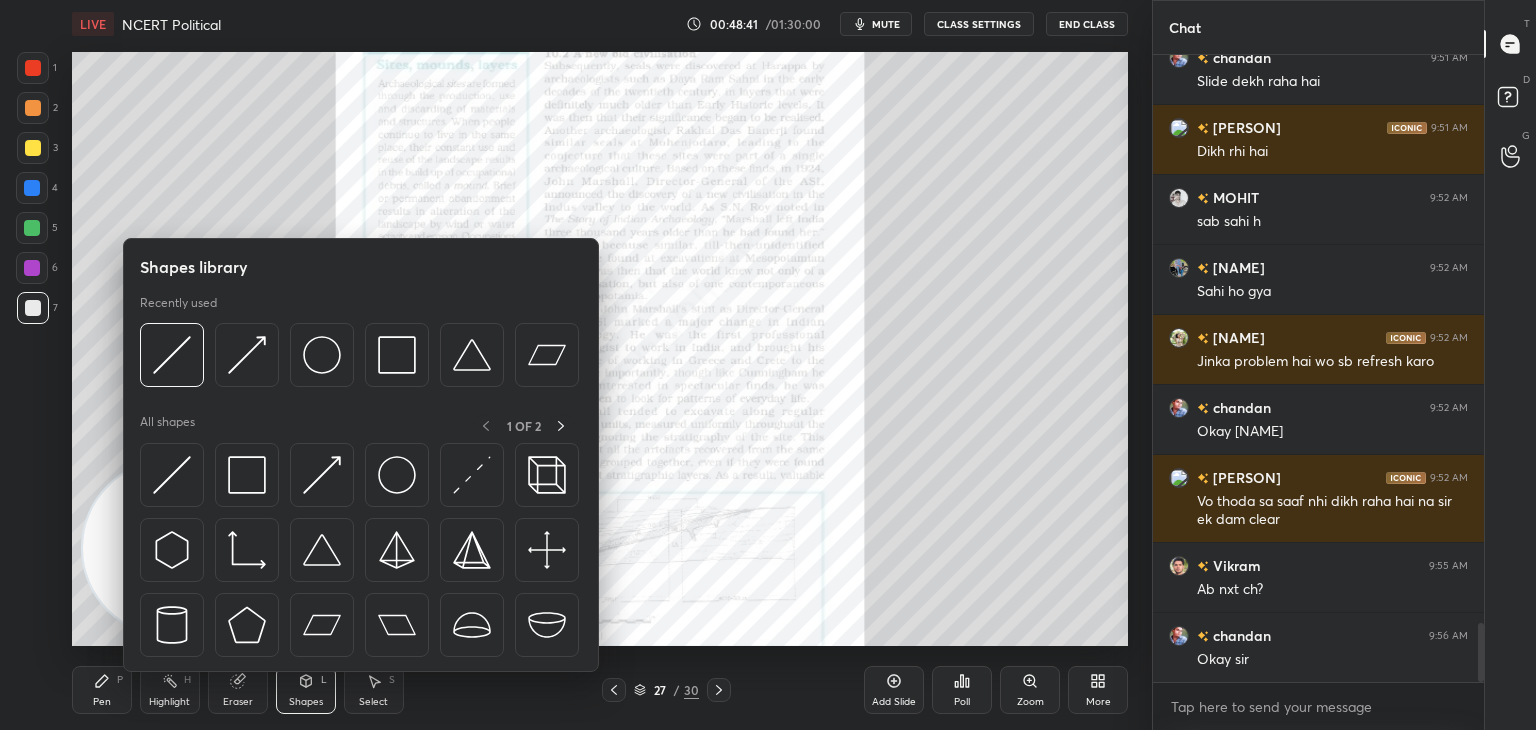 click at bounding box center (172, 475) 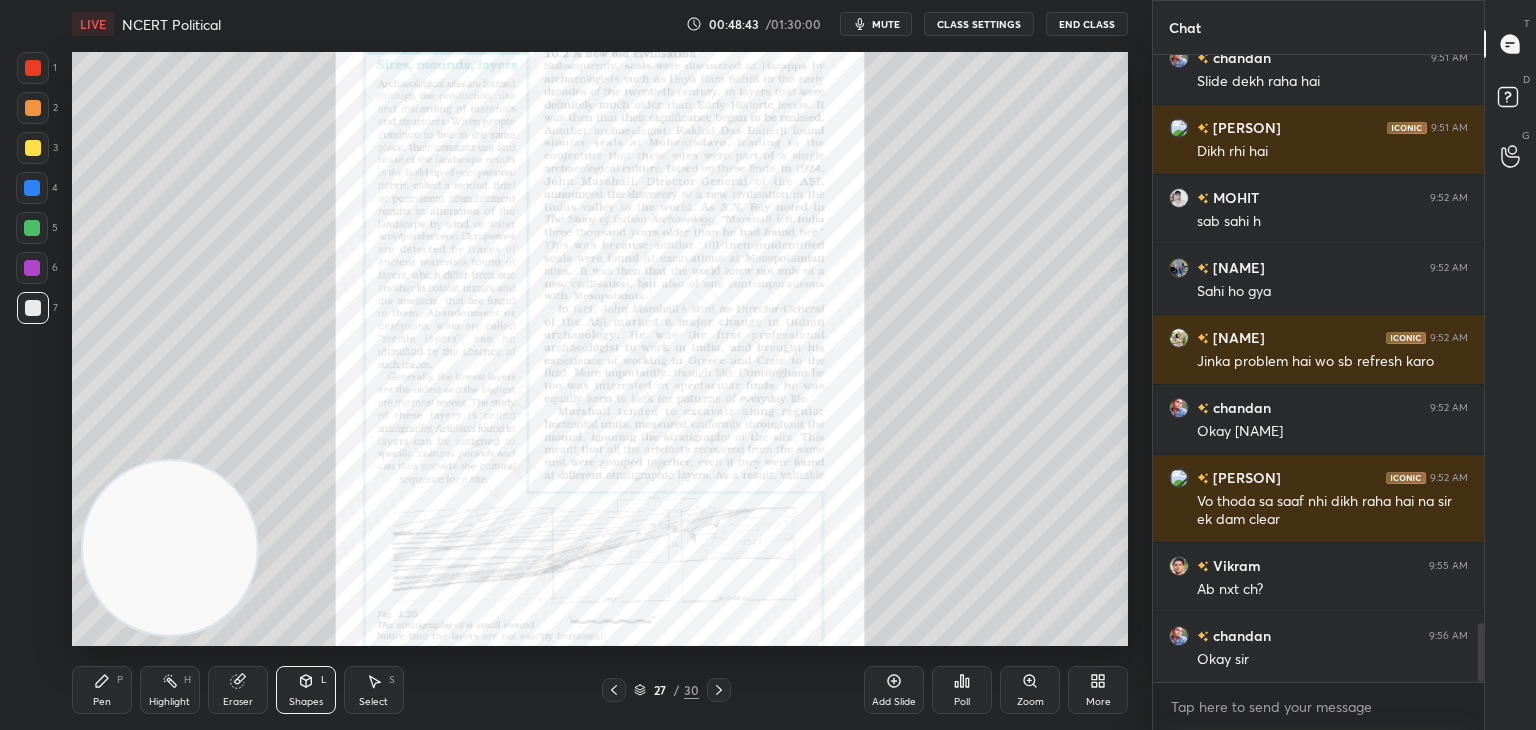 click 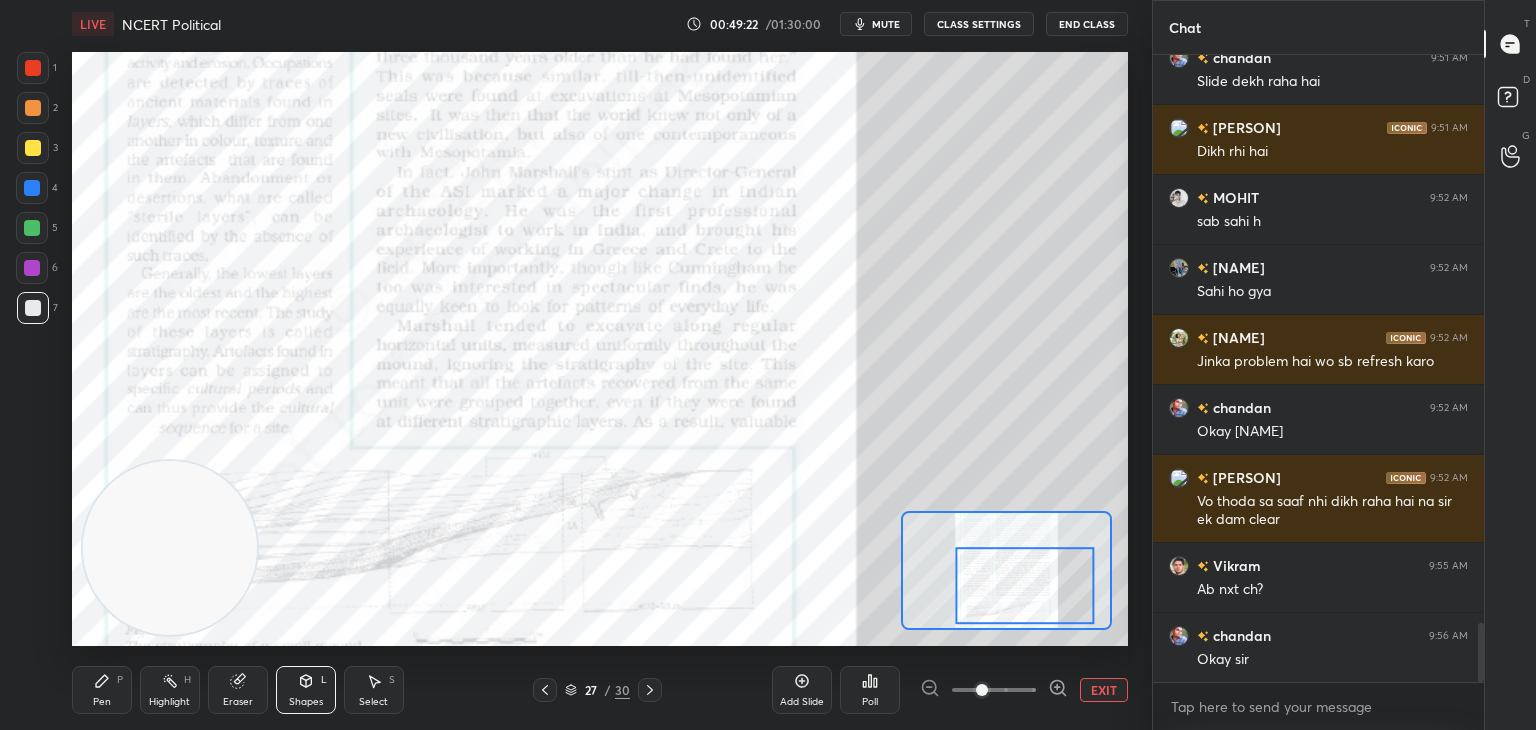click at bounding box center (33, 68) 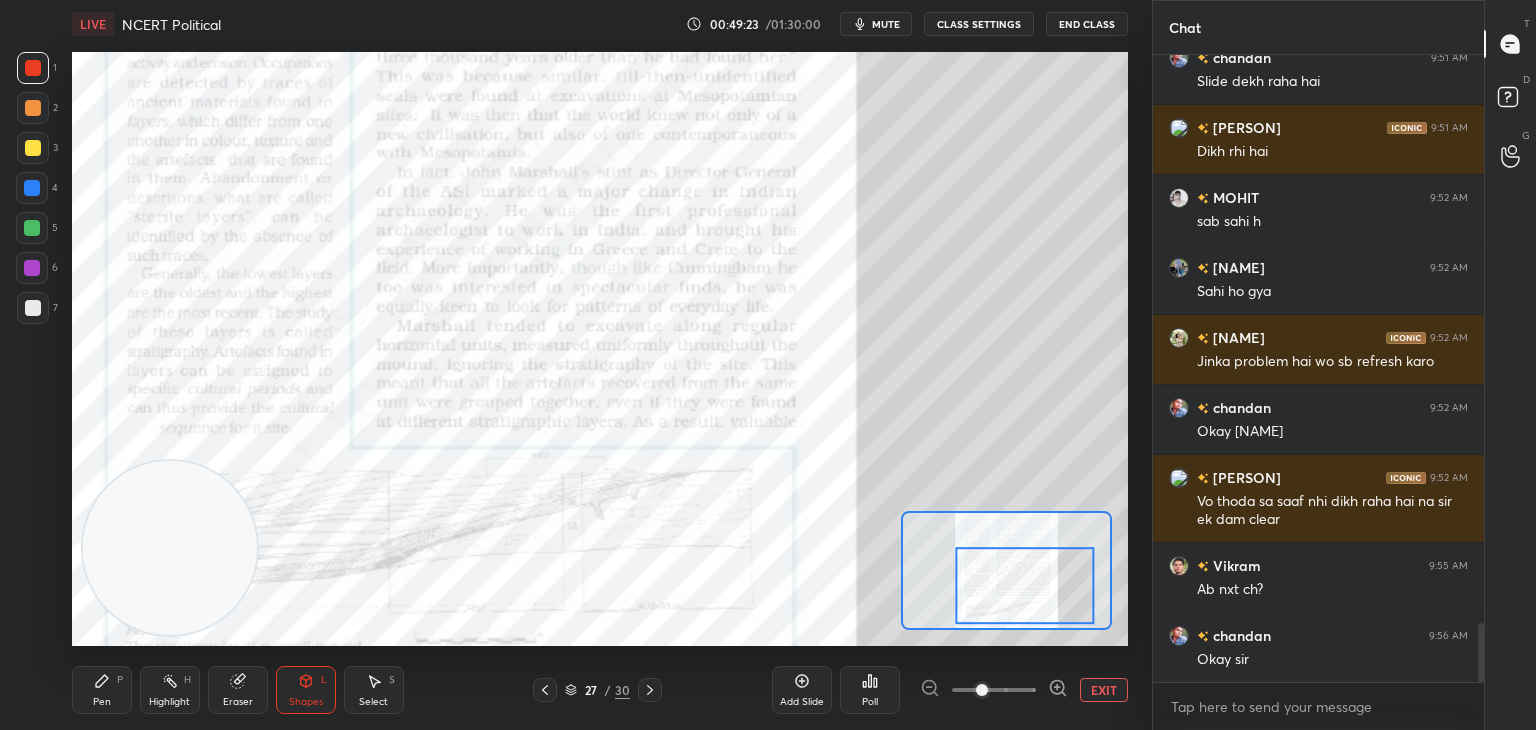 scroll, scrollTop: 6102, scrollLeft: 0, axis: vertical 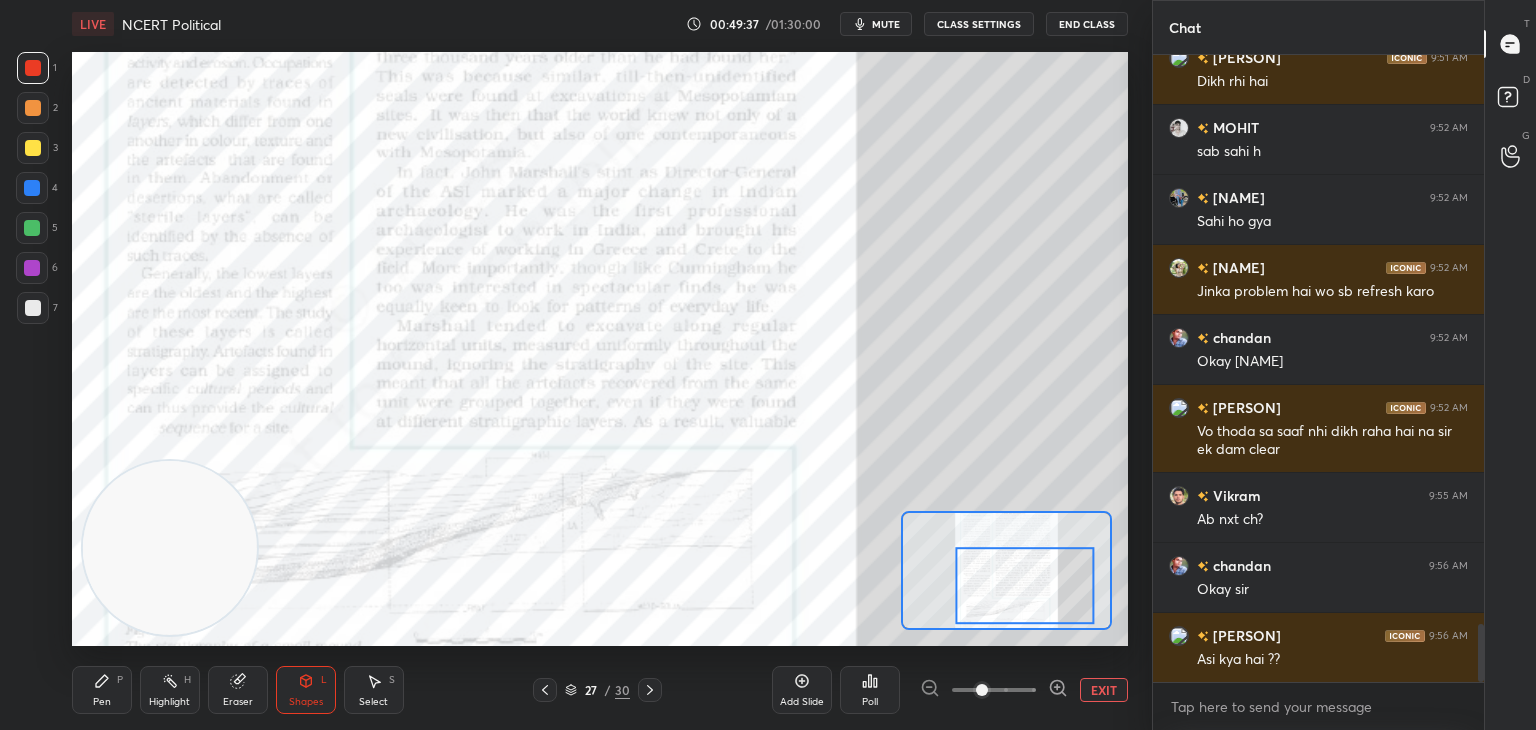 click on "Pen P" at bounding box center (102, 690) 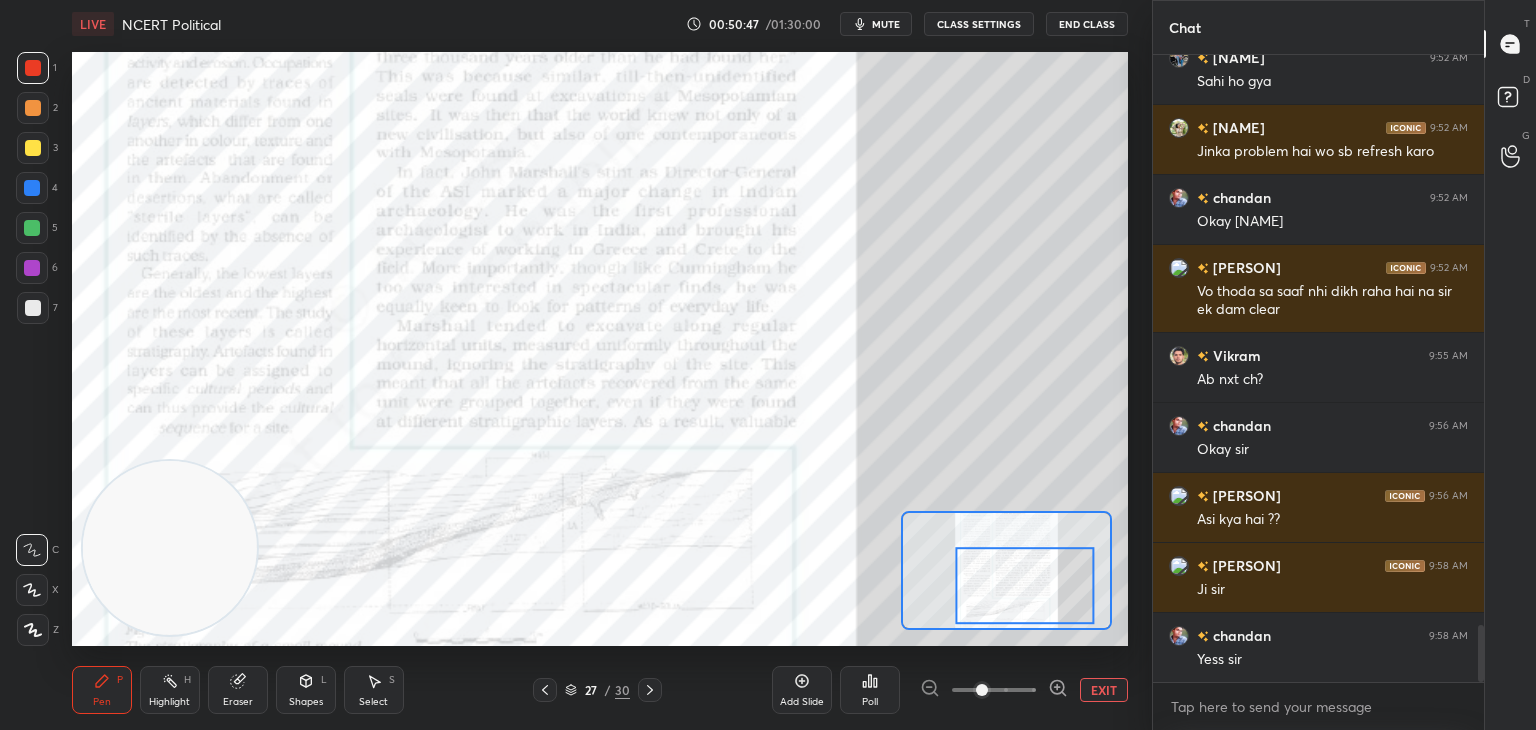scroll, scrollTop: 6312, scrollLeft: 0, axis: vertical 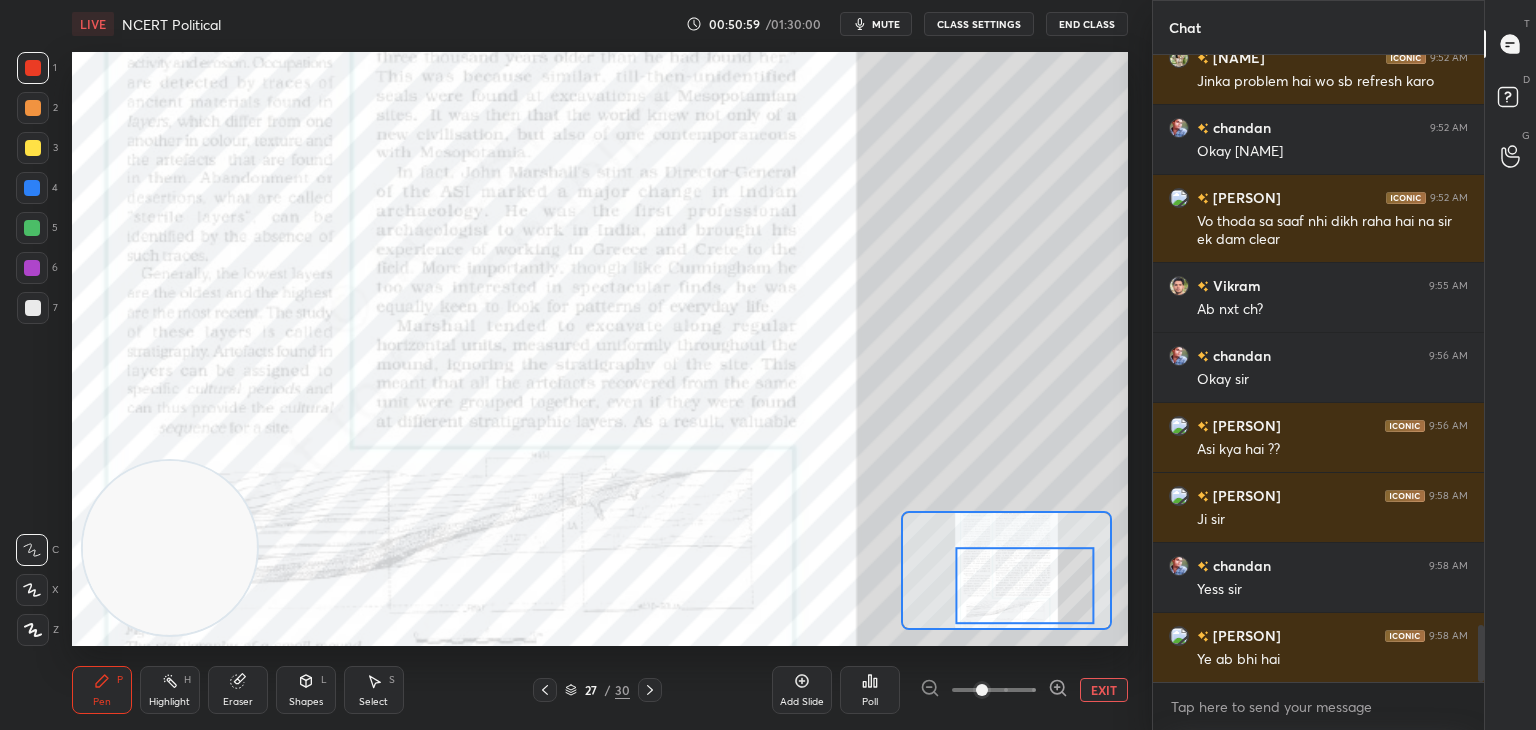 click 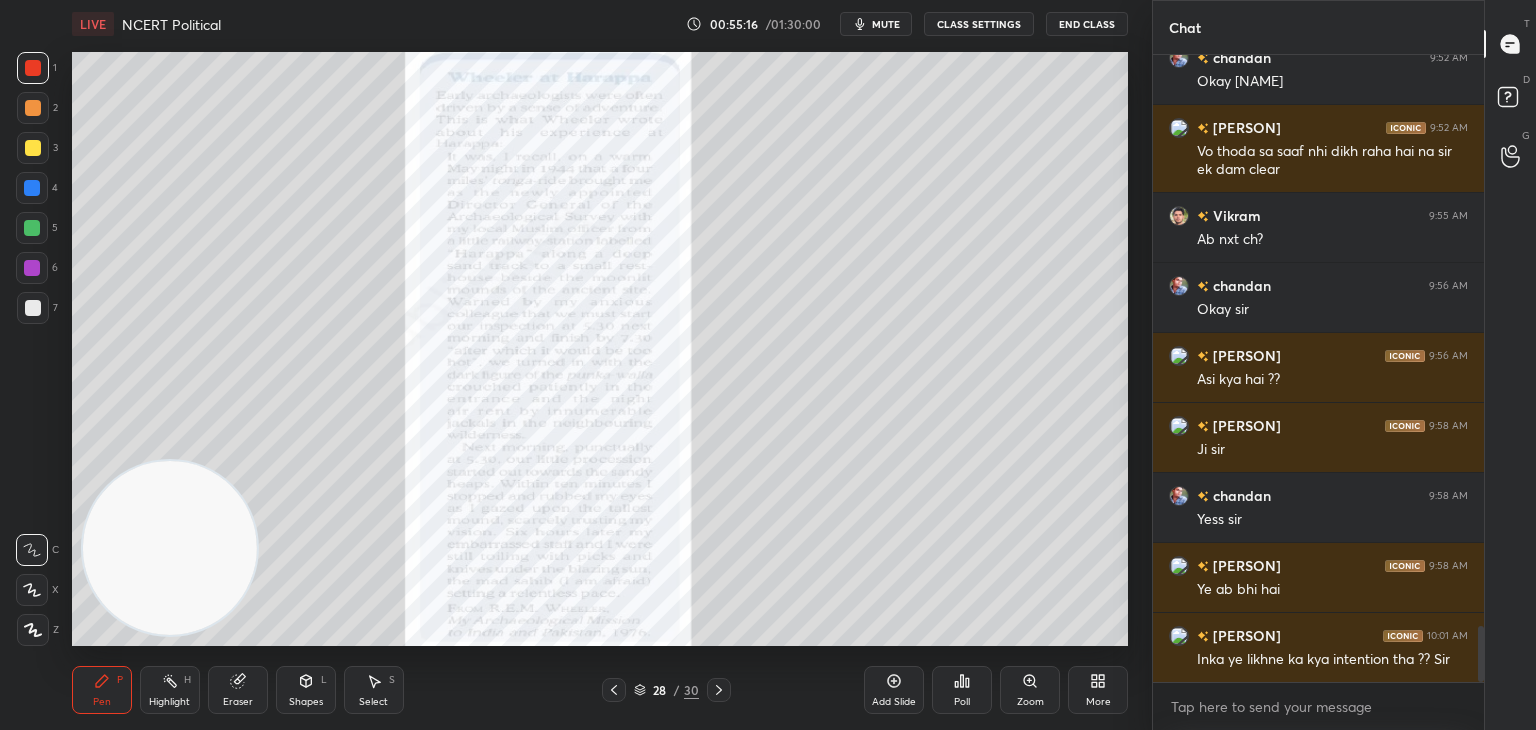 scroll, scrollTop: 6452, scrollLeft: 0, axis: vertical 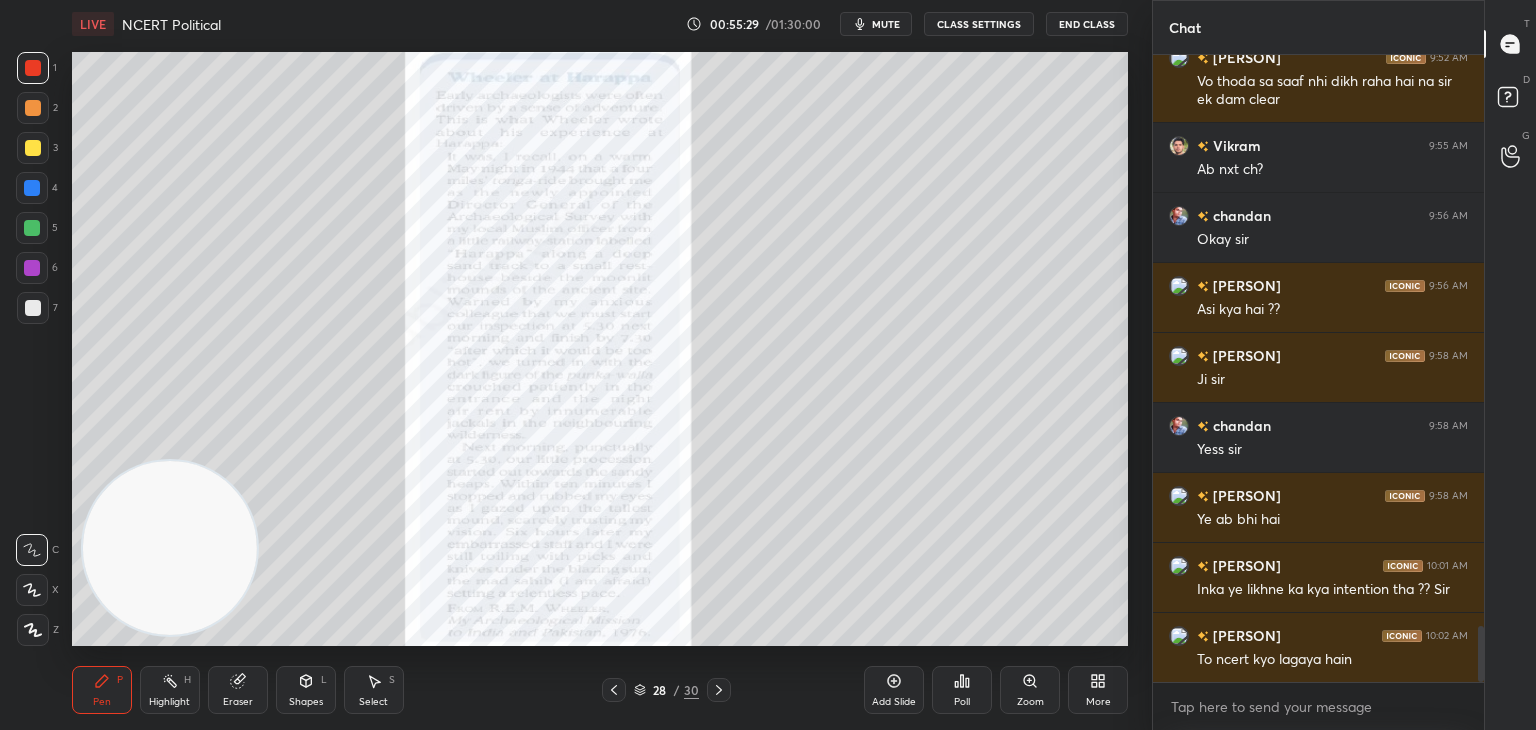 click 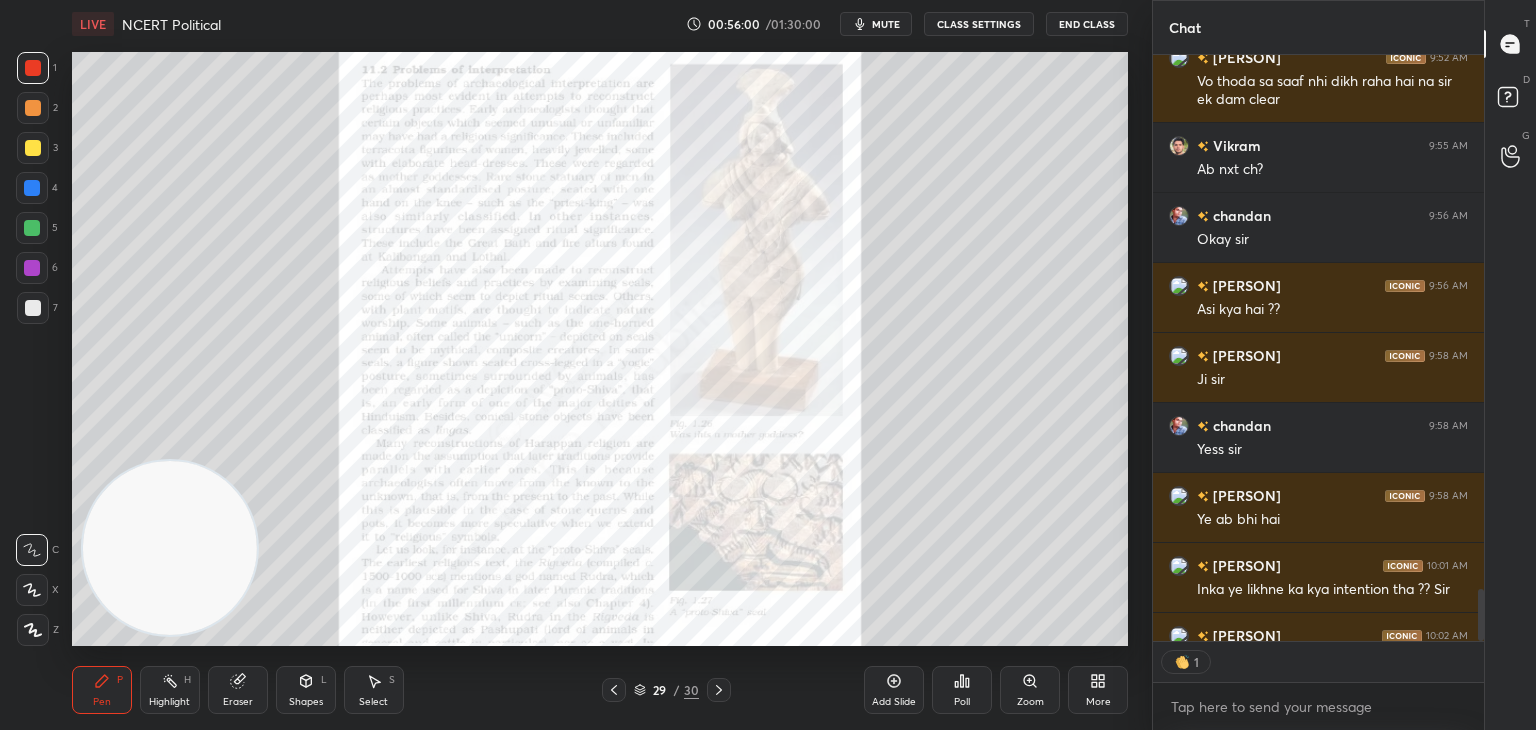 scroll, scrollTop: 581, scrollLeft: 325, axis: both 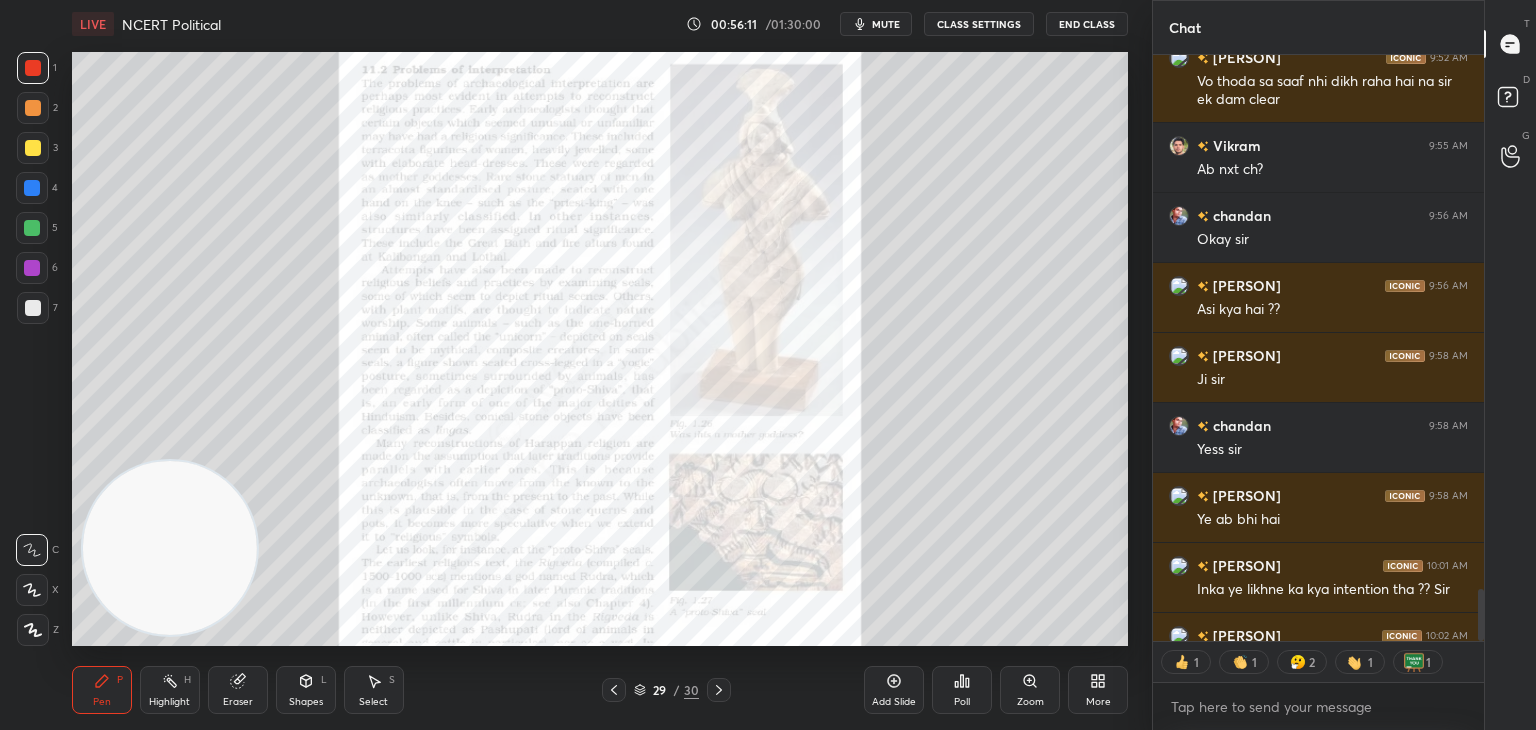 click 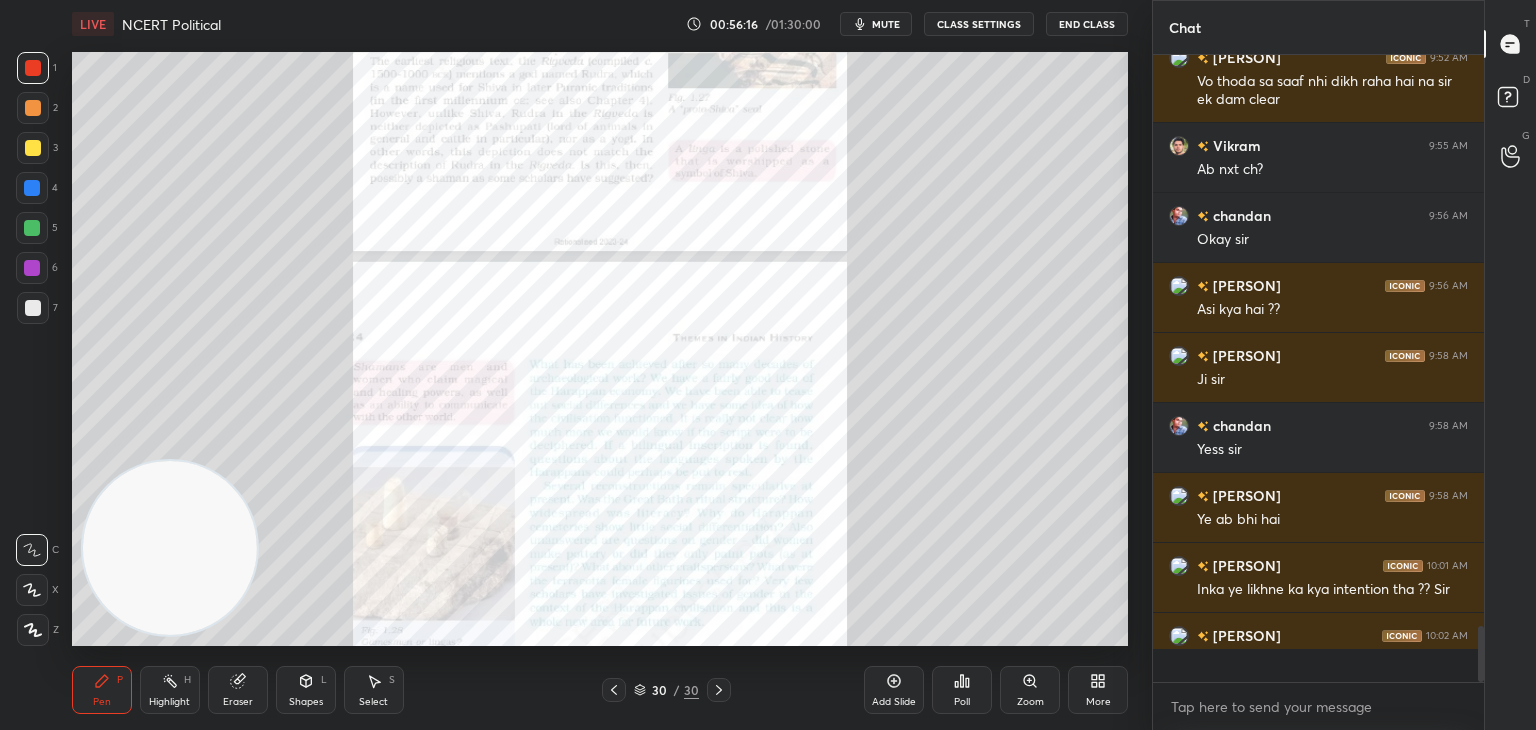 scroll, scrollTop: 6, scrollLeft: 6, axis: both 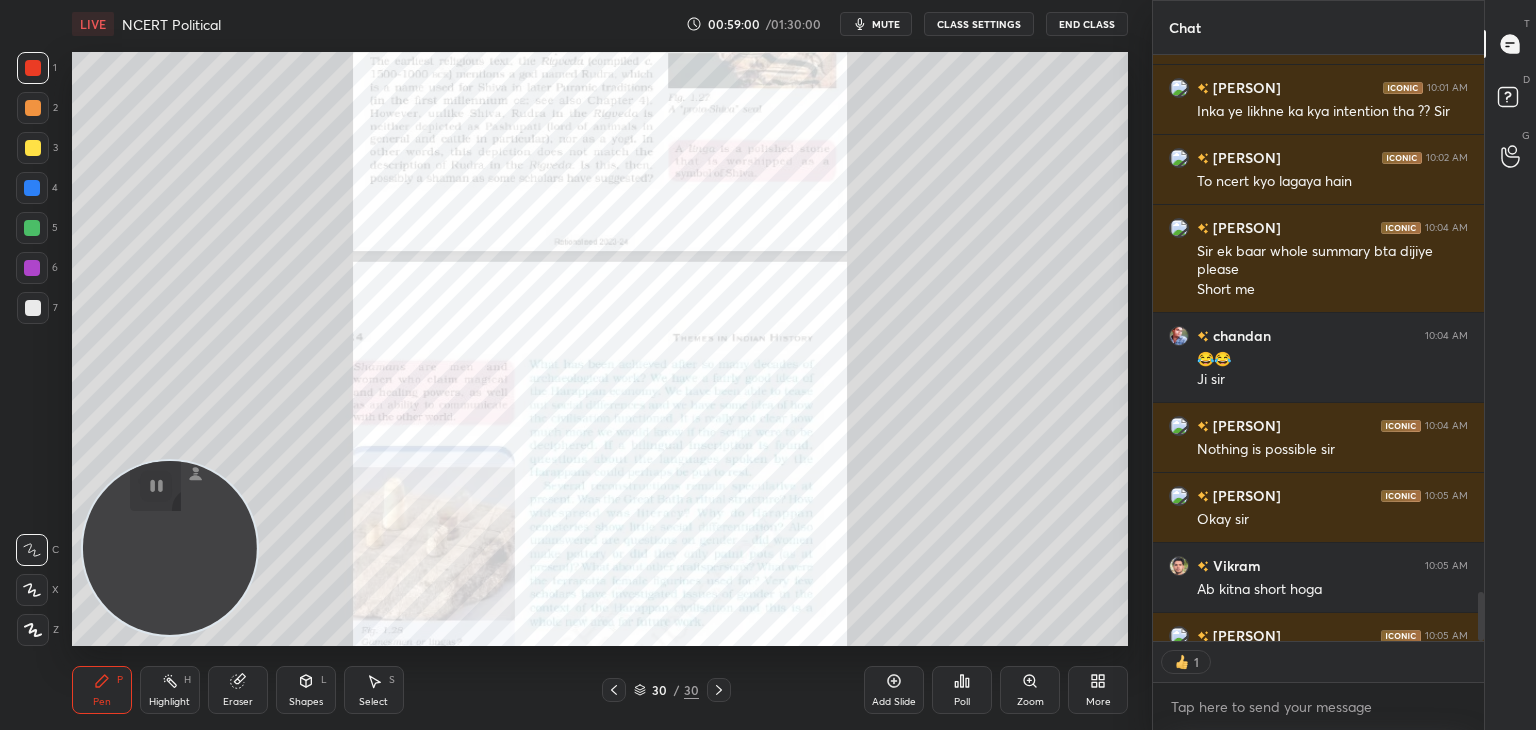 type on "x" 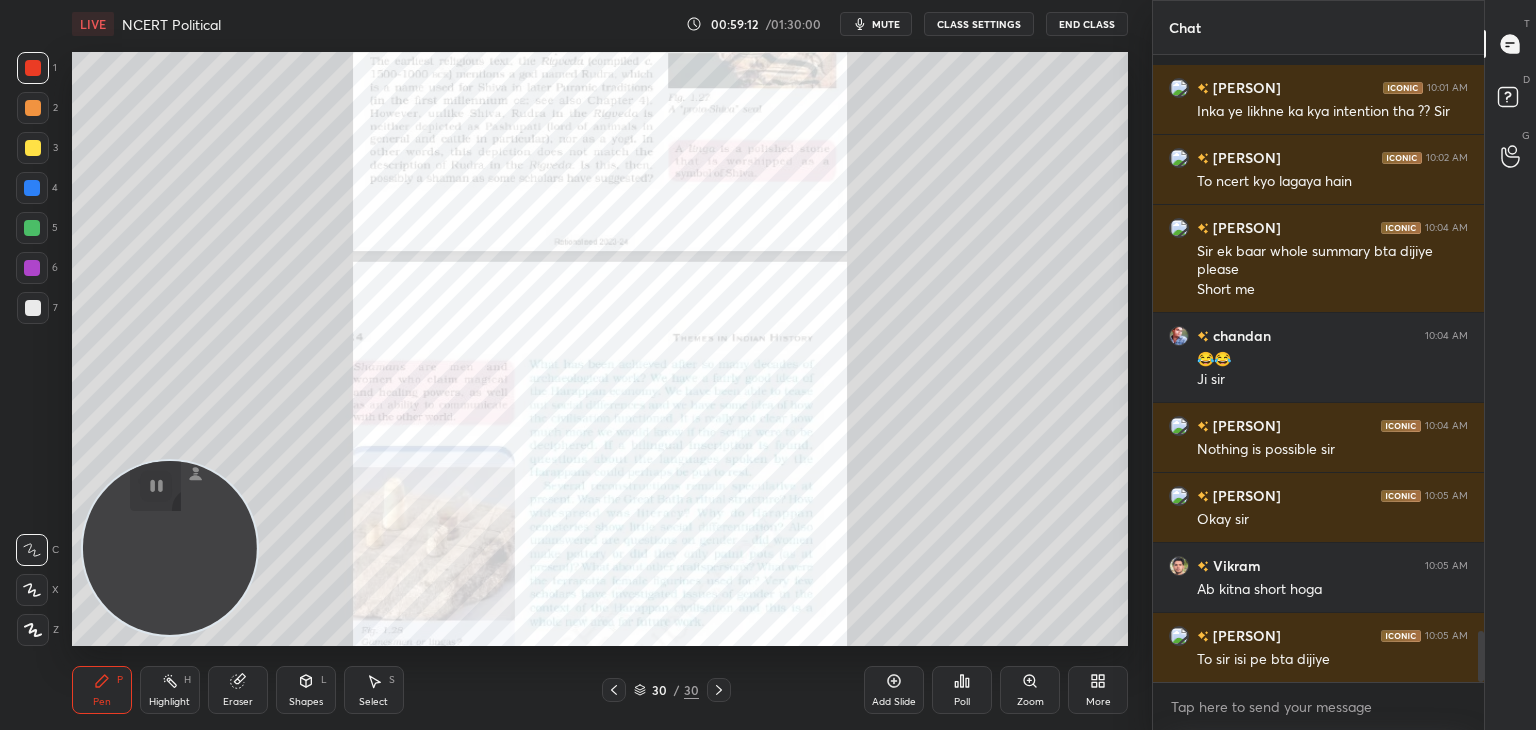 scroll, scrollTop: 7048, scrollLeft: 0, axis: vertical 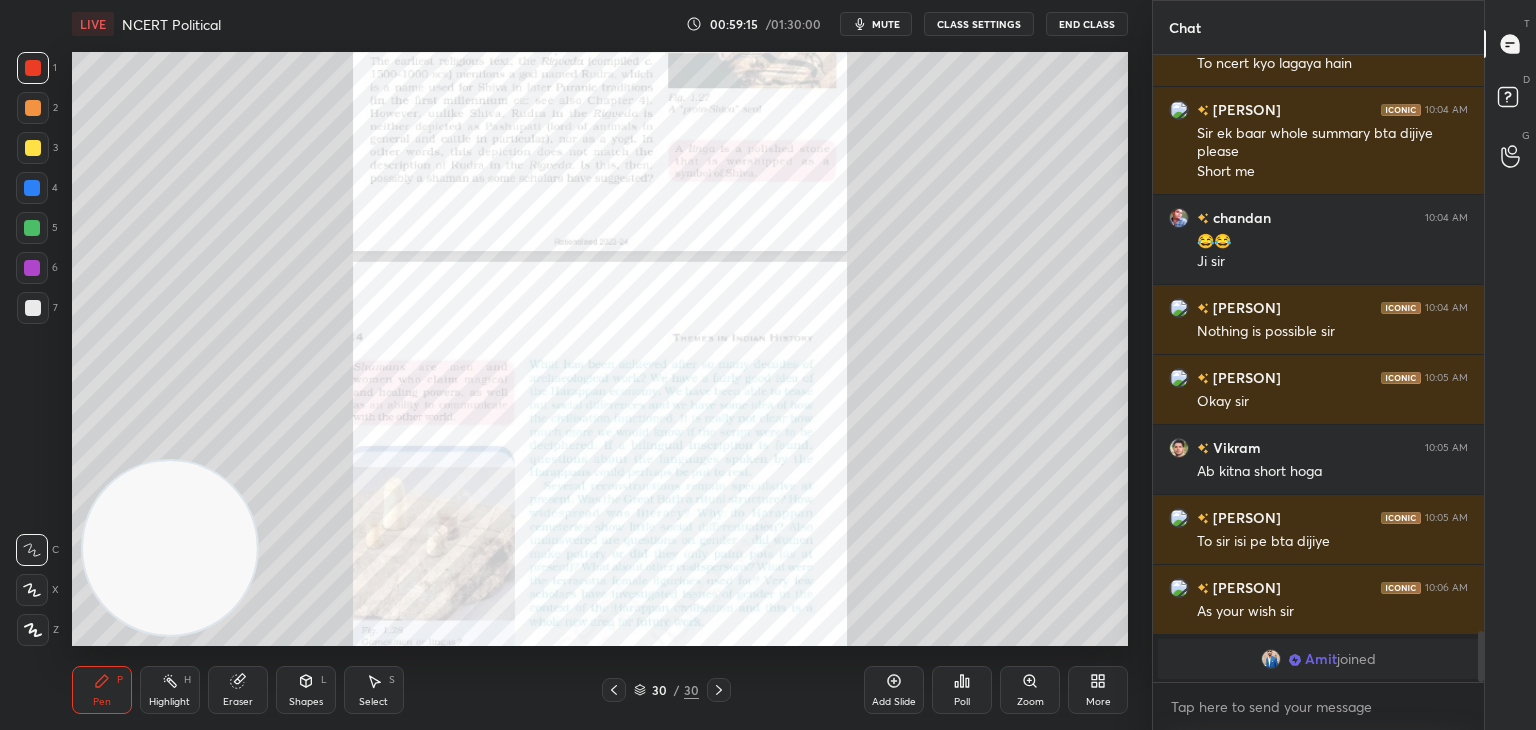 click on "More" at bounding box center (1098, 690) 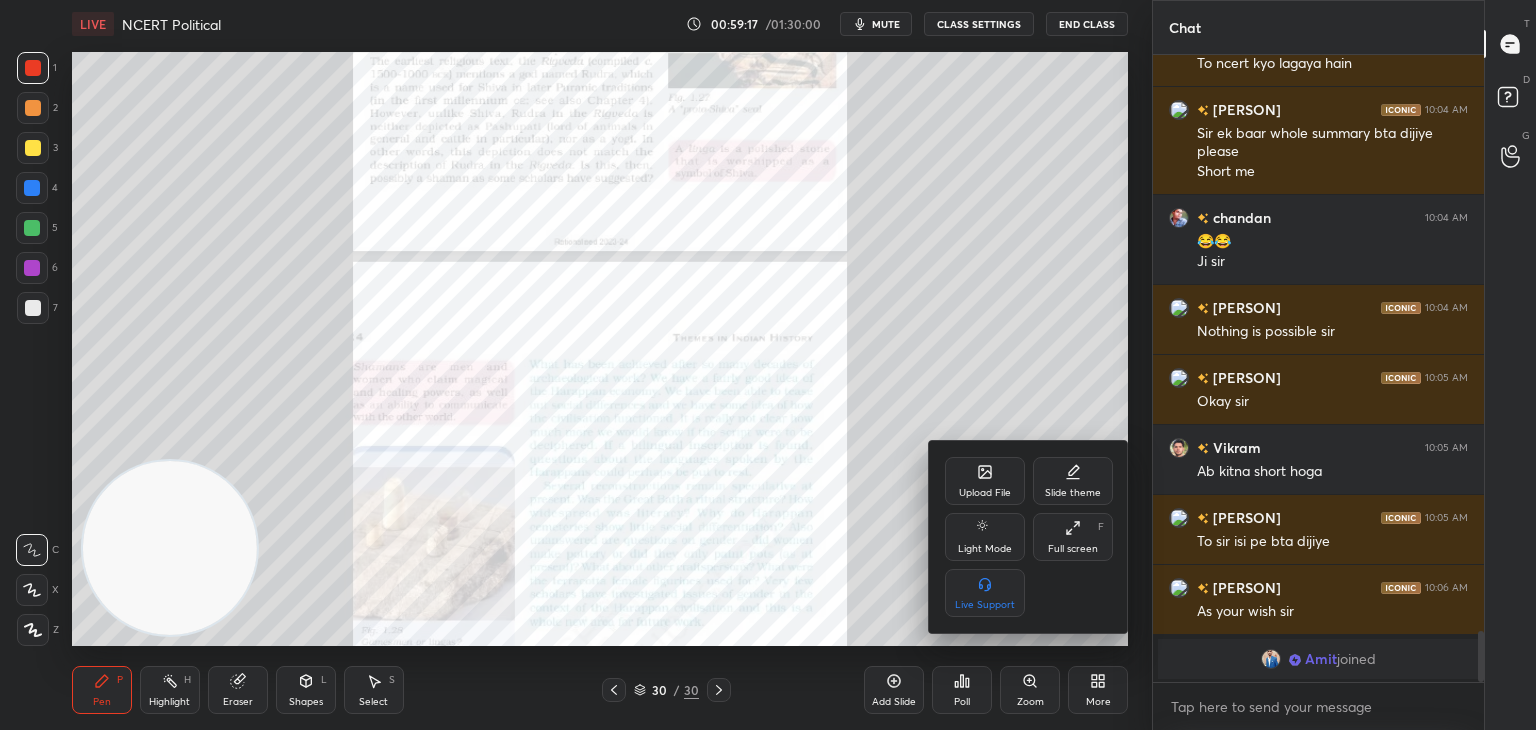 click 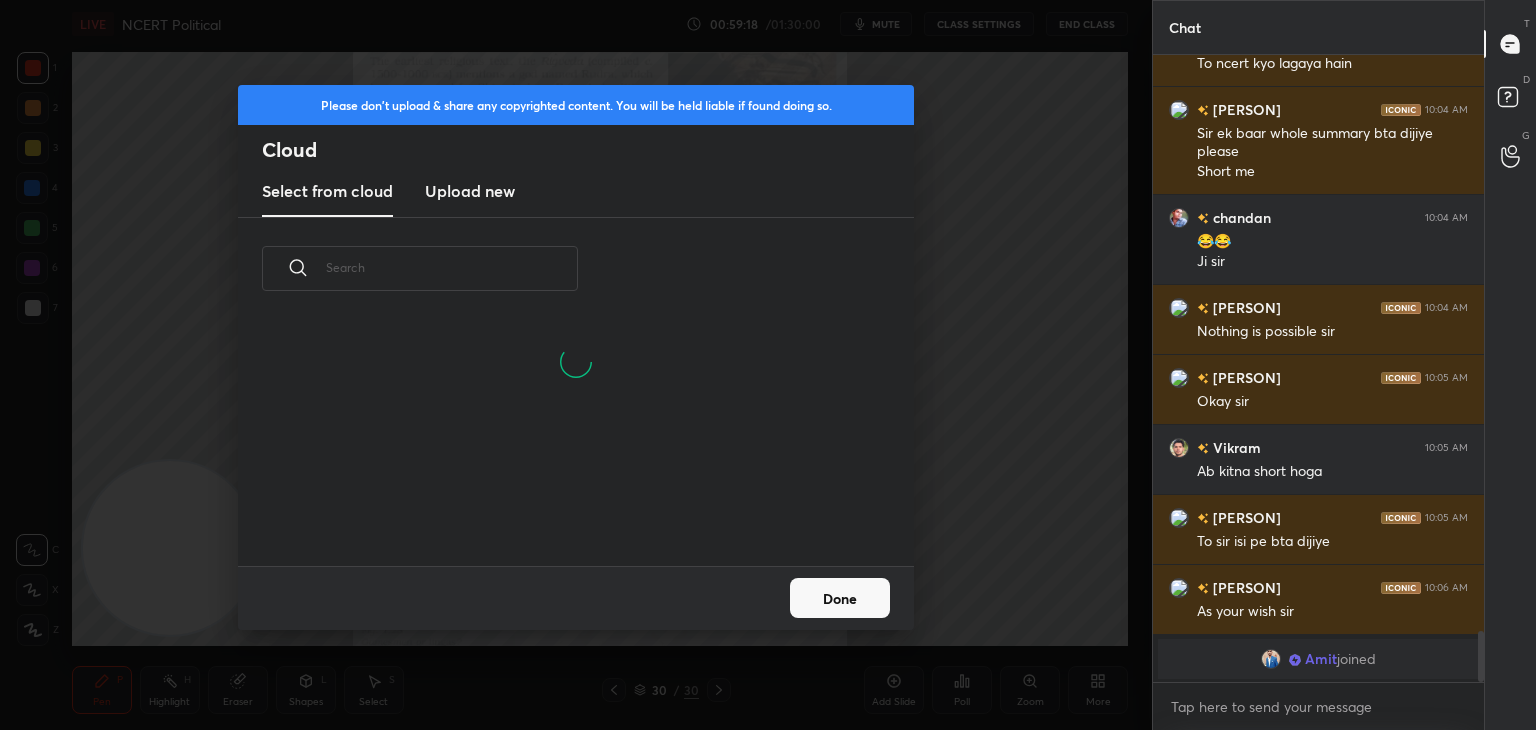 scroll, scrollTop: 6064, scrollLeft: 0, axis: vertical 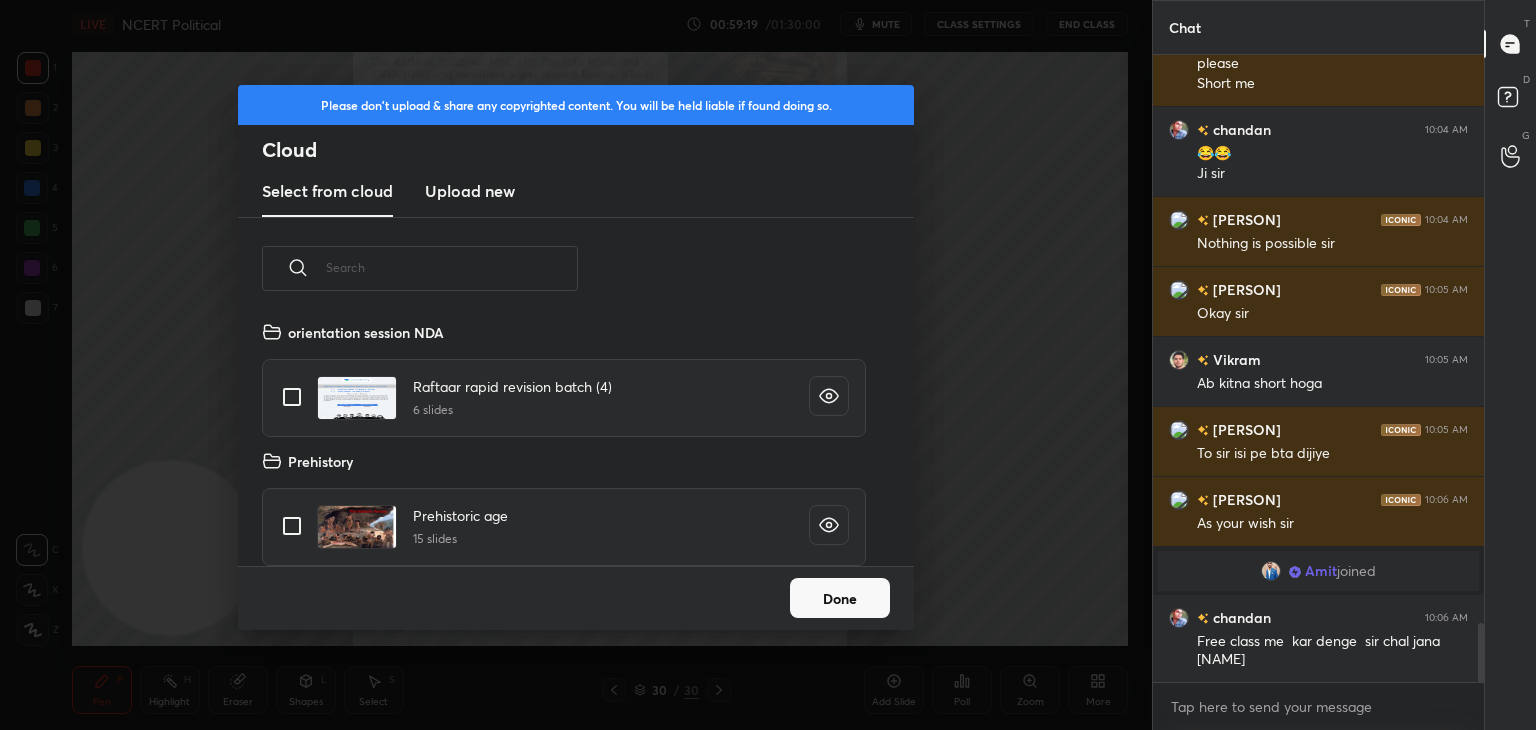 click on "Upload new" at bounding box center (470, 191) 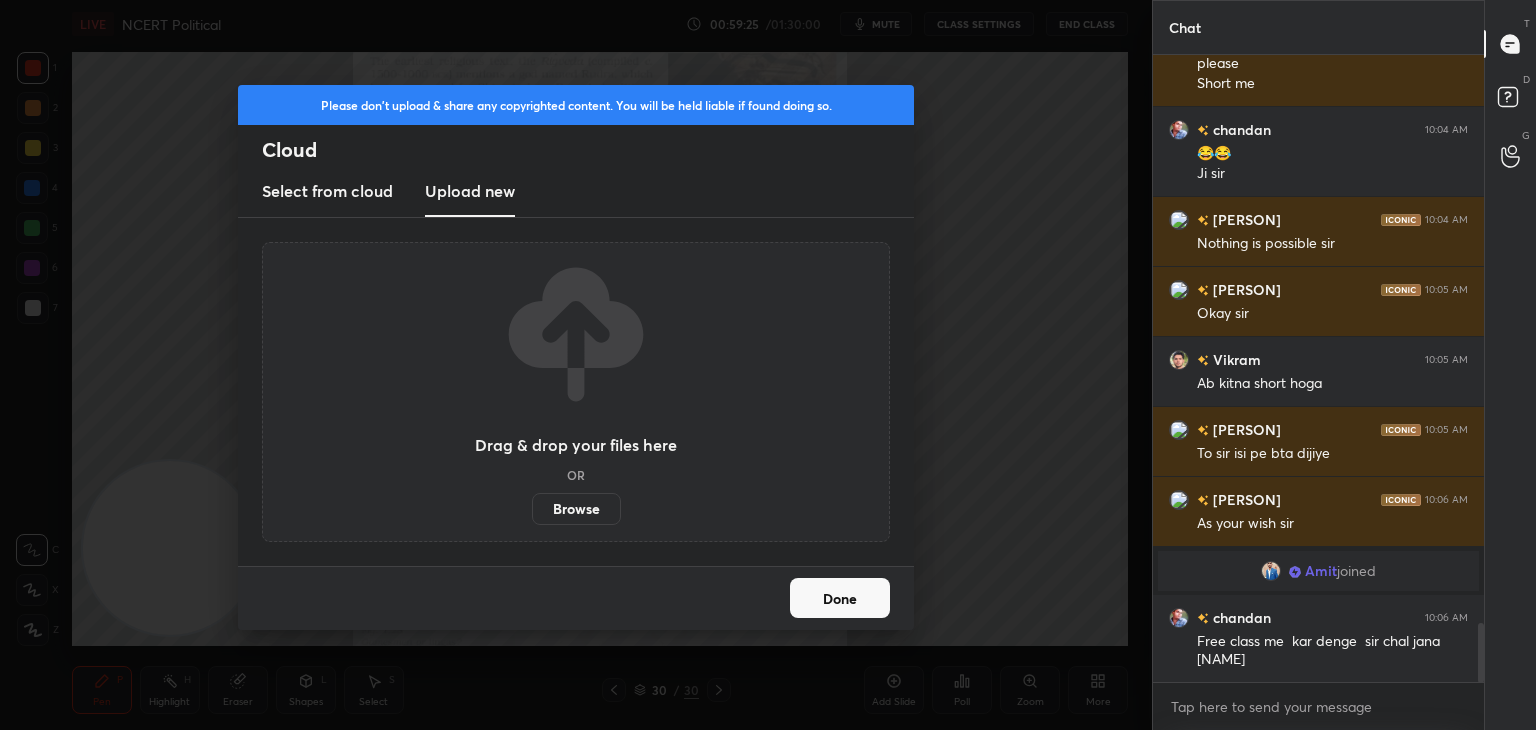 click on "Browse" at bounding box center [576, 509] 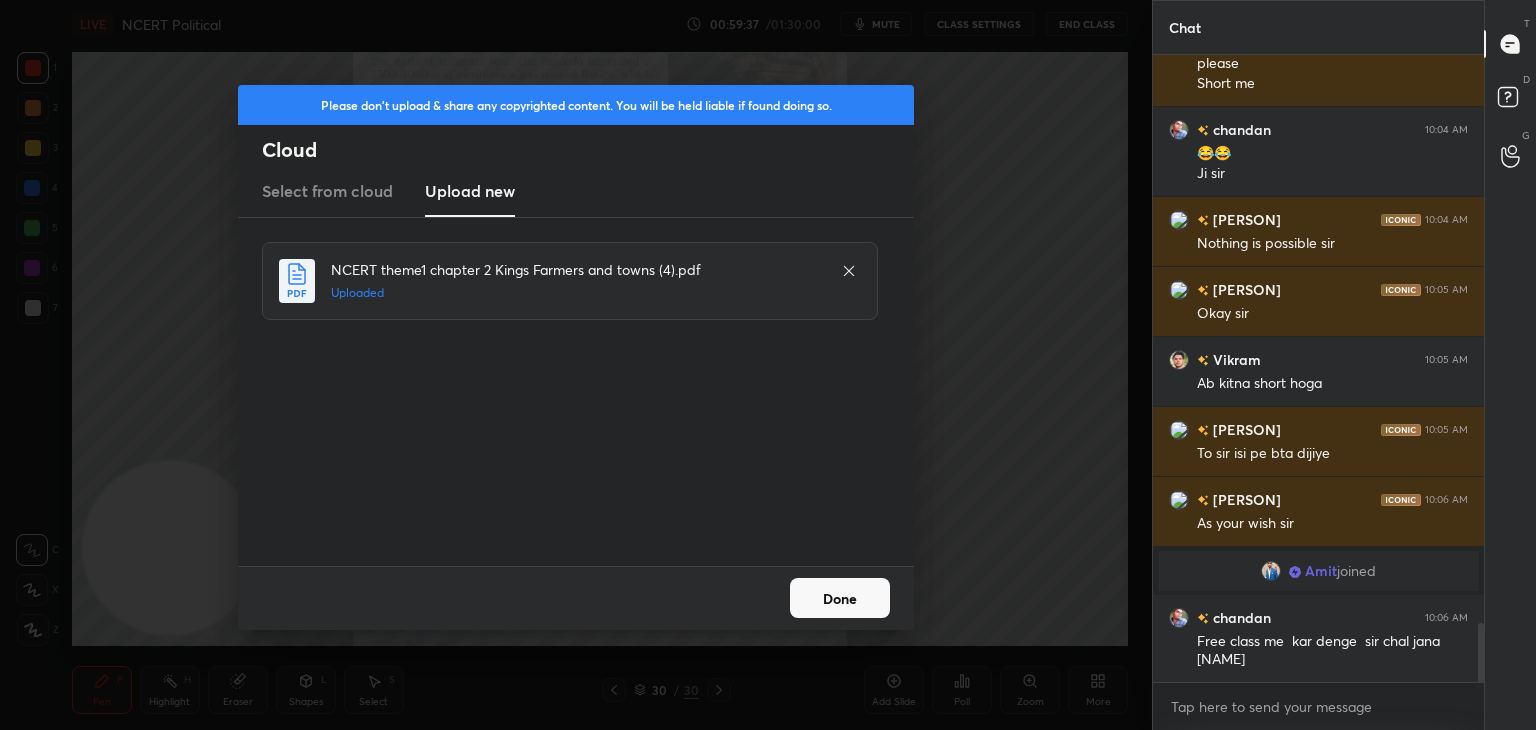 click on "Done" at bounding box center [840, 598] 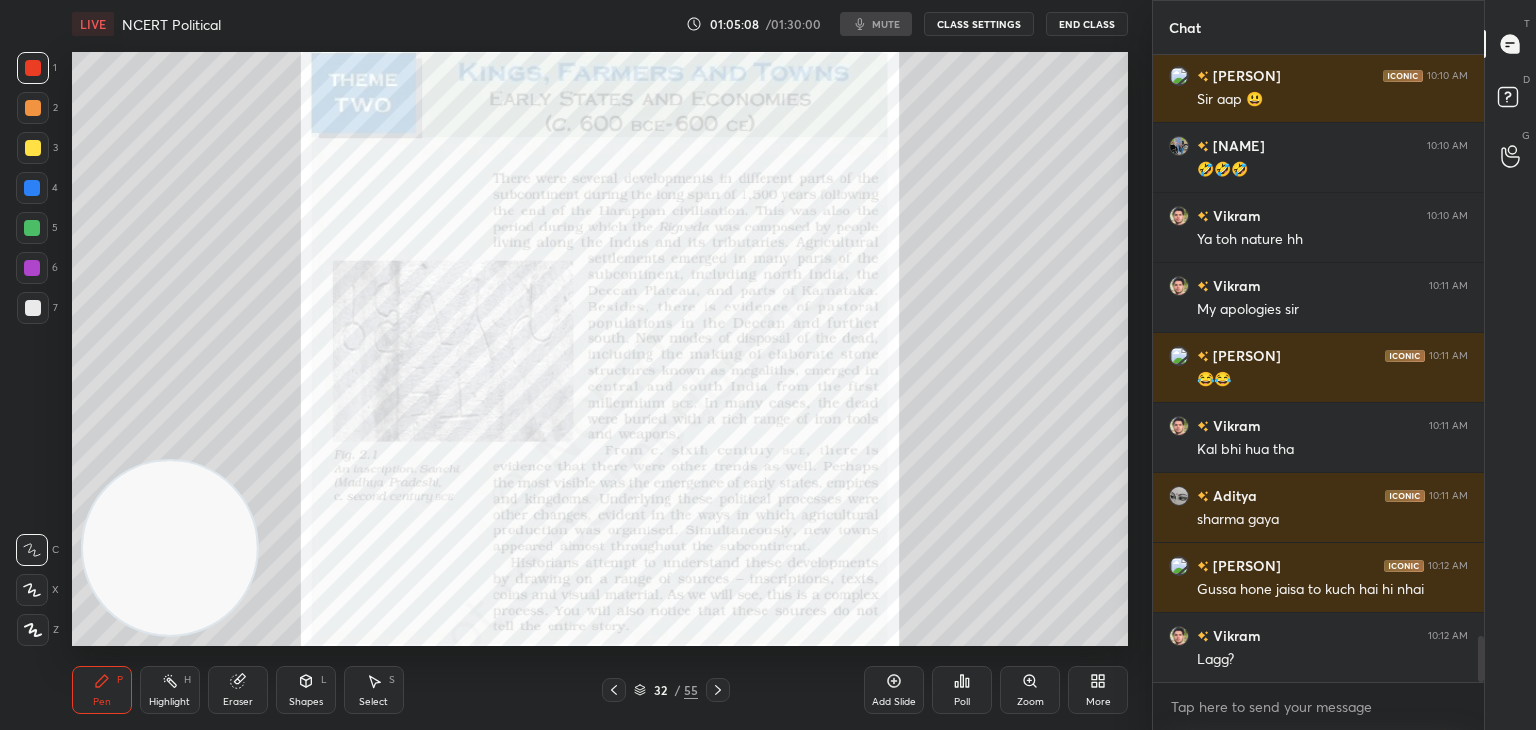 scroll, scrollTop: 8024, scrollLeft: 0, axis: vertical 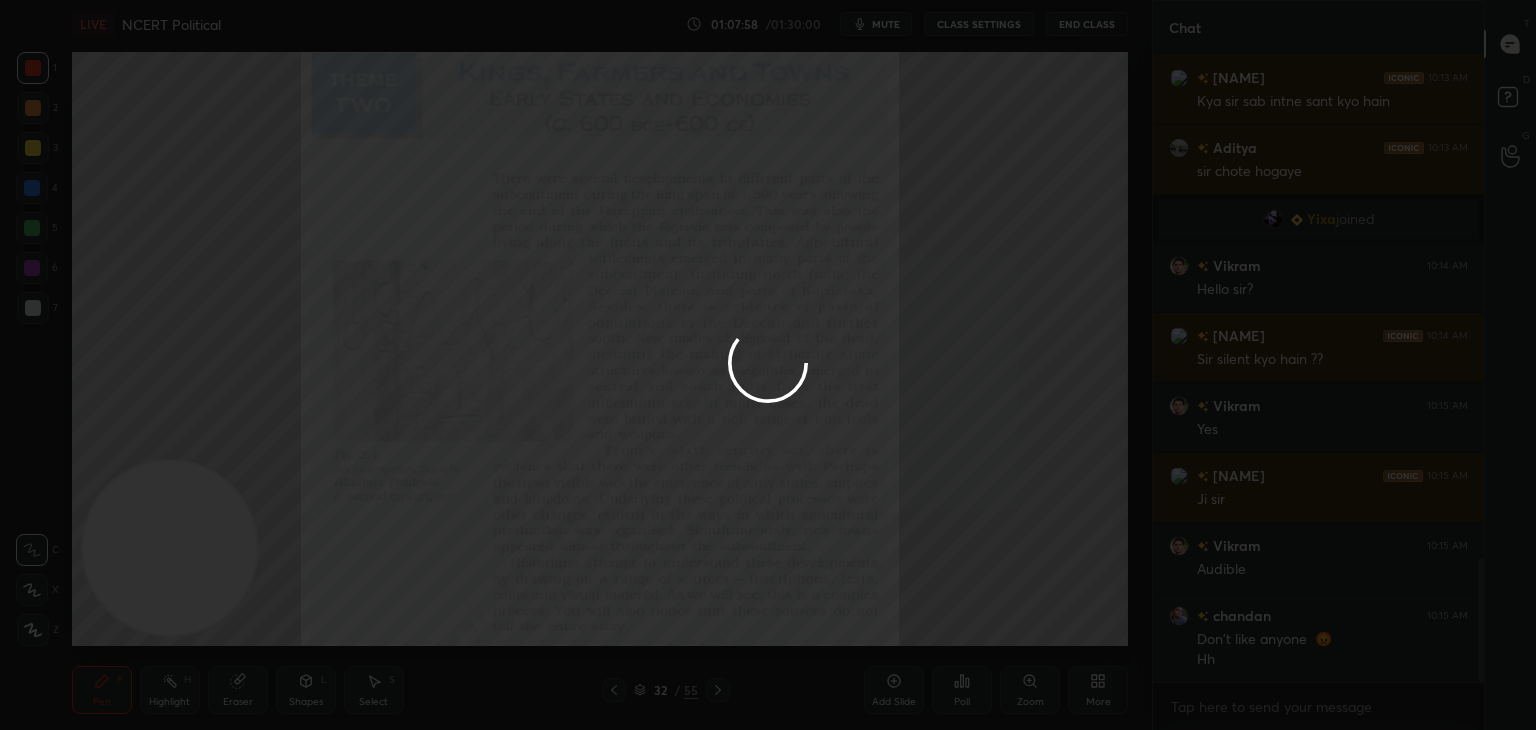 click at bounding box center (768, 365) 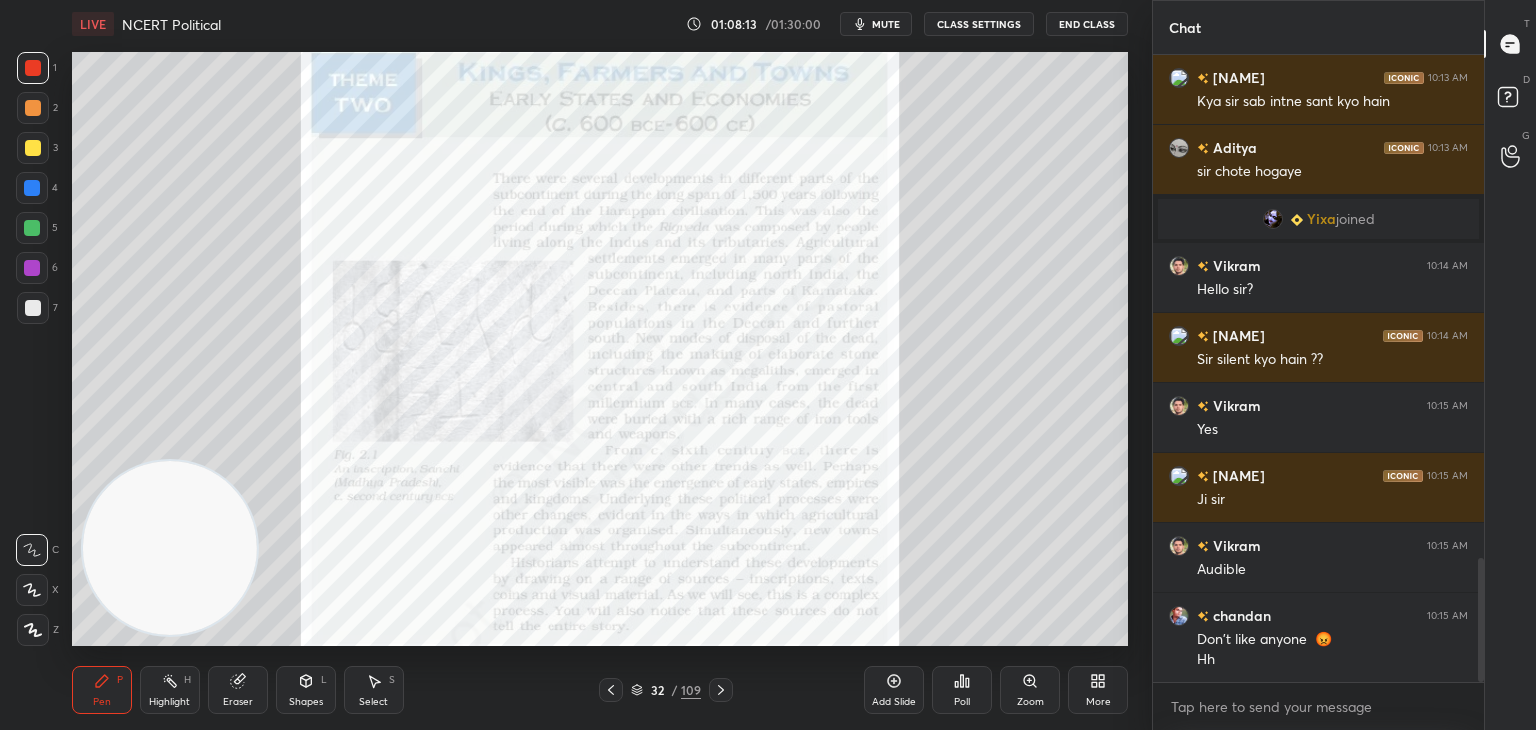 click 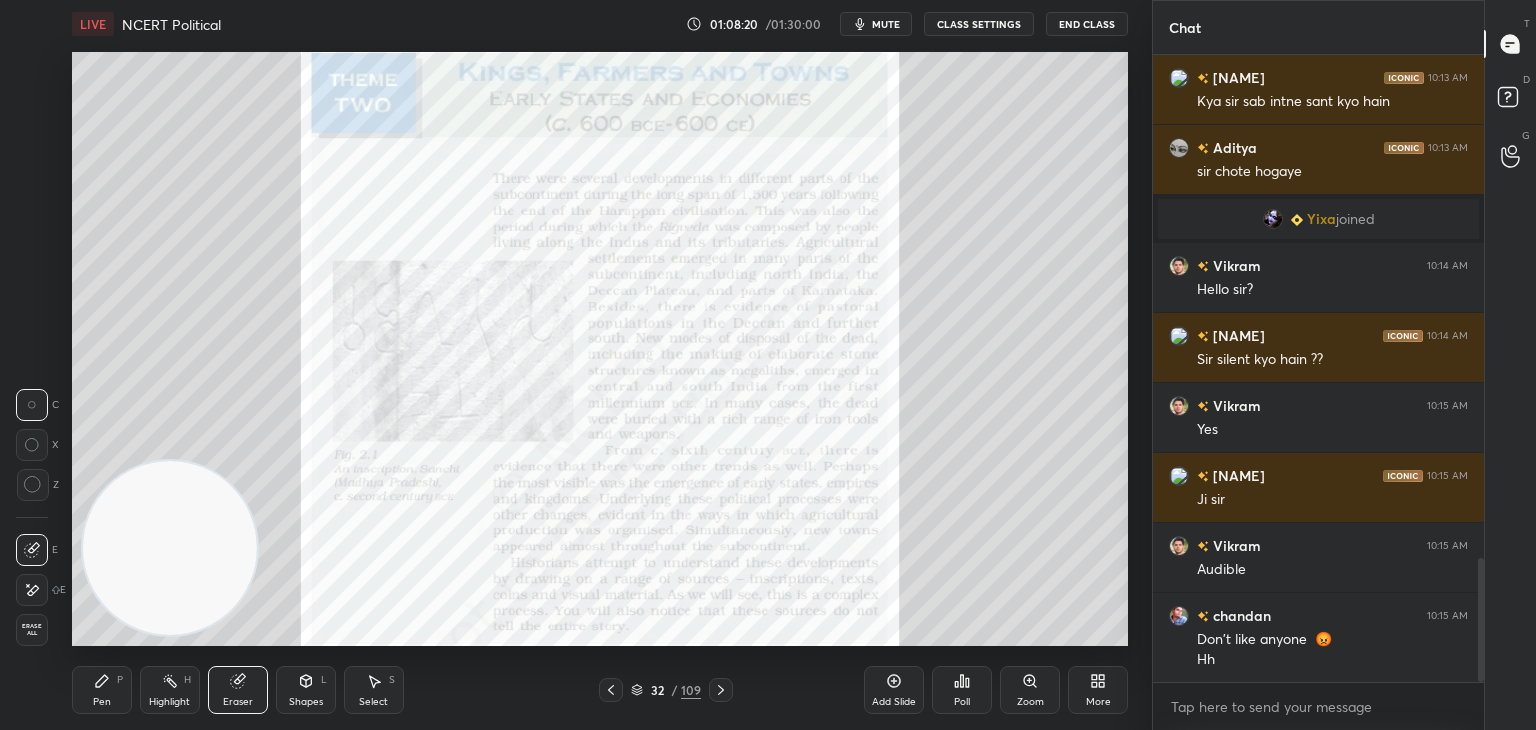 click on "Pen P" at bounding box center [102, 690] 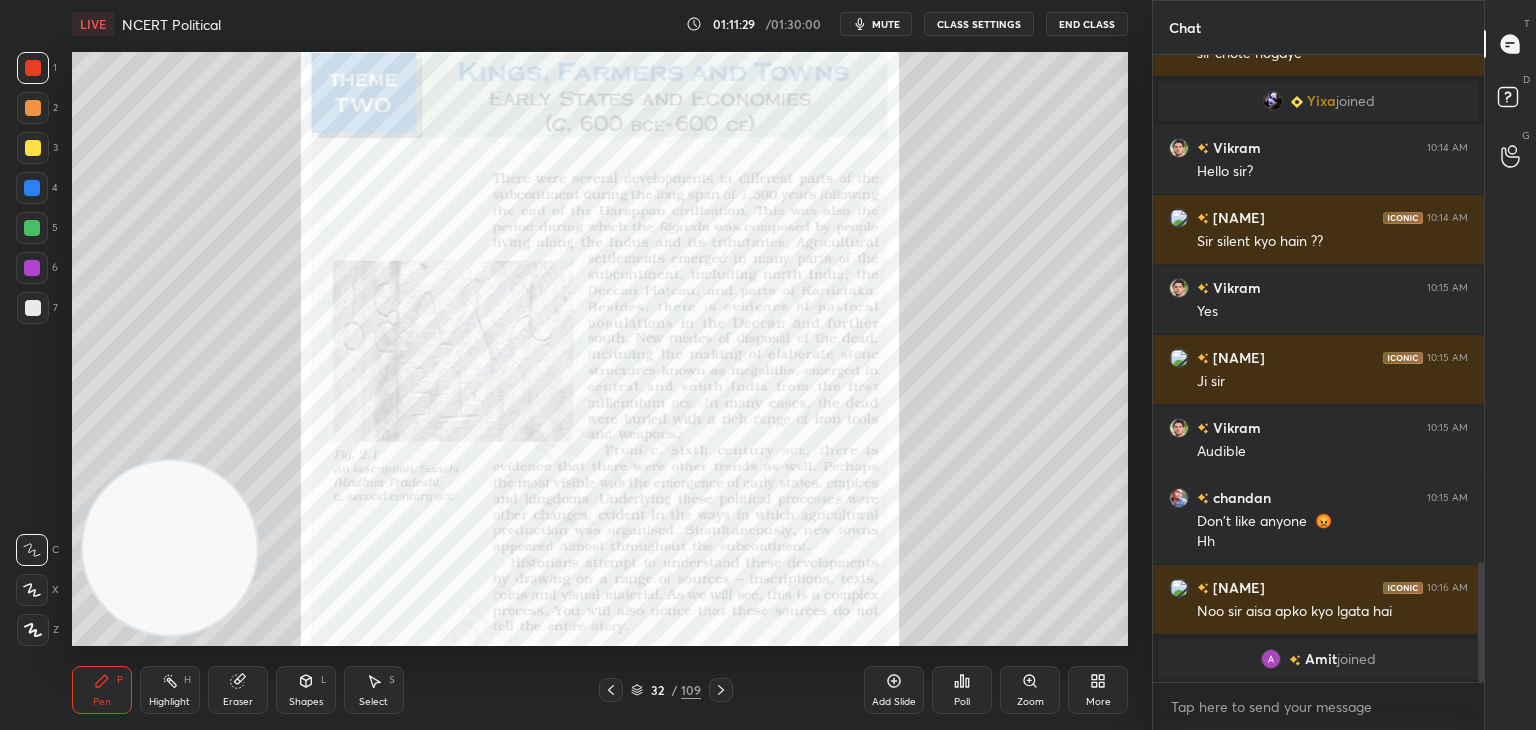 scroll, scrollTop: 2208, scrollLeft: 0, axis: vertical 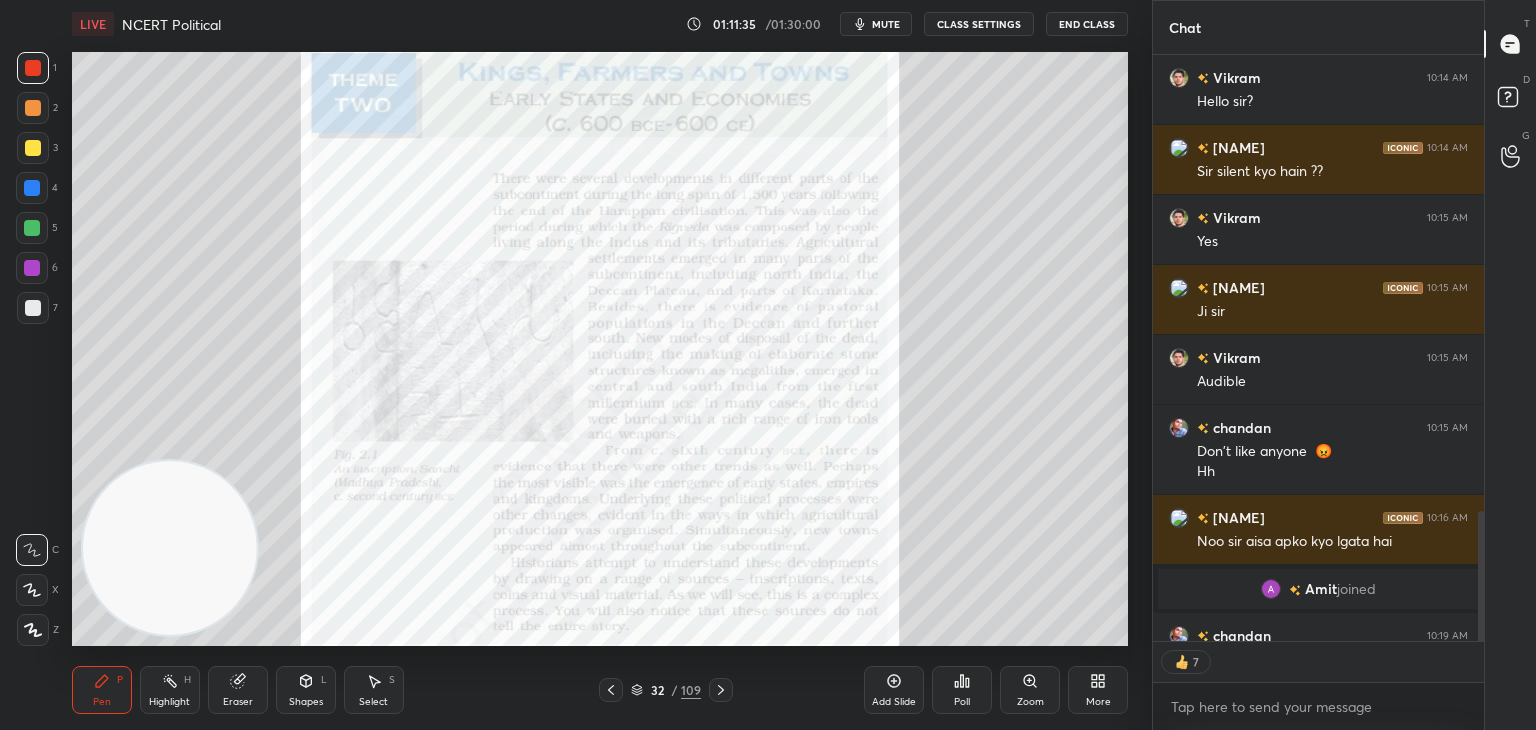 click 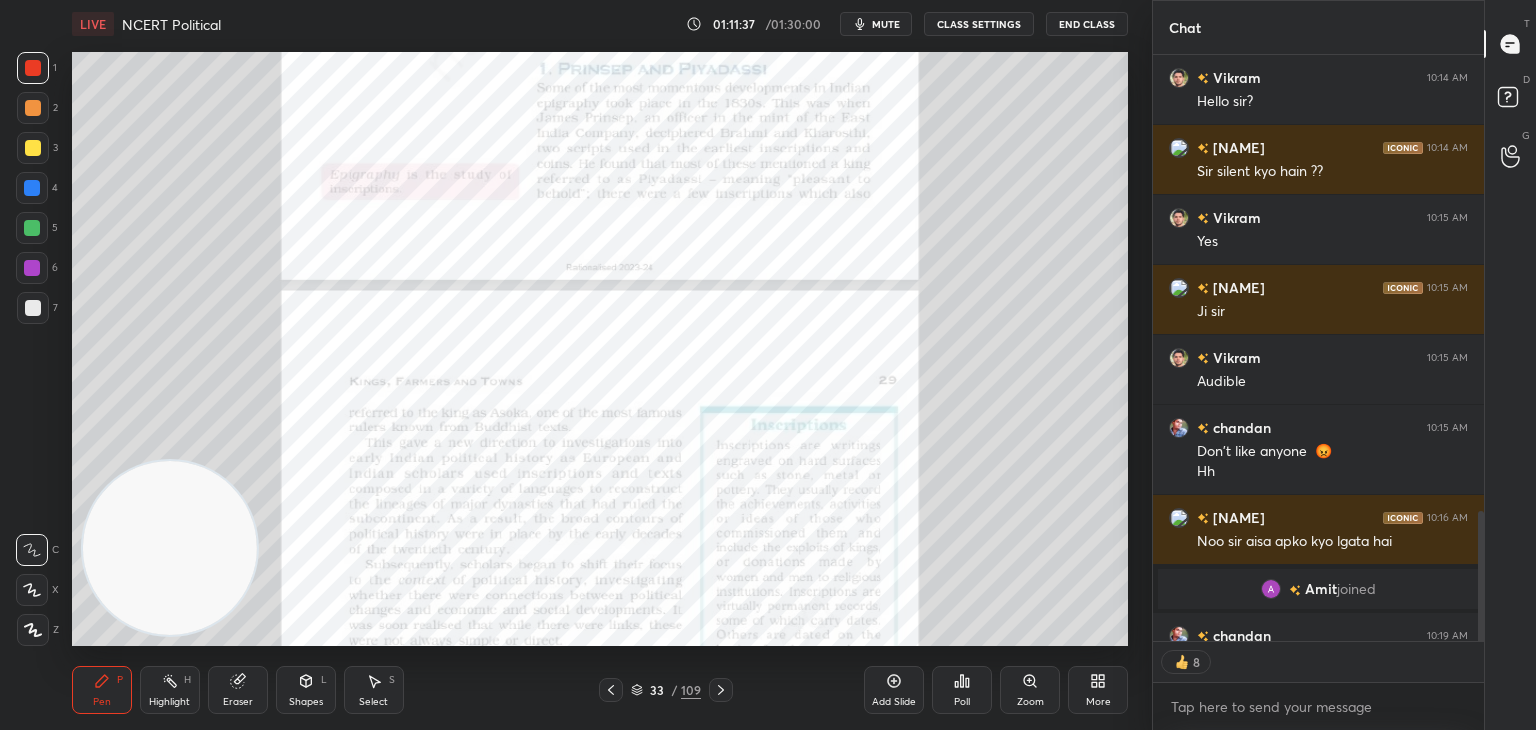 scroll, scrollTop: 2336, scrollLeft: 0, axis: vertical 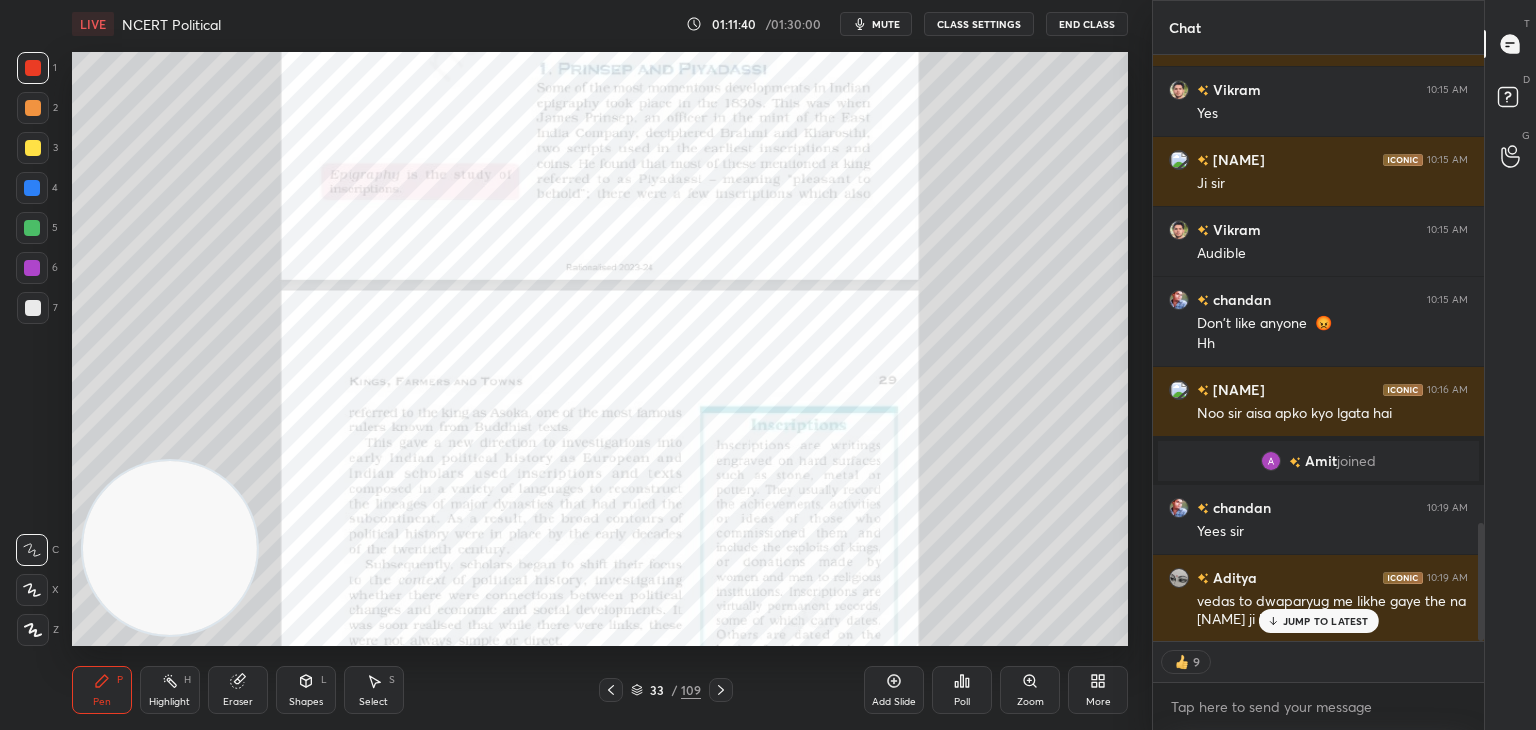 click on "Shapes L" at bounding box center (306, 690) 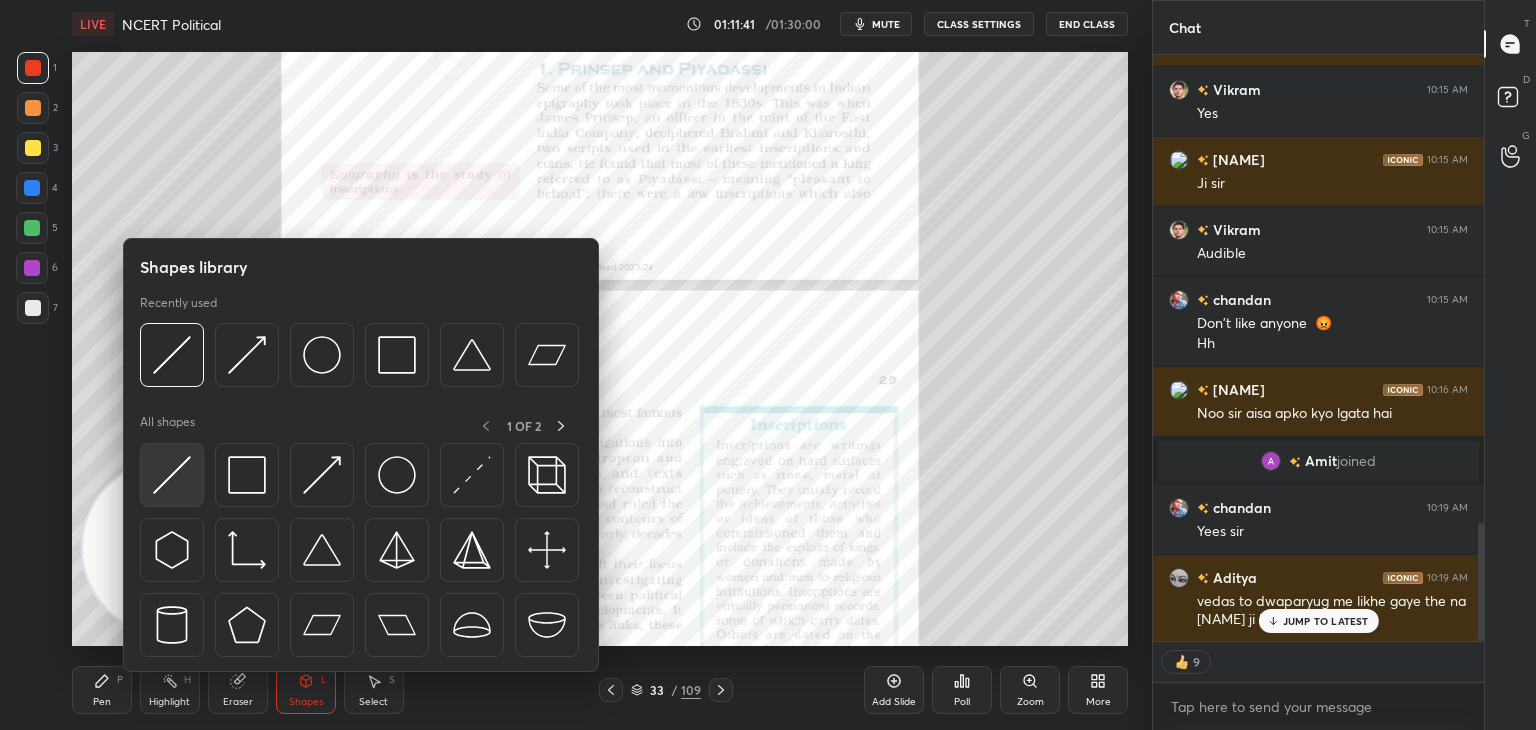click at bounding box center [172, 475] 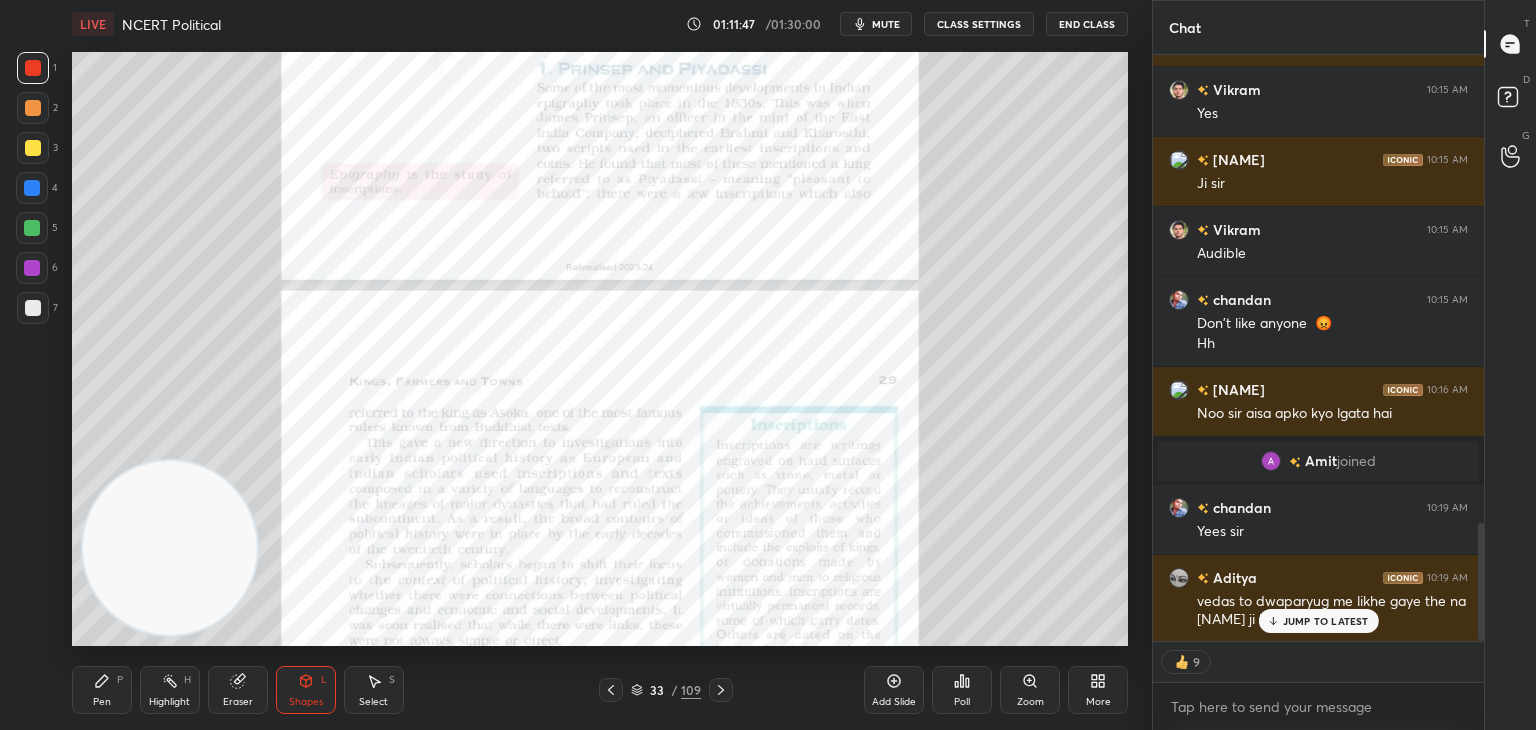 scroll, scrollTop: 6, scrollLeft: 6, axis: both 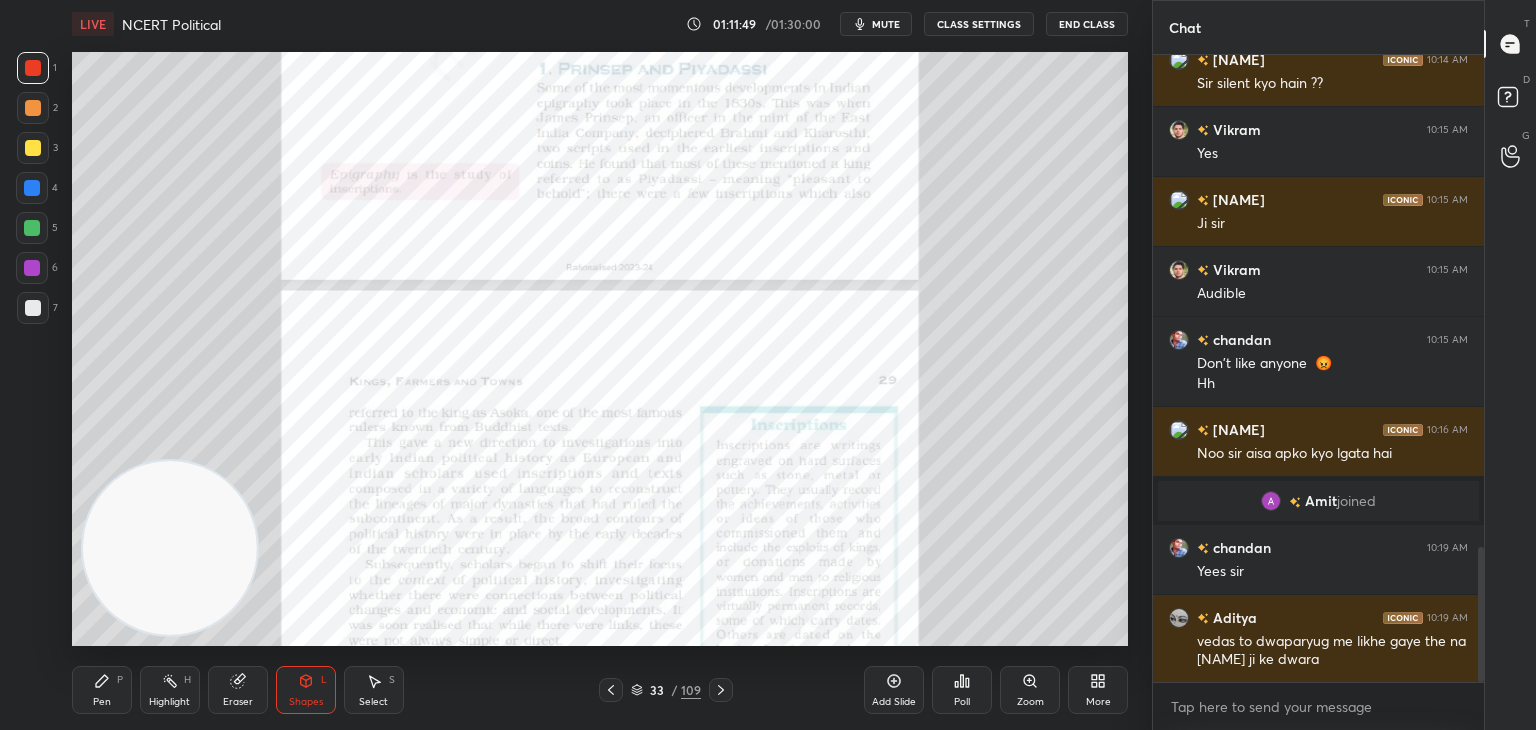 click on "Pen P" at bounding box center [102, 690] 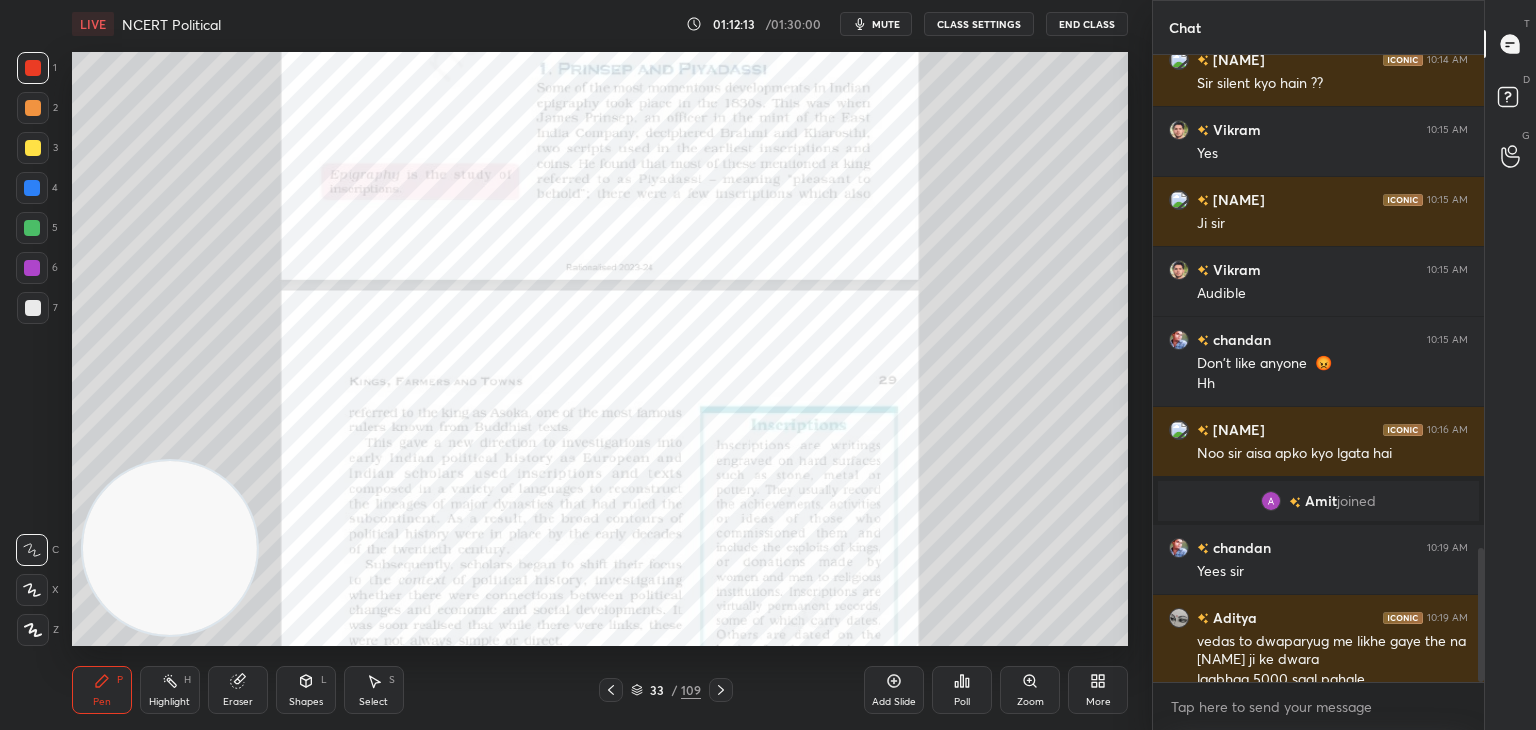 scroll, scrollTop: 2316, scrollLeft: 0, axis: vertical 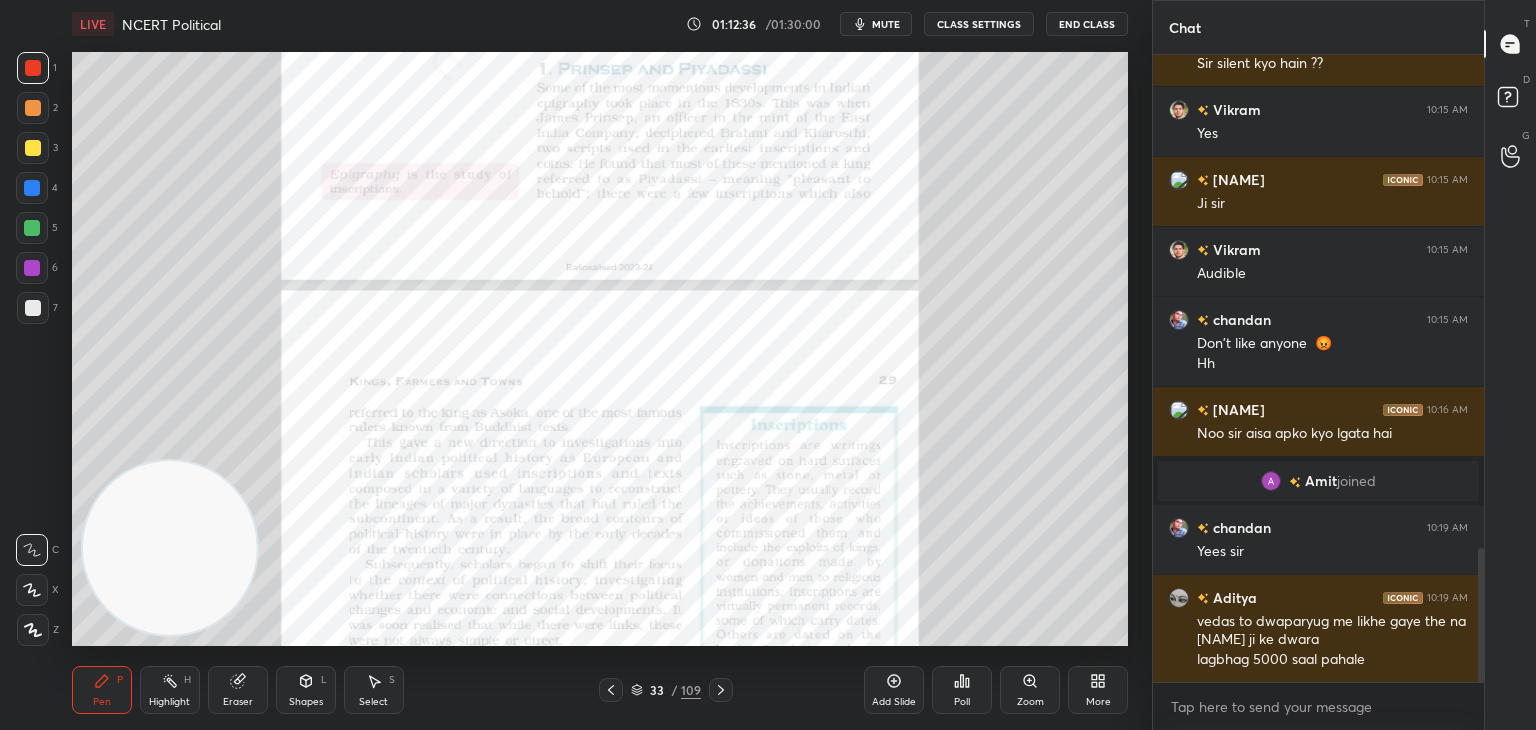 click at bounding box center [33, 308] 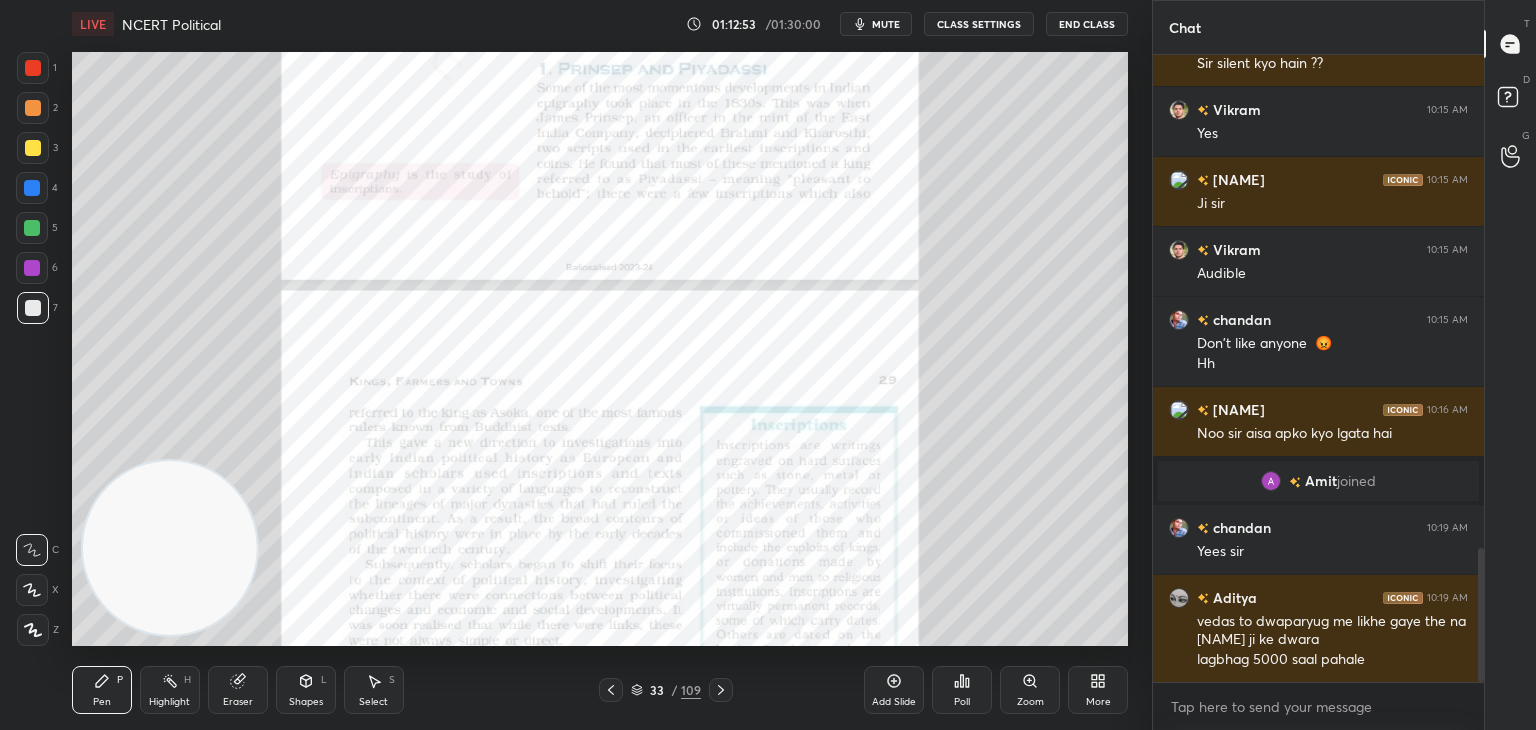 click on "Shapes L" at bounding box center [306, 690] 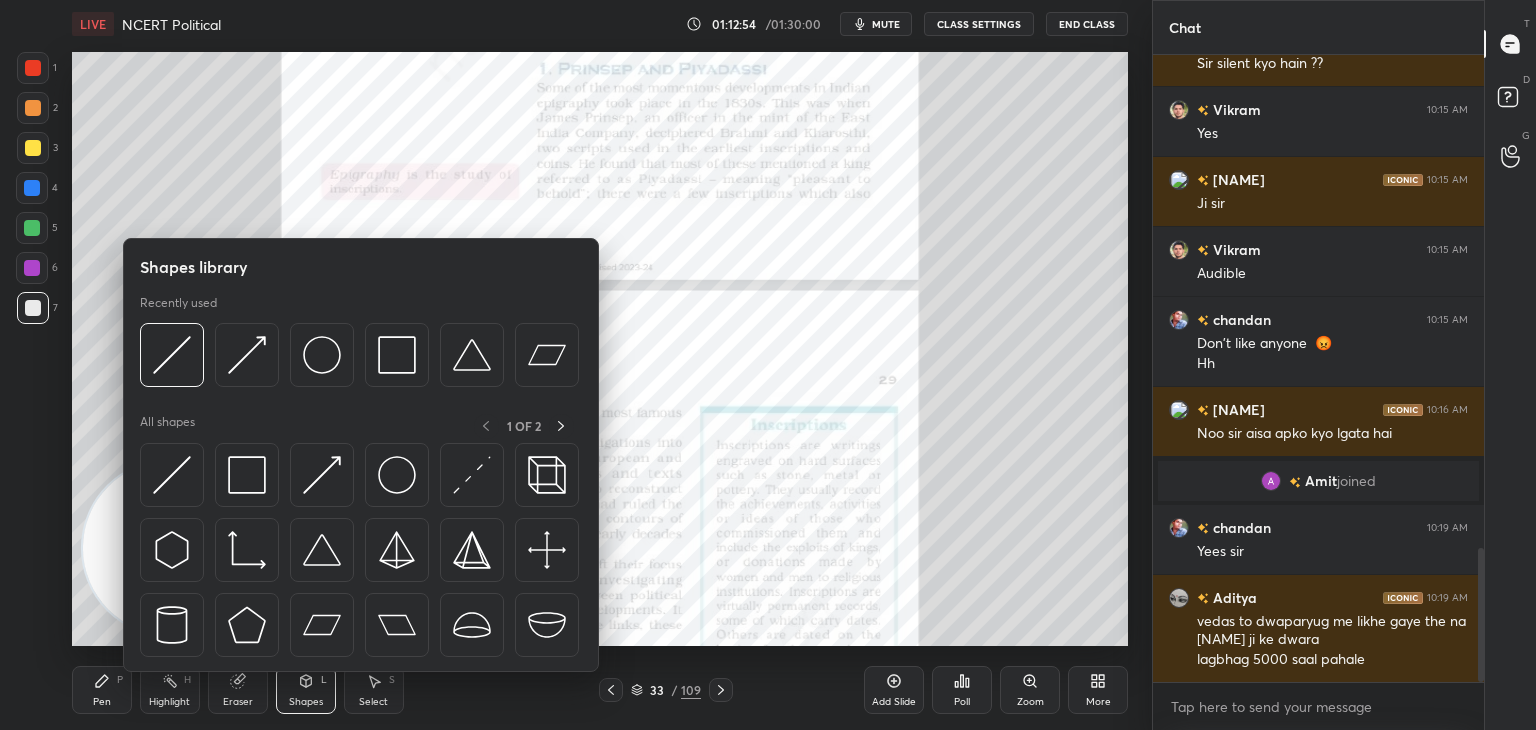 click at bounding box center [172, 475] 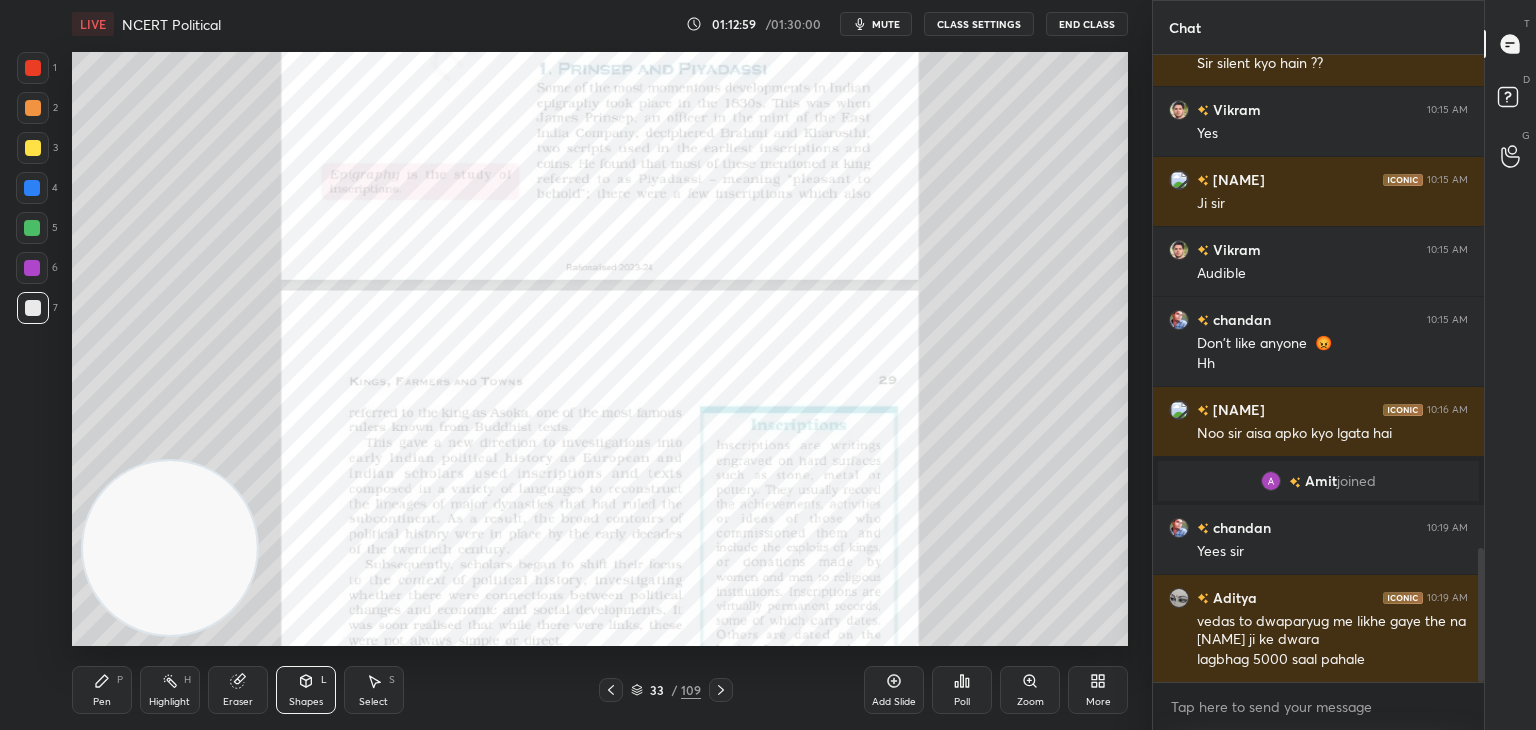 click at bounding box center [33, 68] 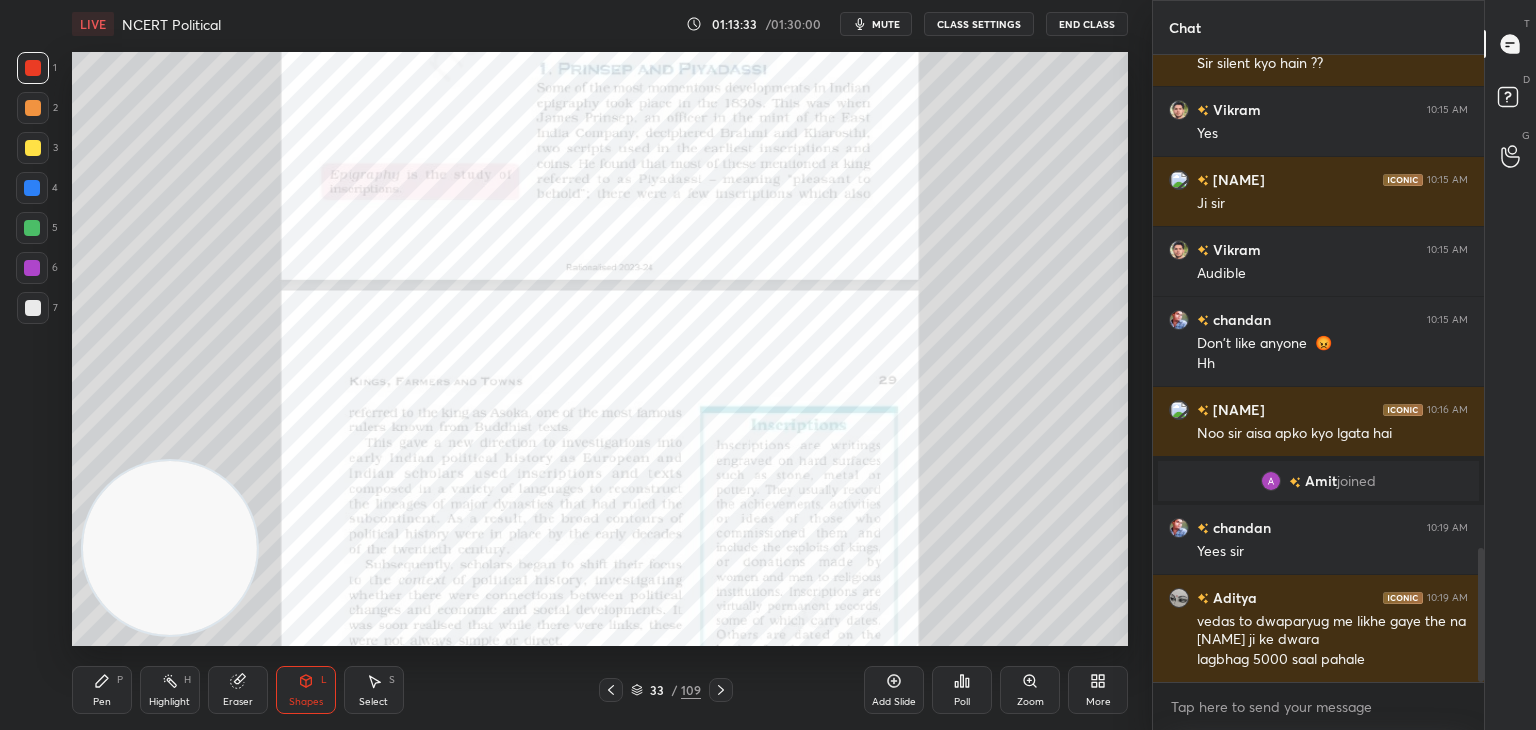 click 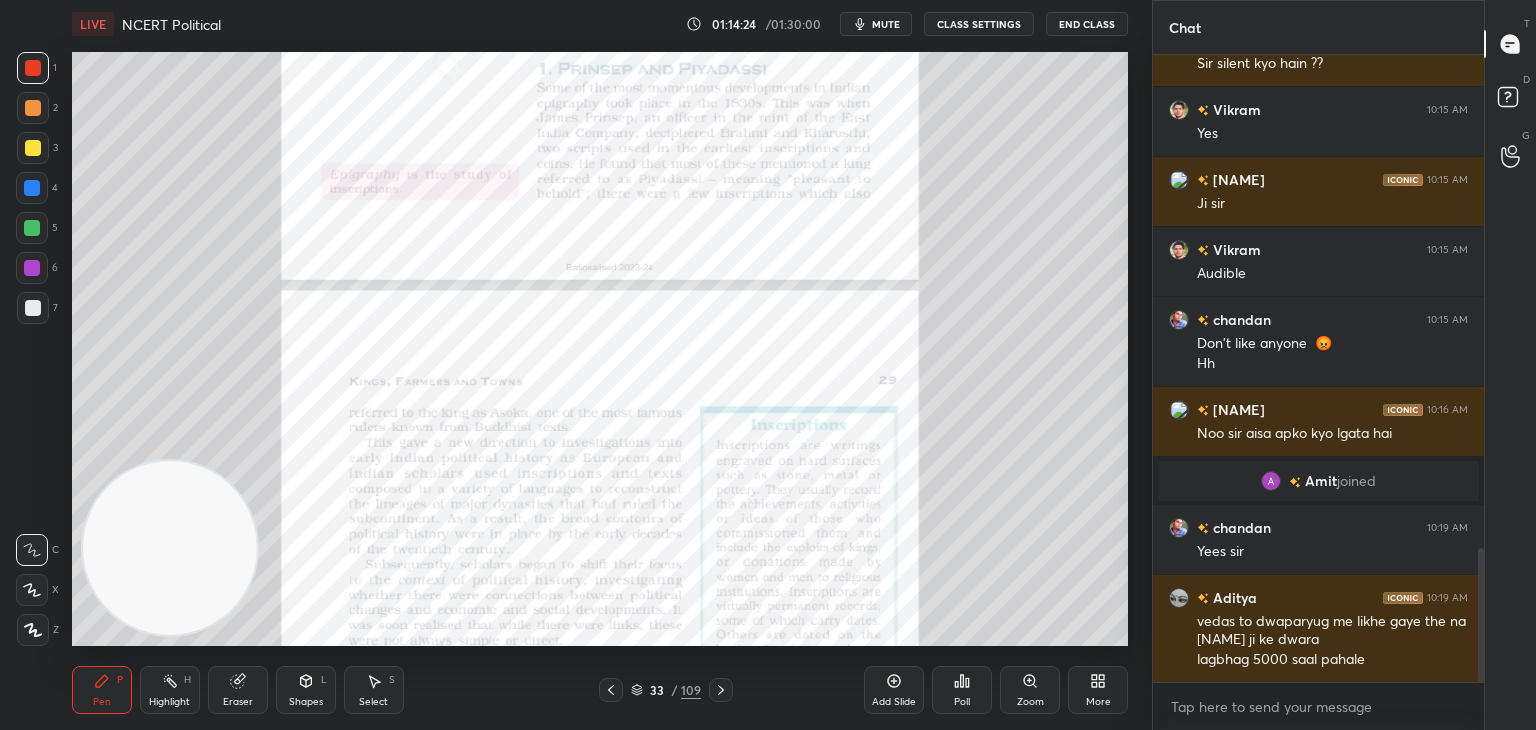 click at bounding box center [33, 308] 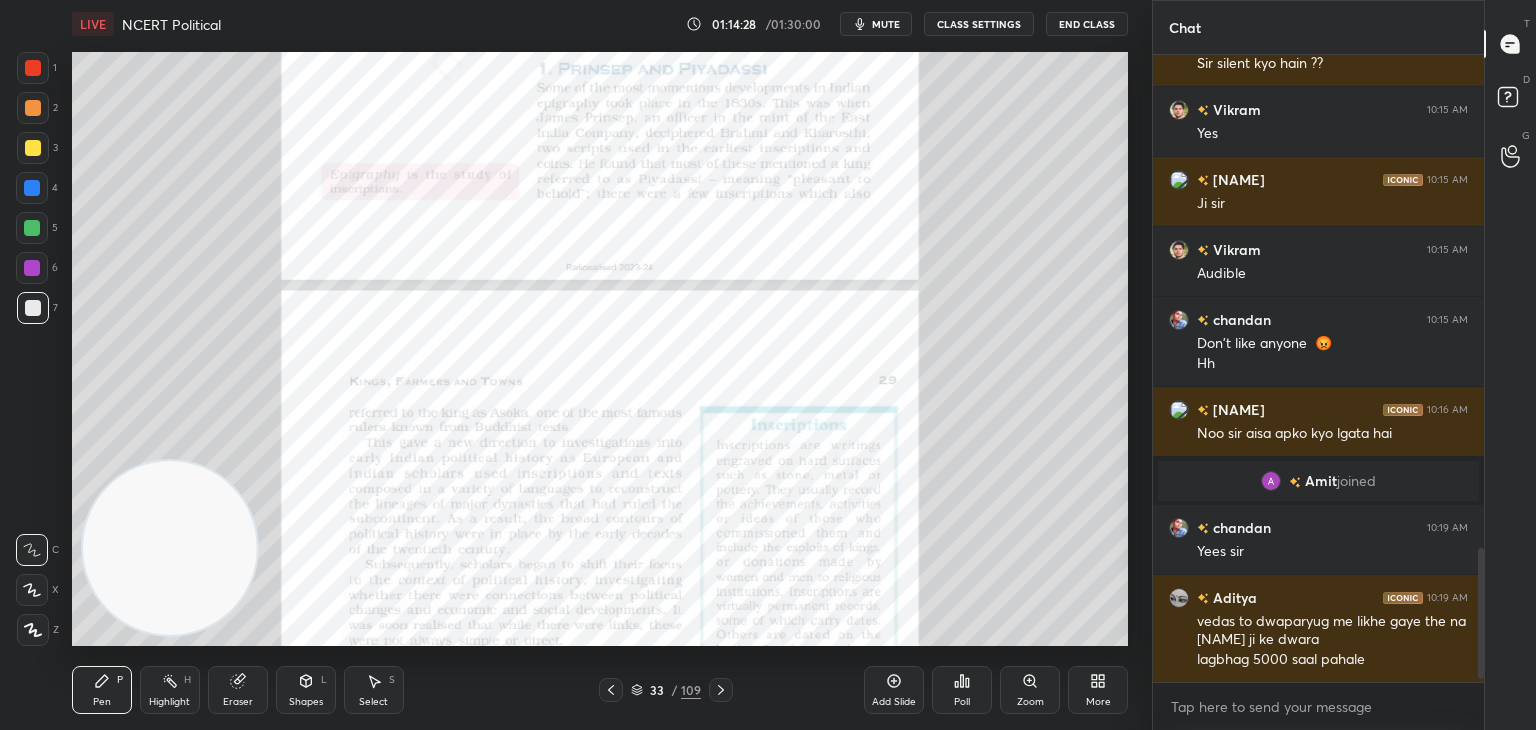 scroll, scrollTop: 2386, scrollLeft: 0, axis: vertical 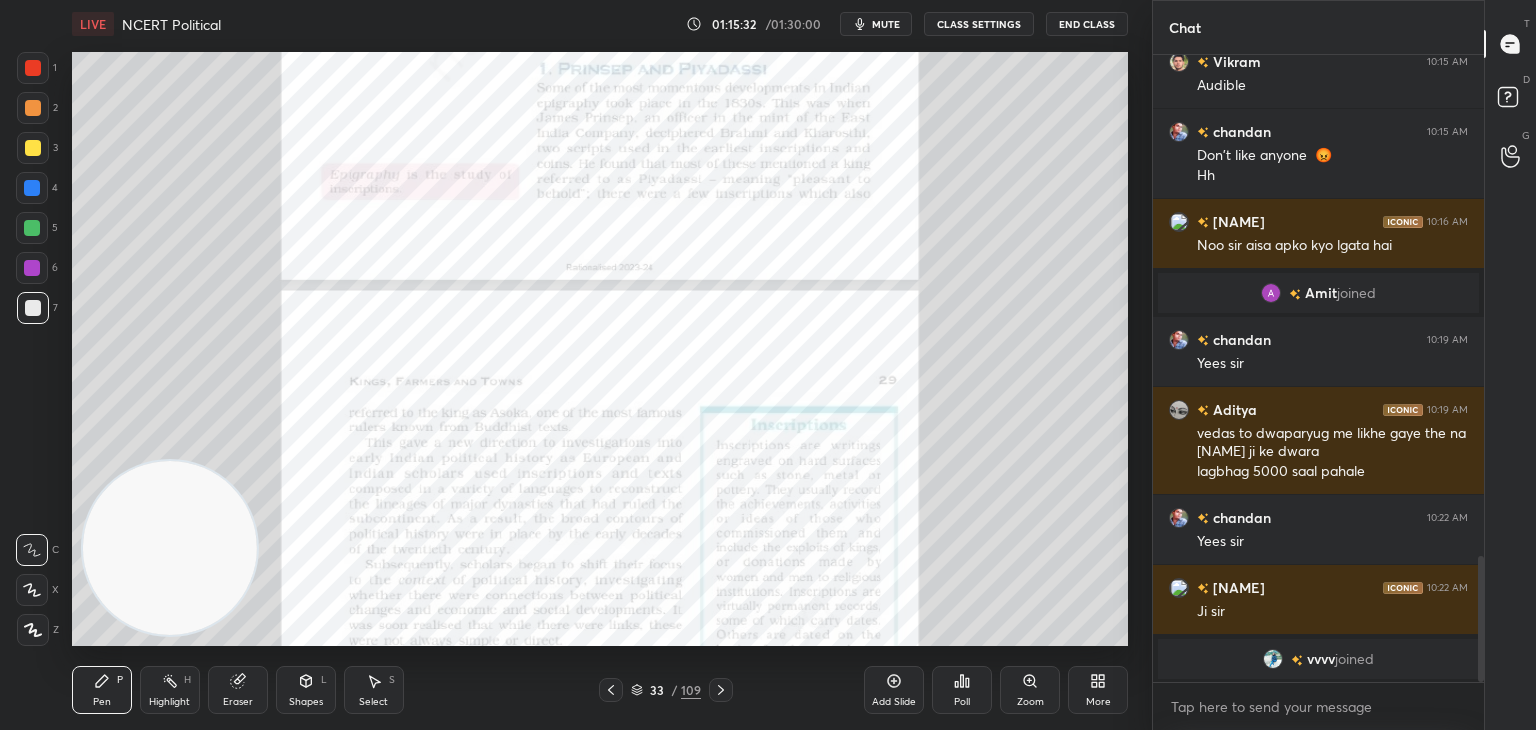 click 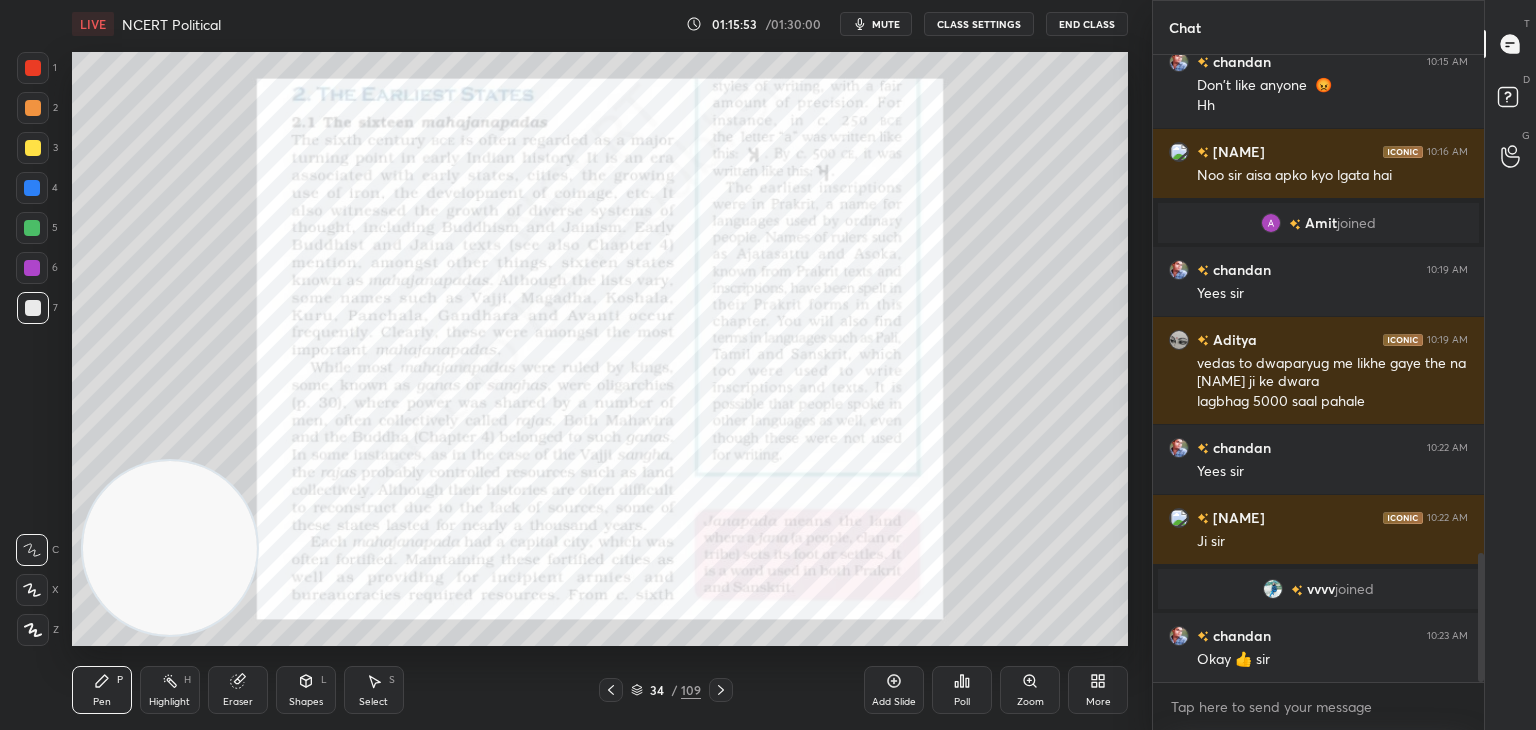 scroll, scrollTop: 2434, scrollLeft: 0, axis: vertical 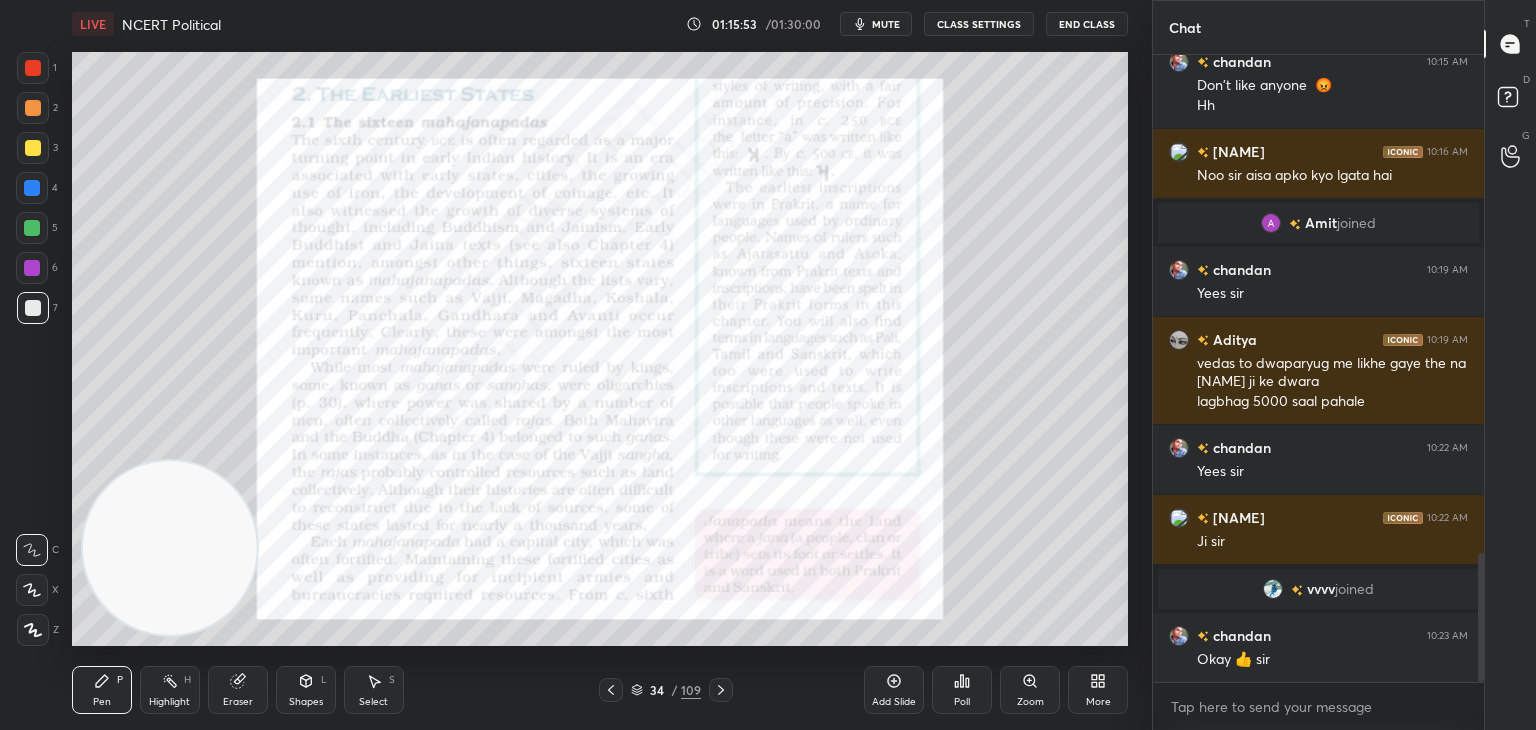 click on "Shapes L" at bounding box center [306, 690] 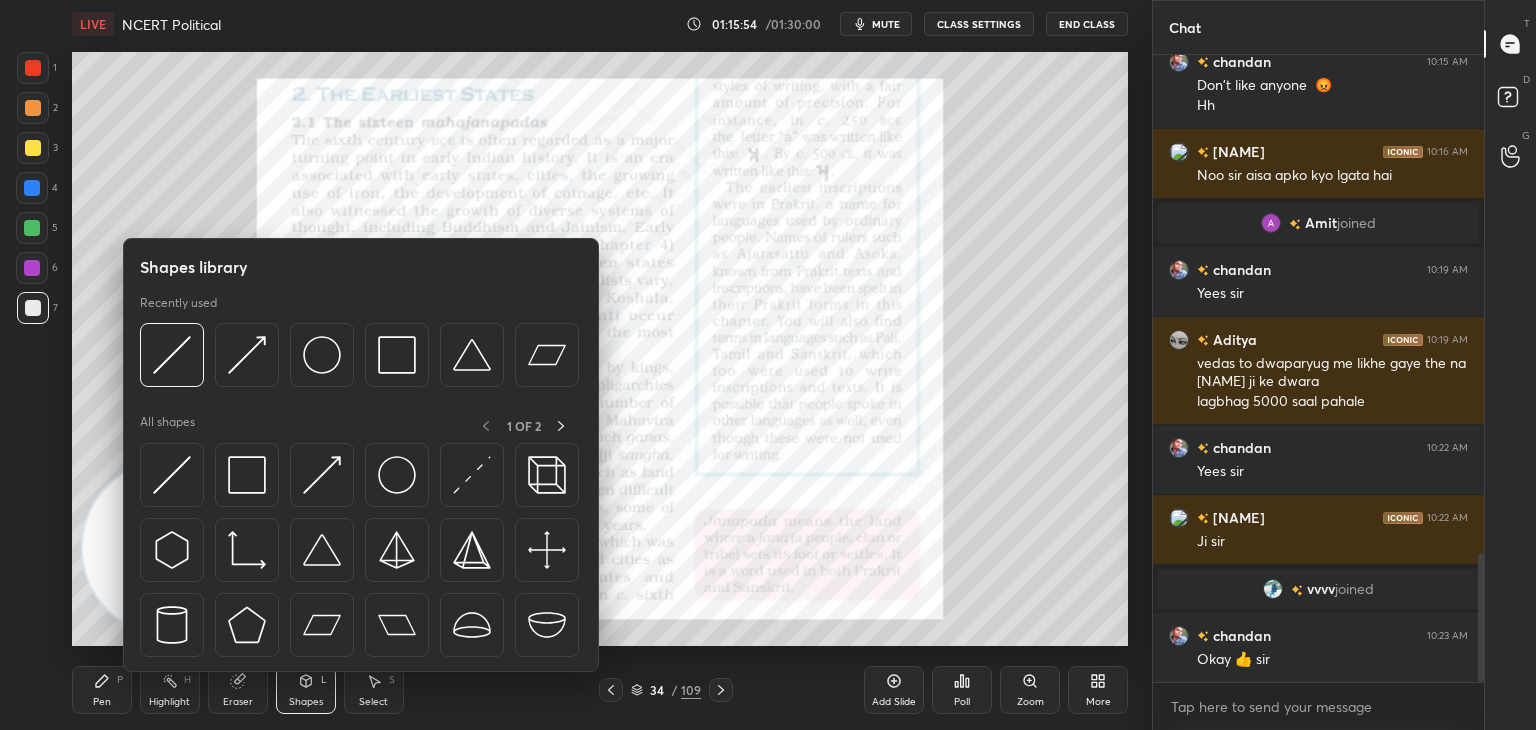 click at bounding box center (172, 475) 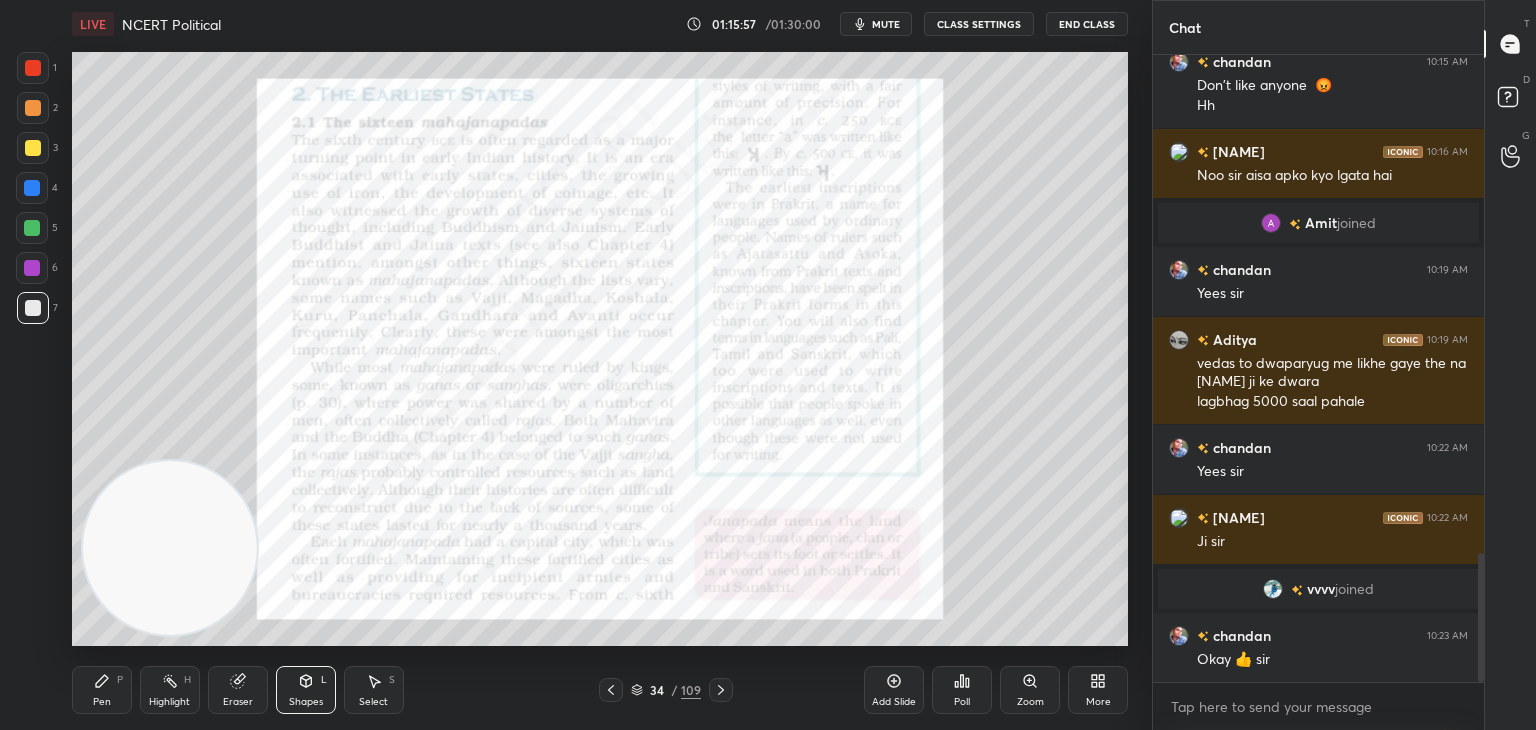 click at bounding box center [33, 68] 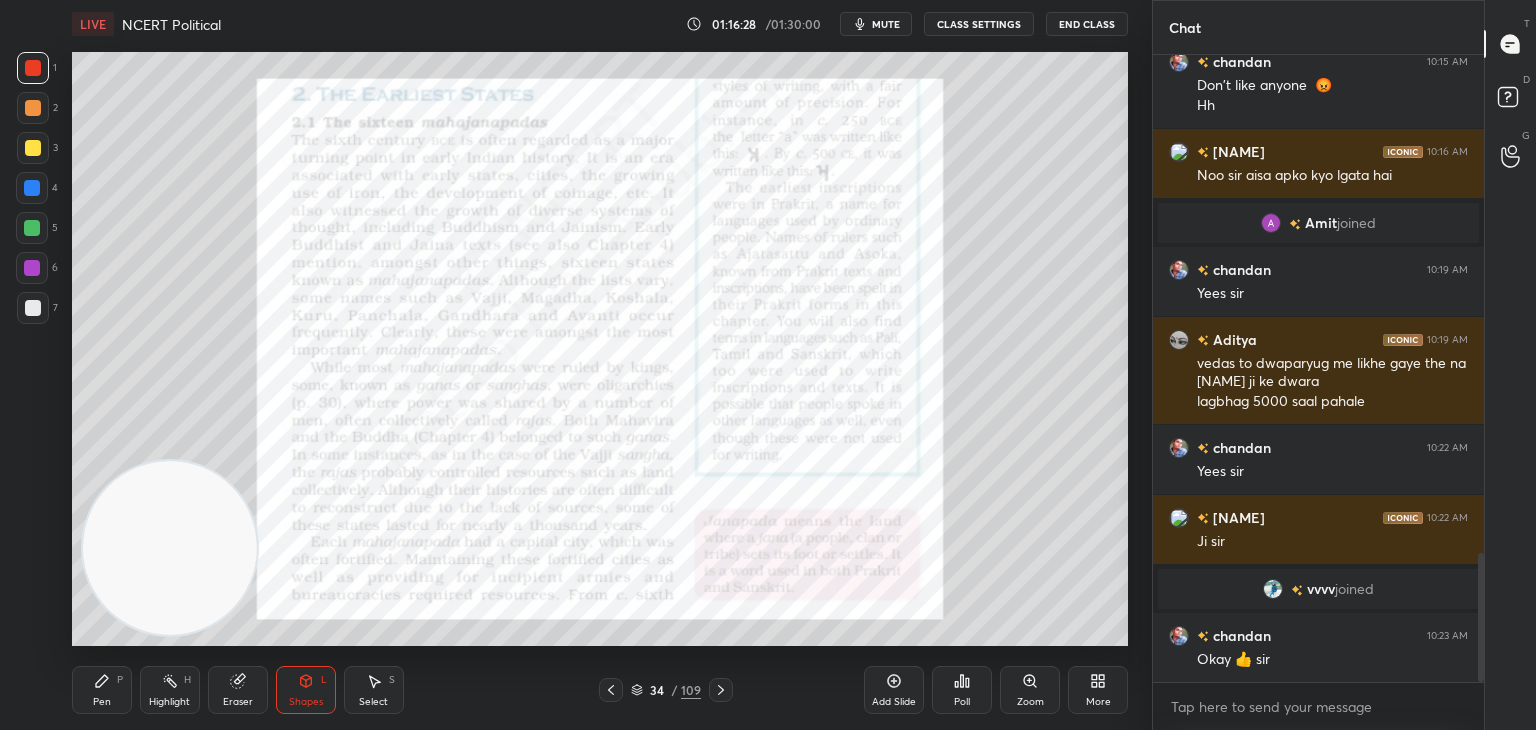 click 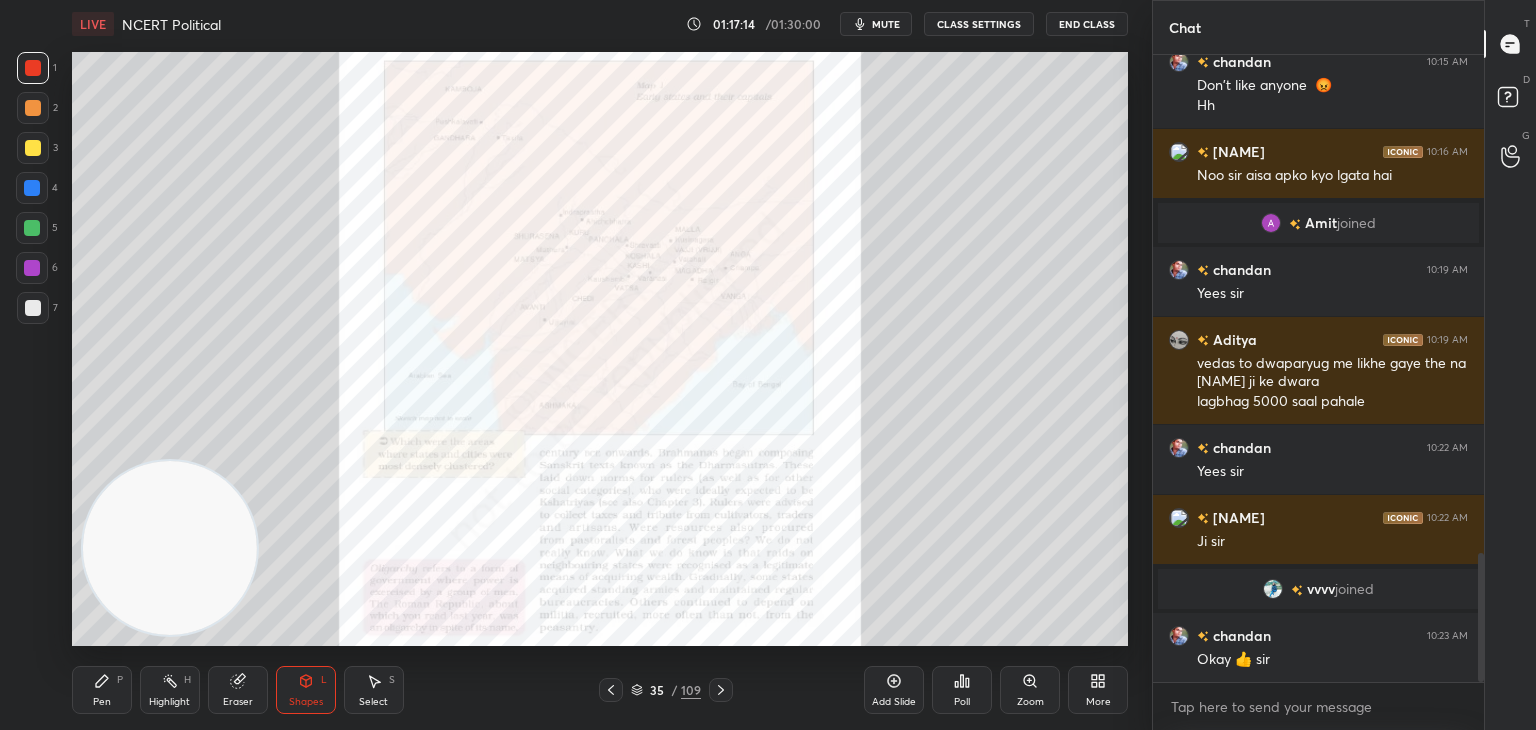 click 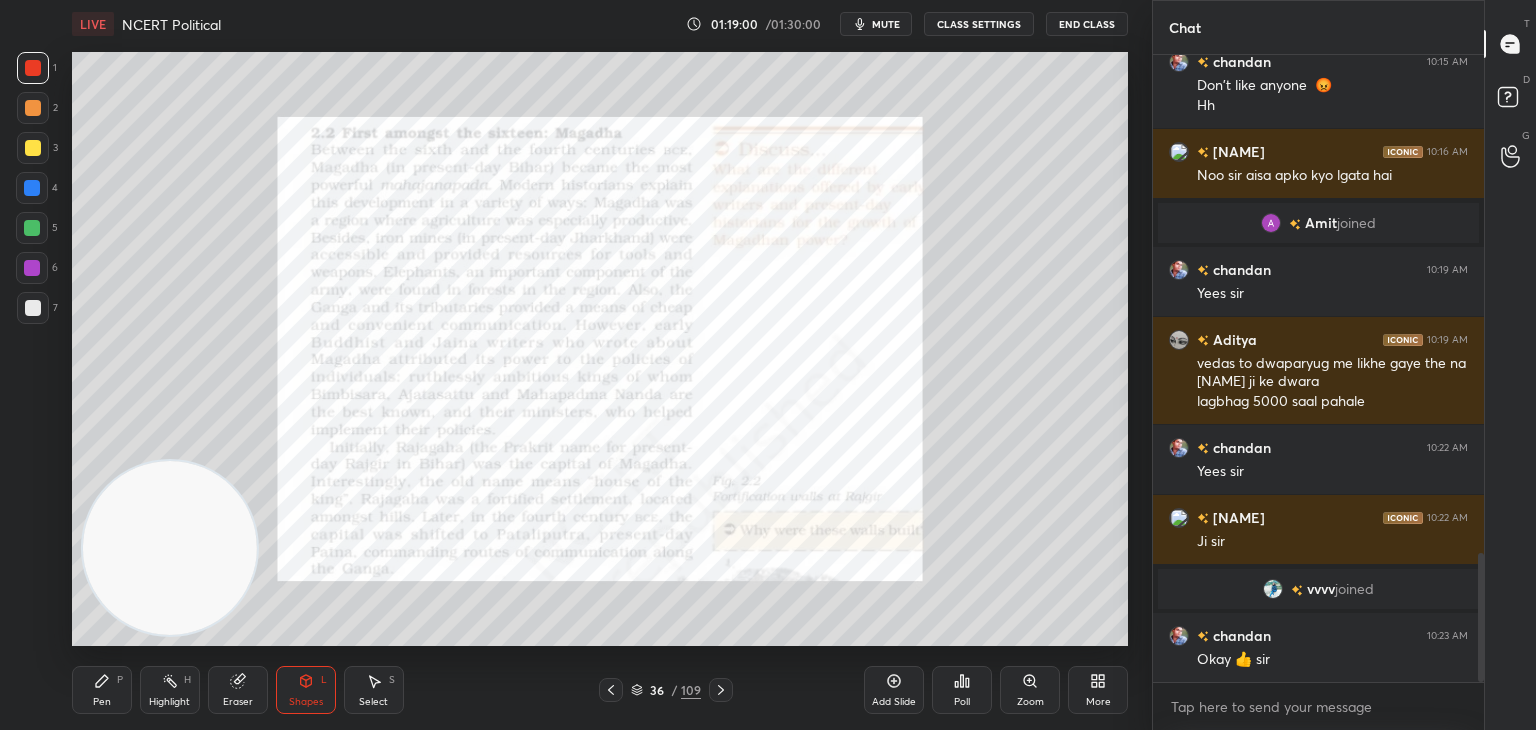 click 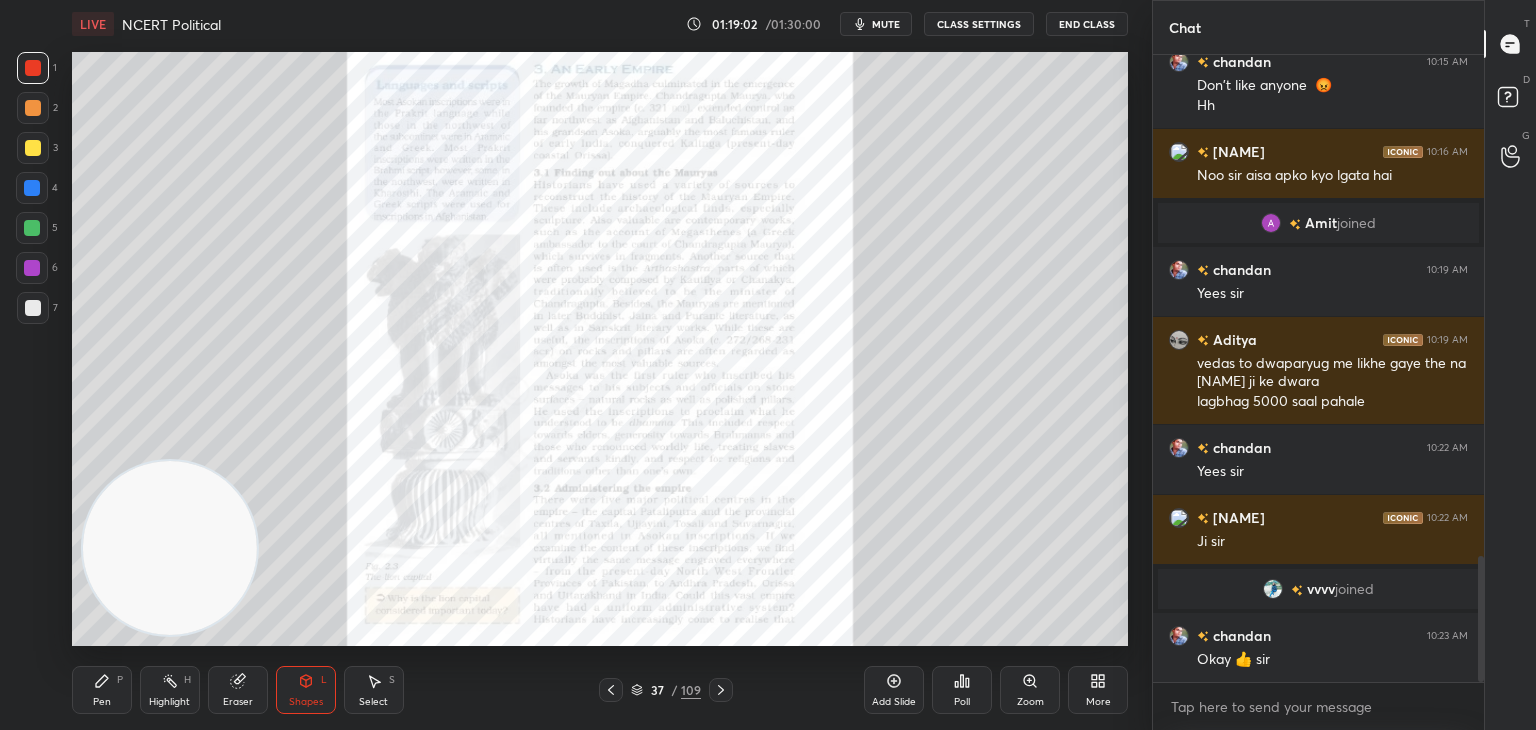 scroll, scrollTop: 2504, scrollLeft: 0, axis: vertical 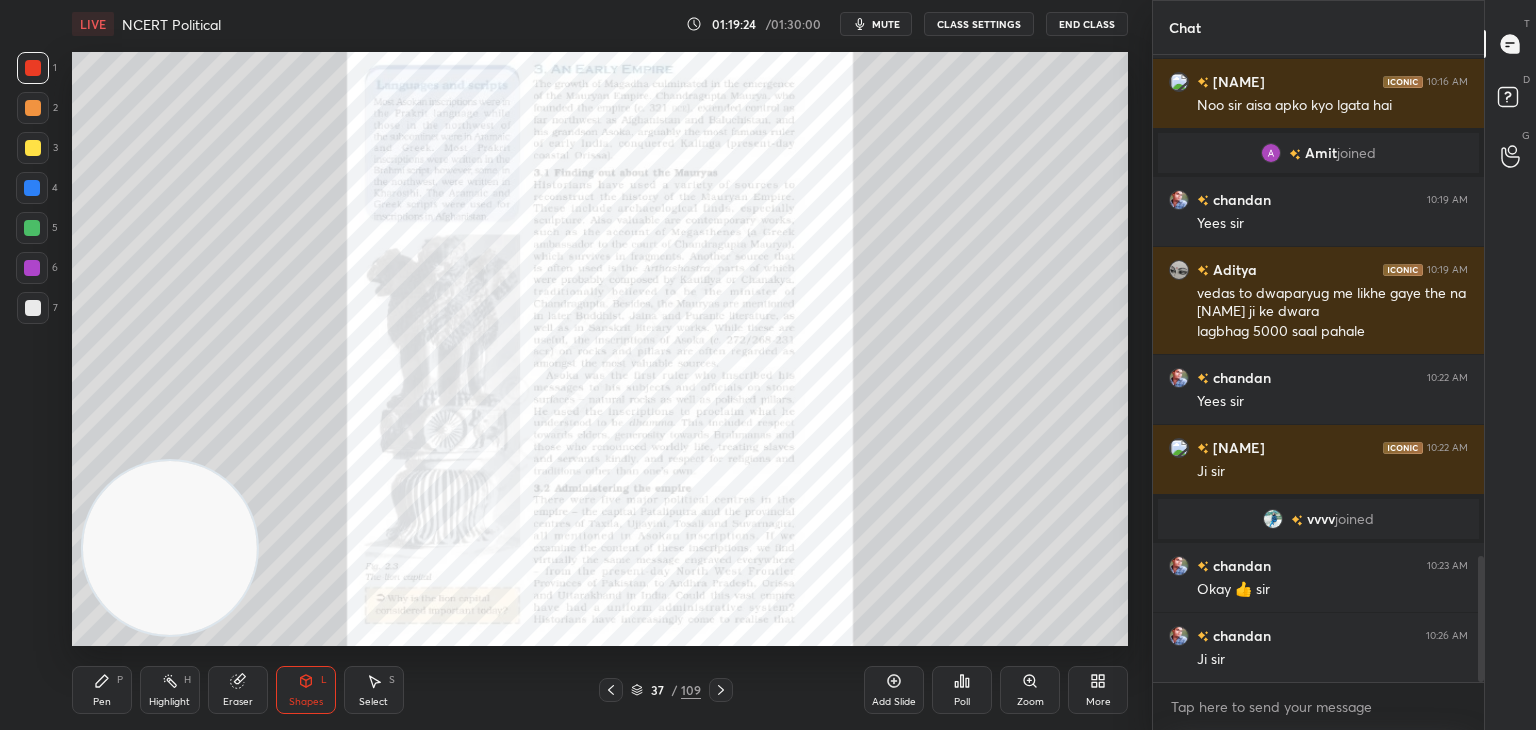 click 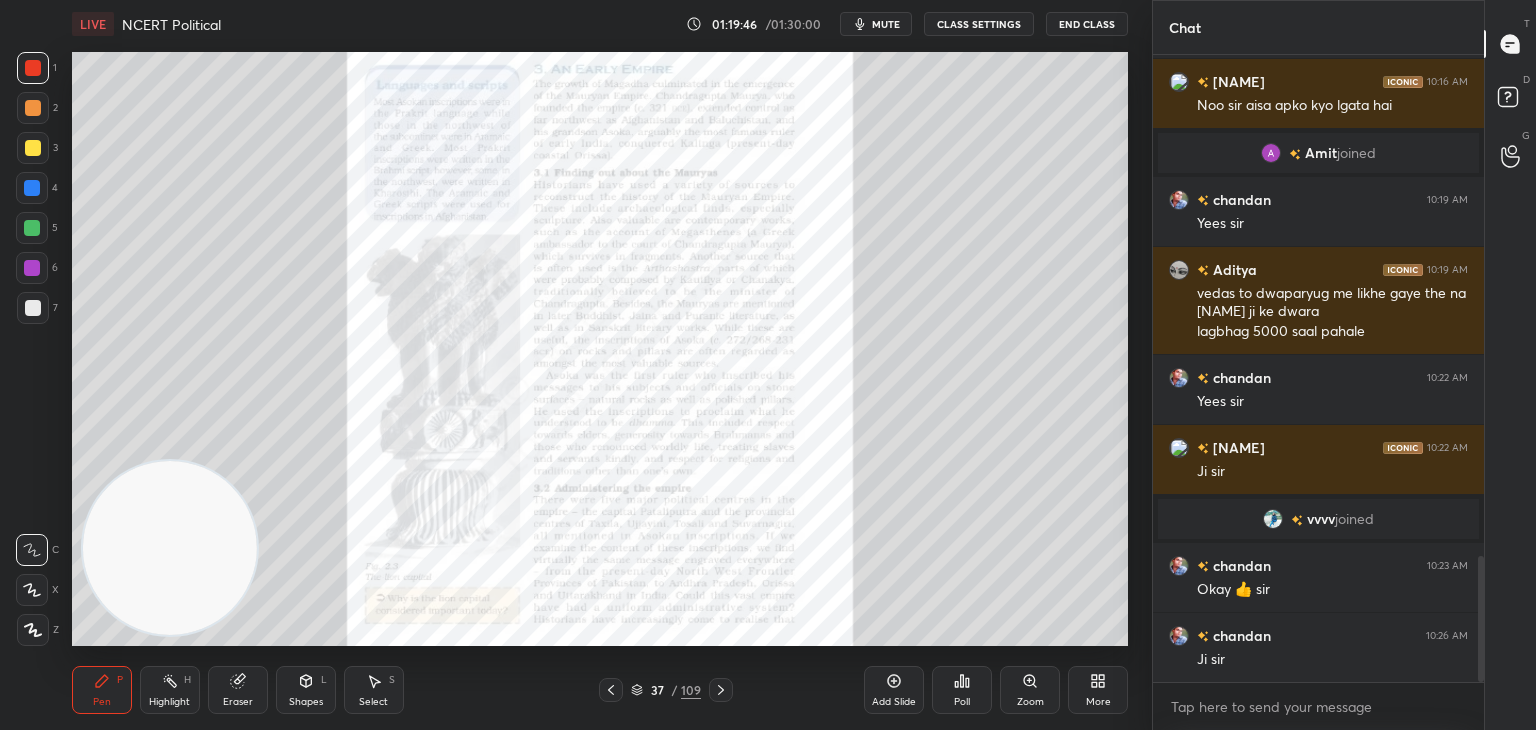 click at bounding box center (33, 308) 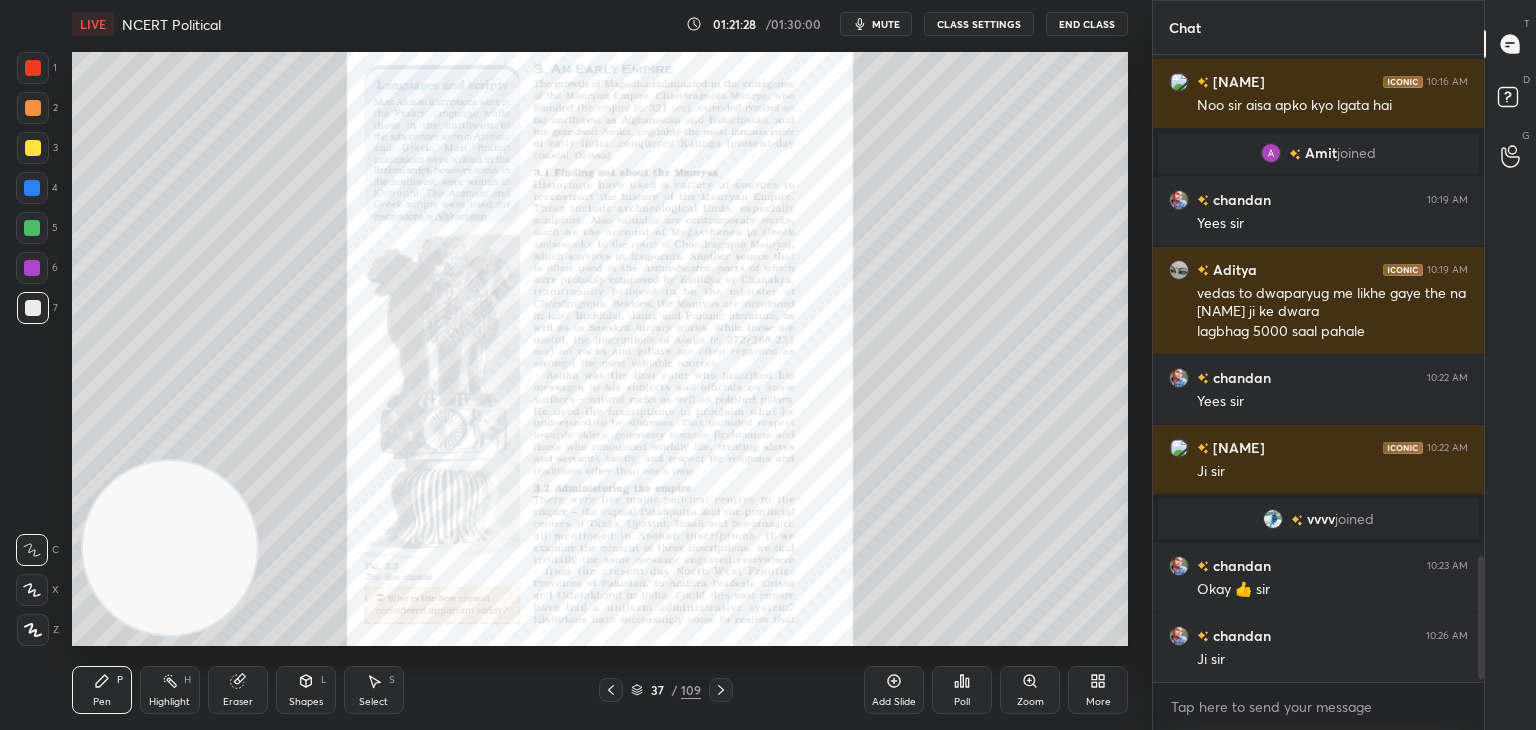 scroll, scrollTop: 2574, scrollLeft: 0, axis: vertical 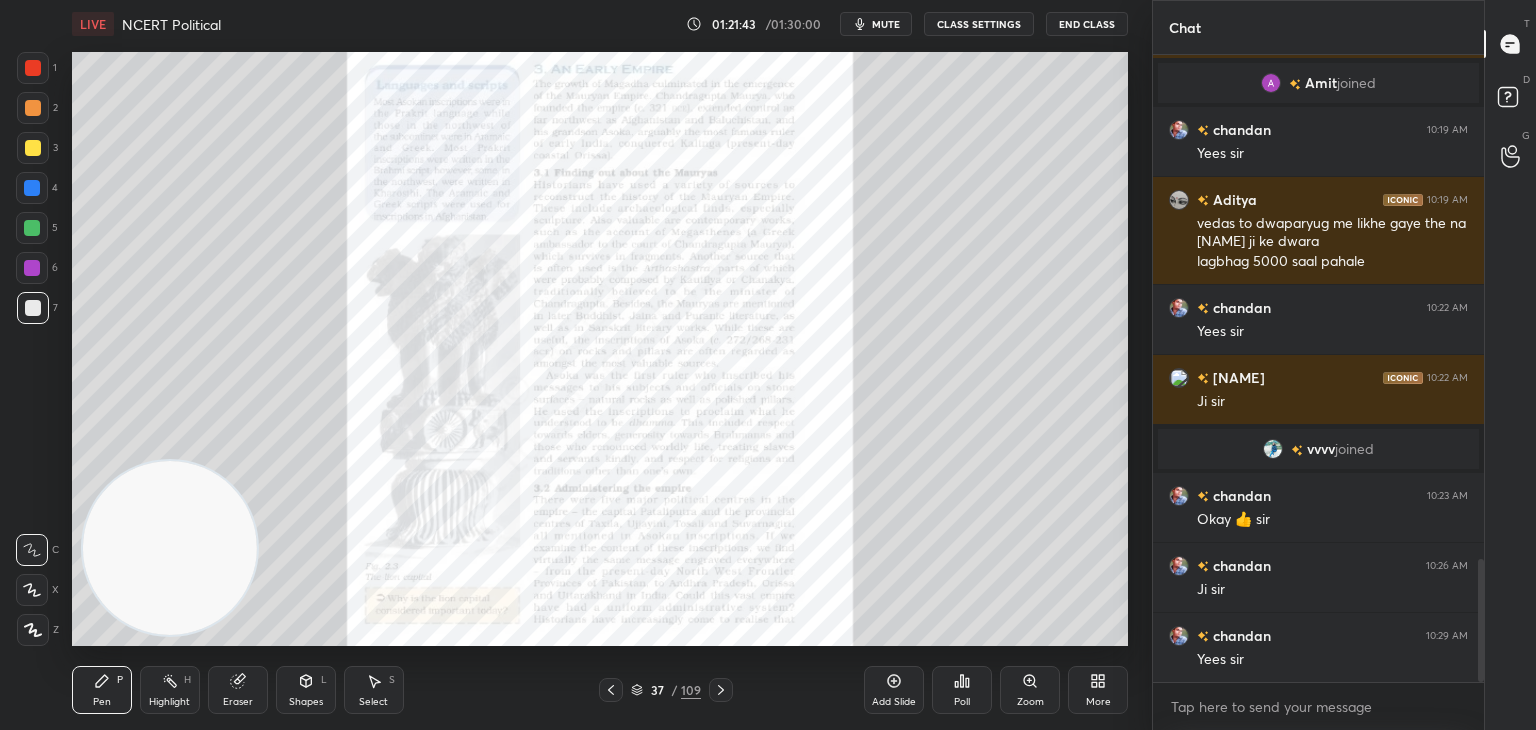 click on "Zoom" at bounding box center (1030, 690) 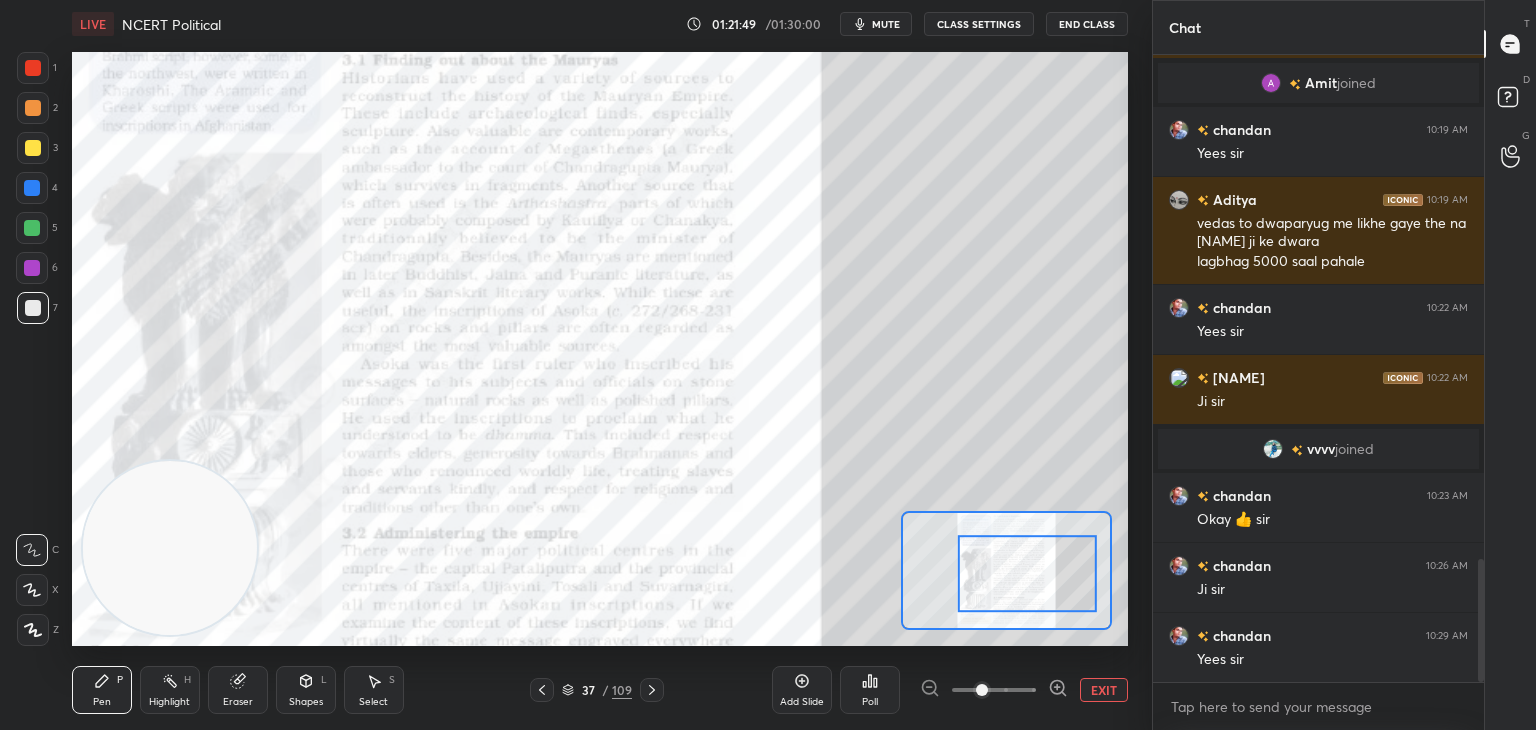click 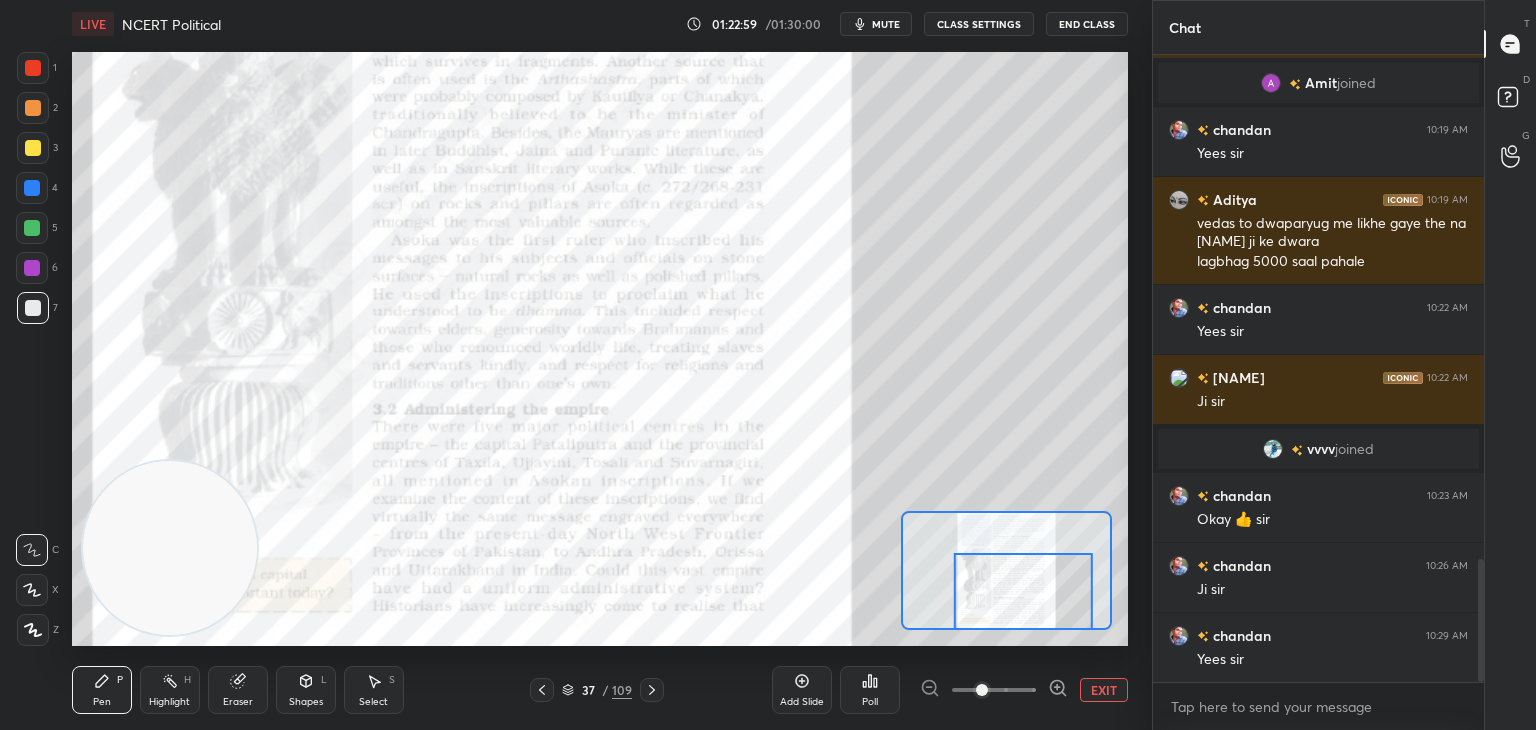 click at bounding box center (33, 68) 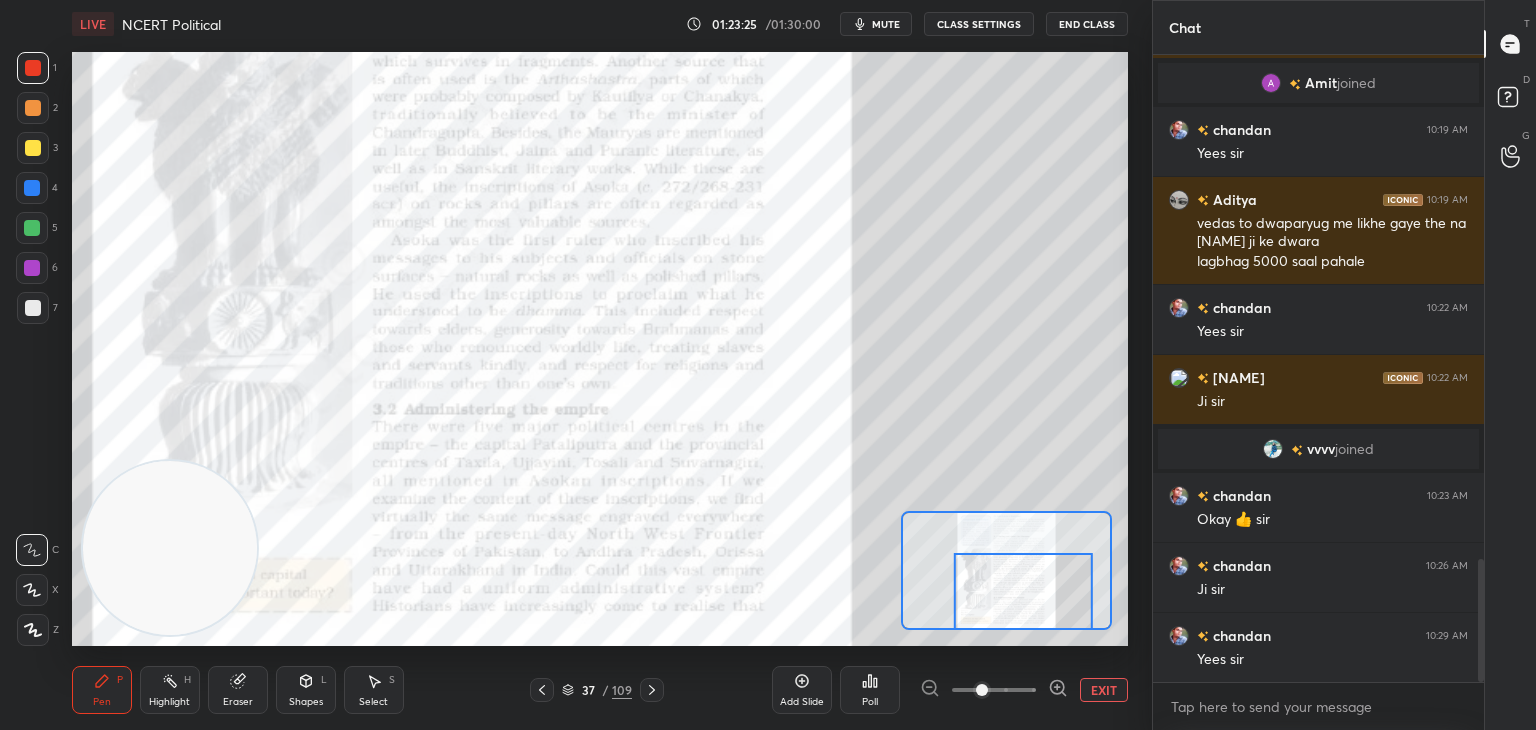 click 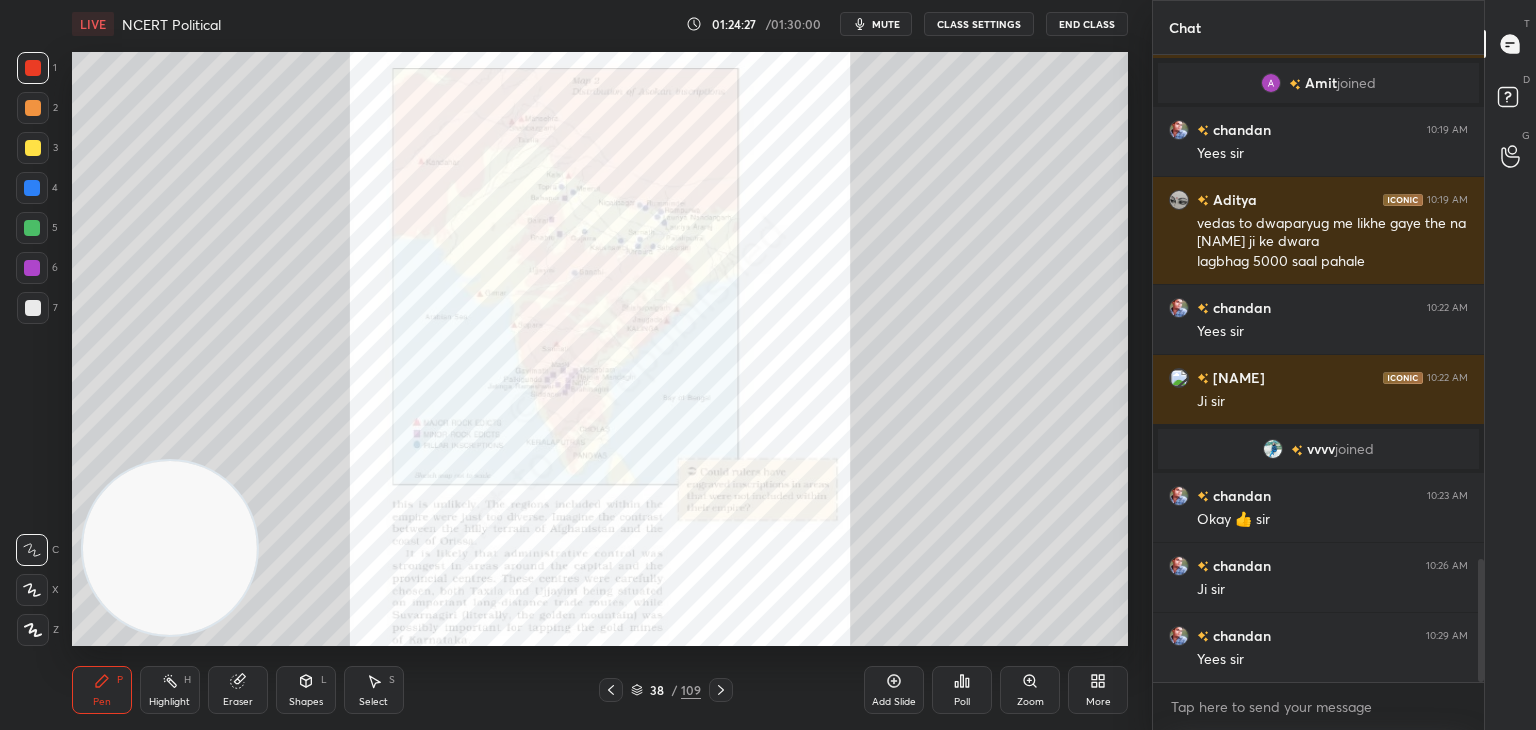 click on "Zoom" at bounding box center [1030, 690] 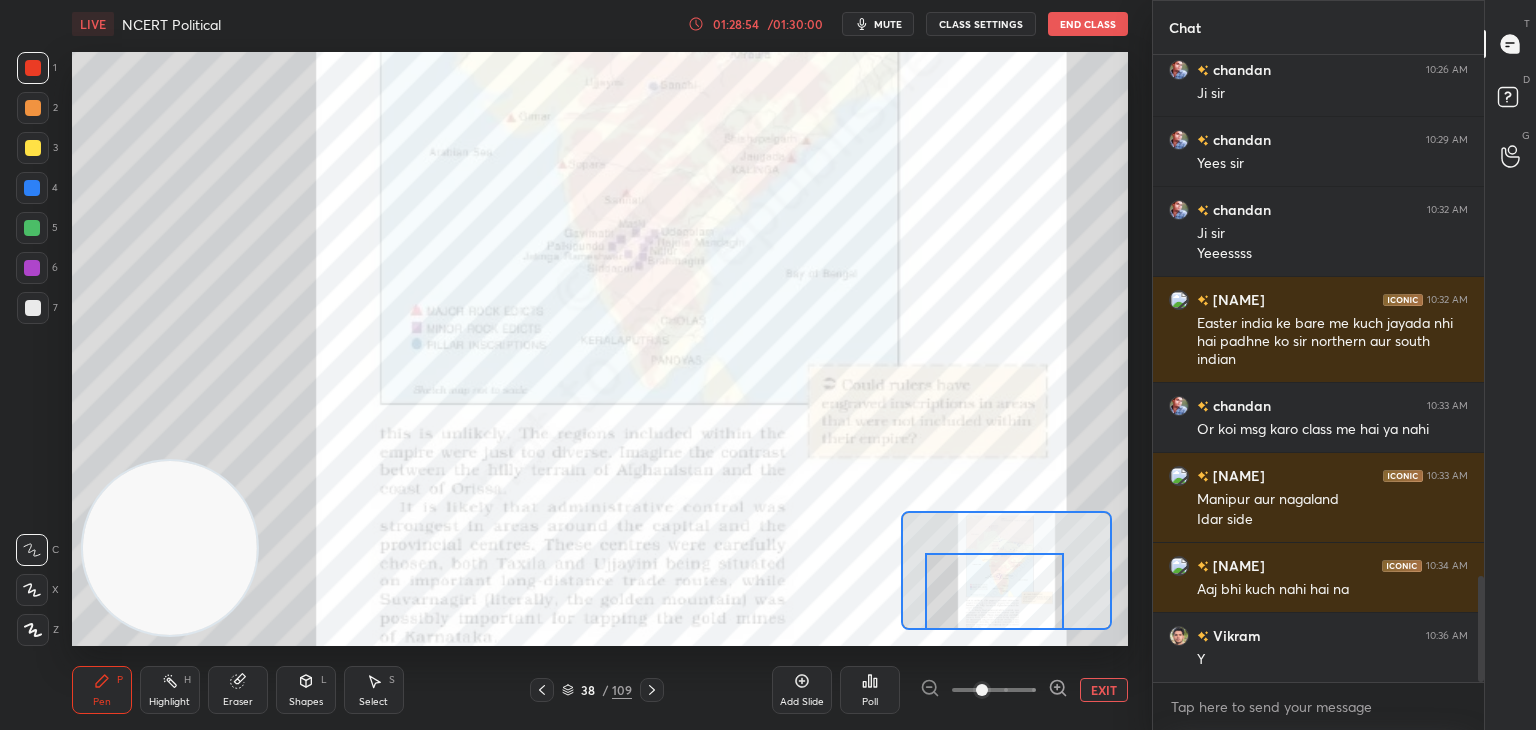 scroll, scrollTop: 3140, scrollLeft: 0, axis: vertical 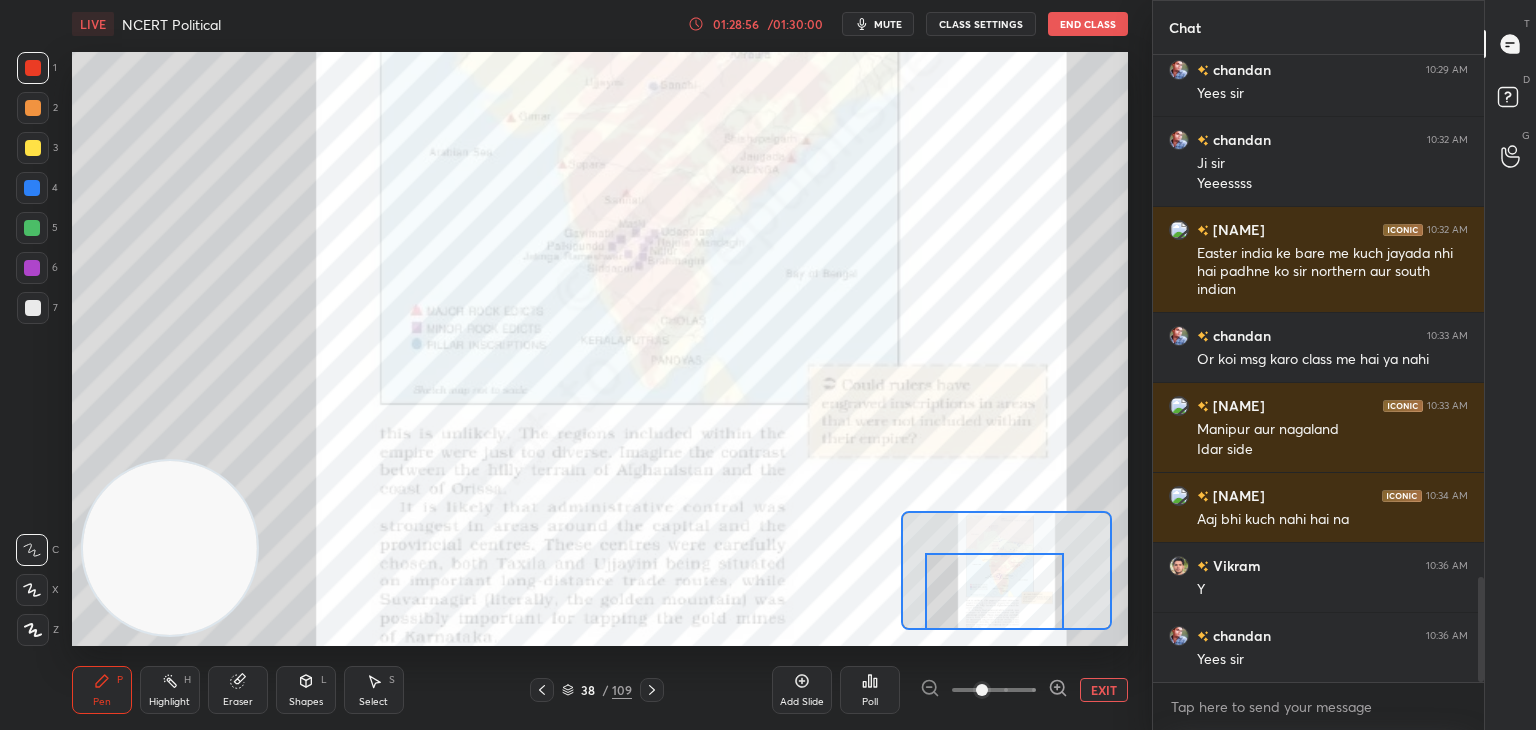 click 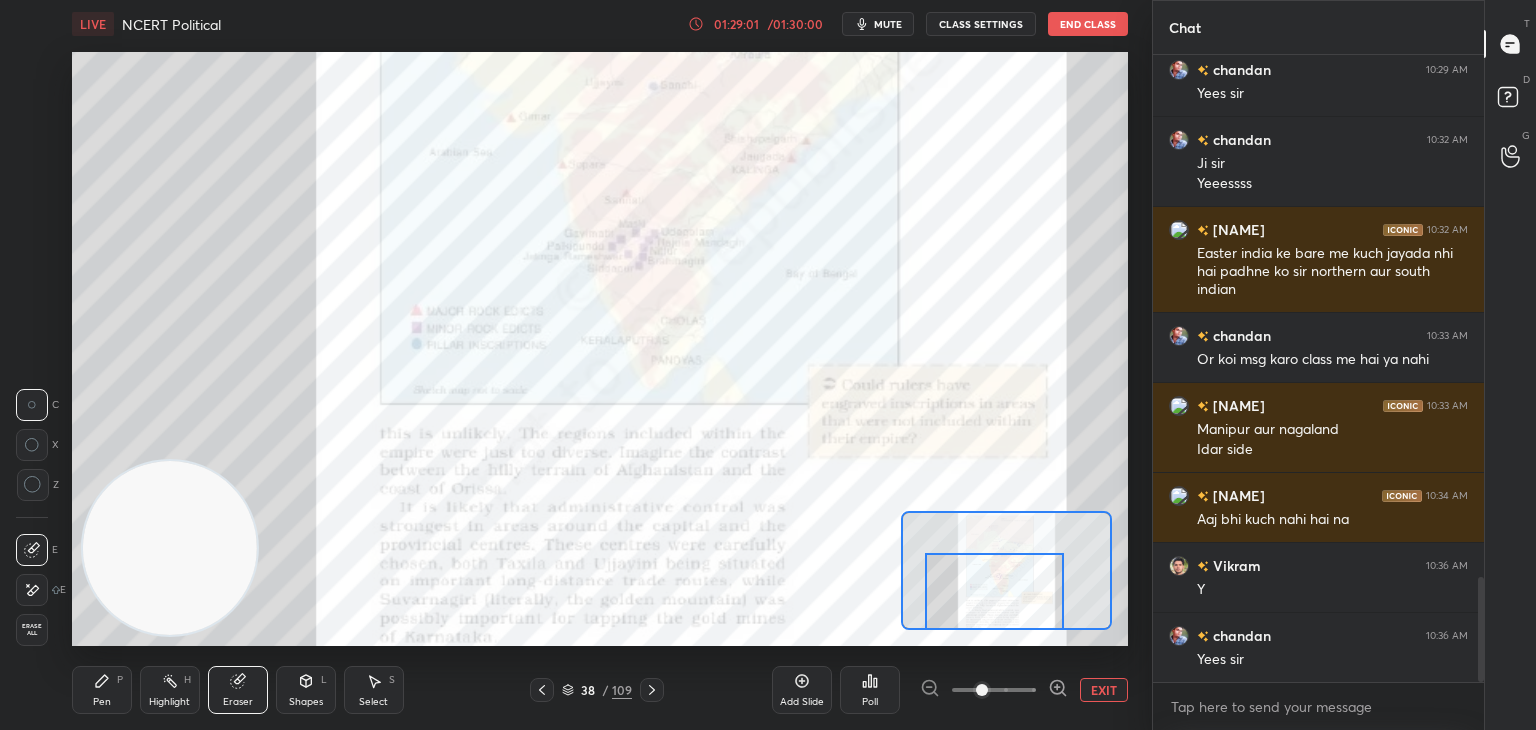 click on "Shapes L" at bounding box center [306, 690] 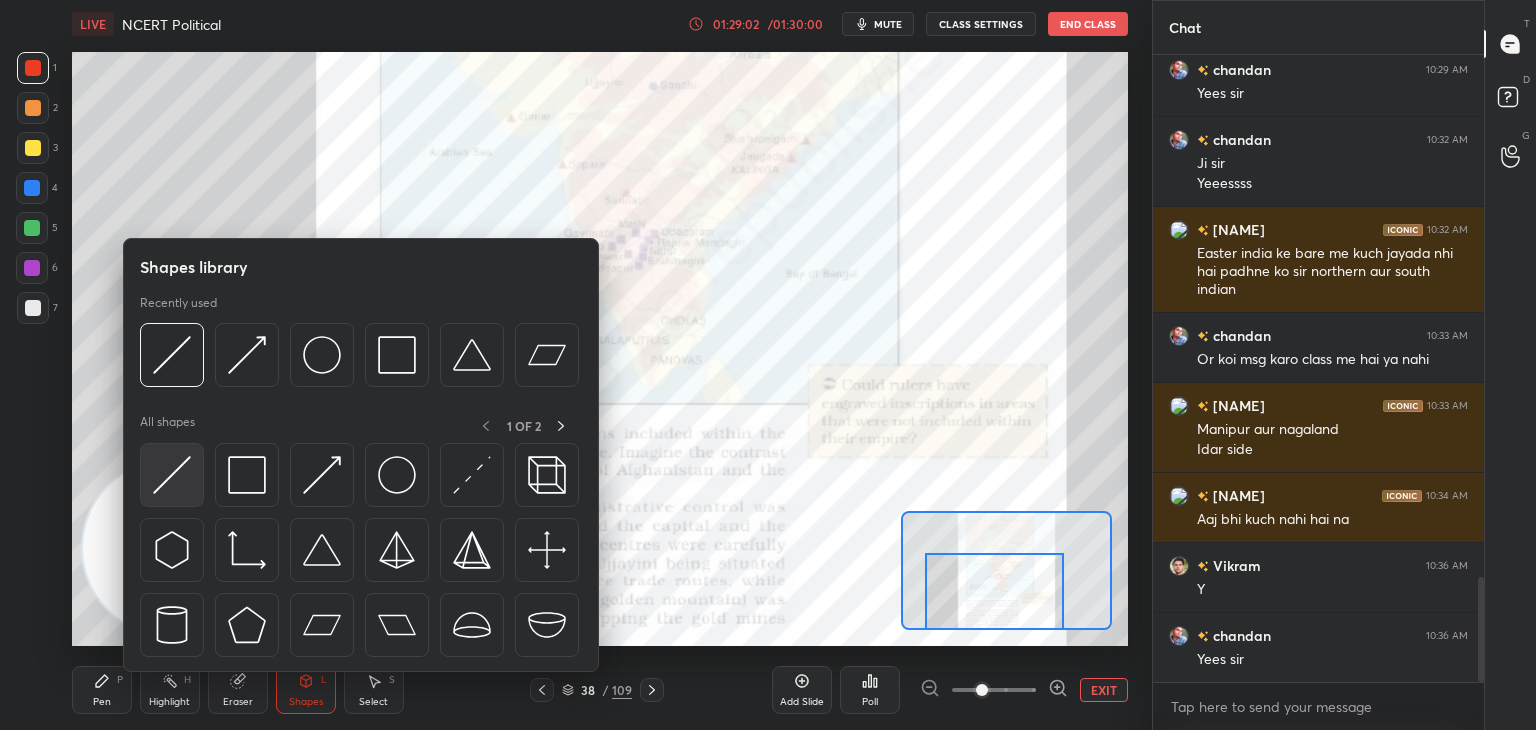 click at bounding box center (172, 475) 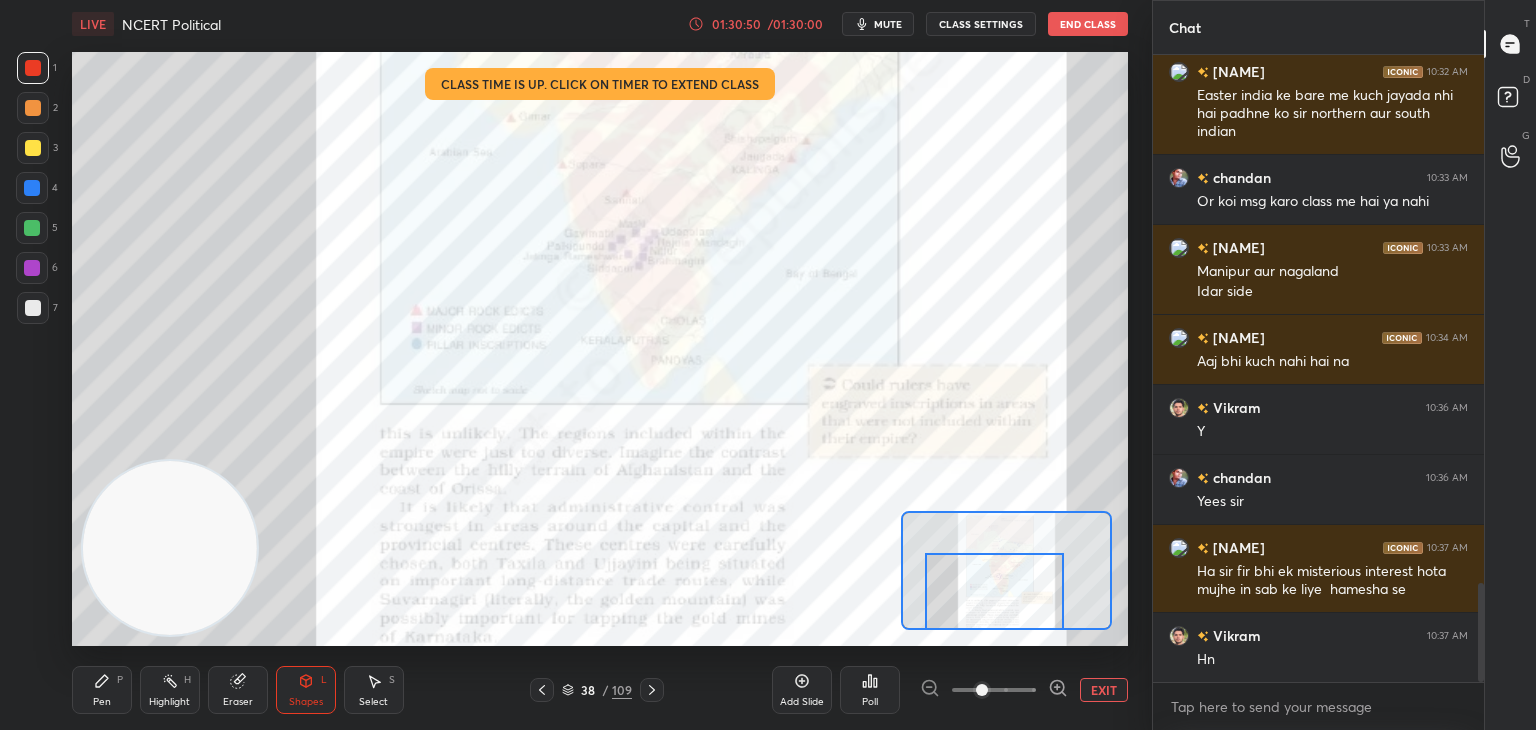 scroll, scrollTop: 3368, scrollLeft: 0, axis: vertical 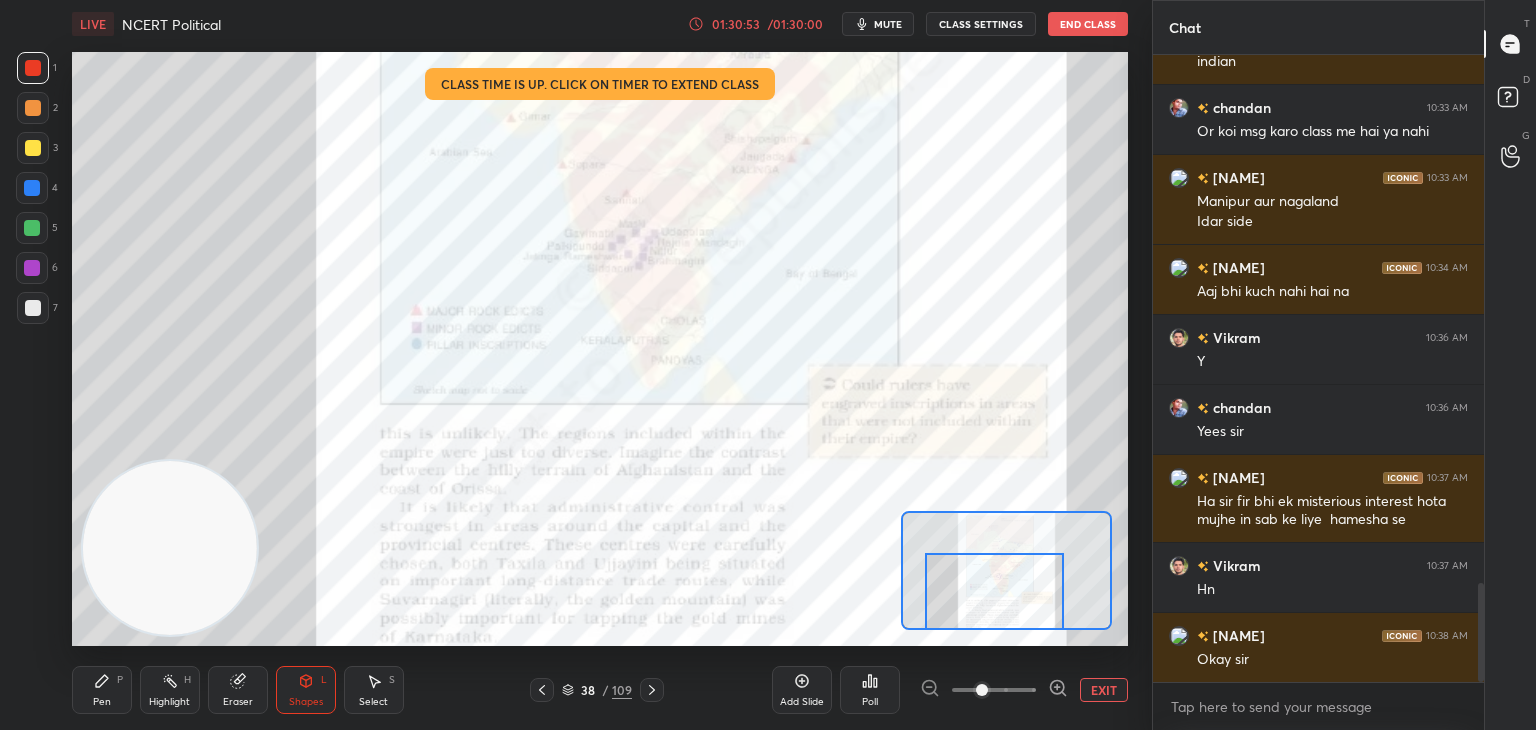 click at bounding box center (652, 690) 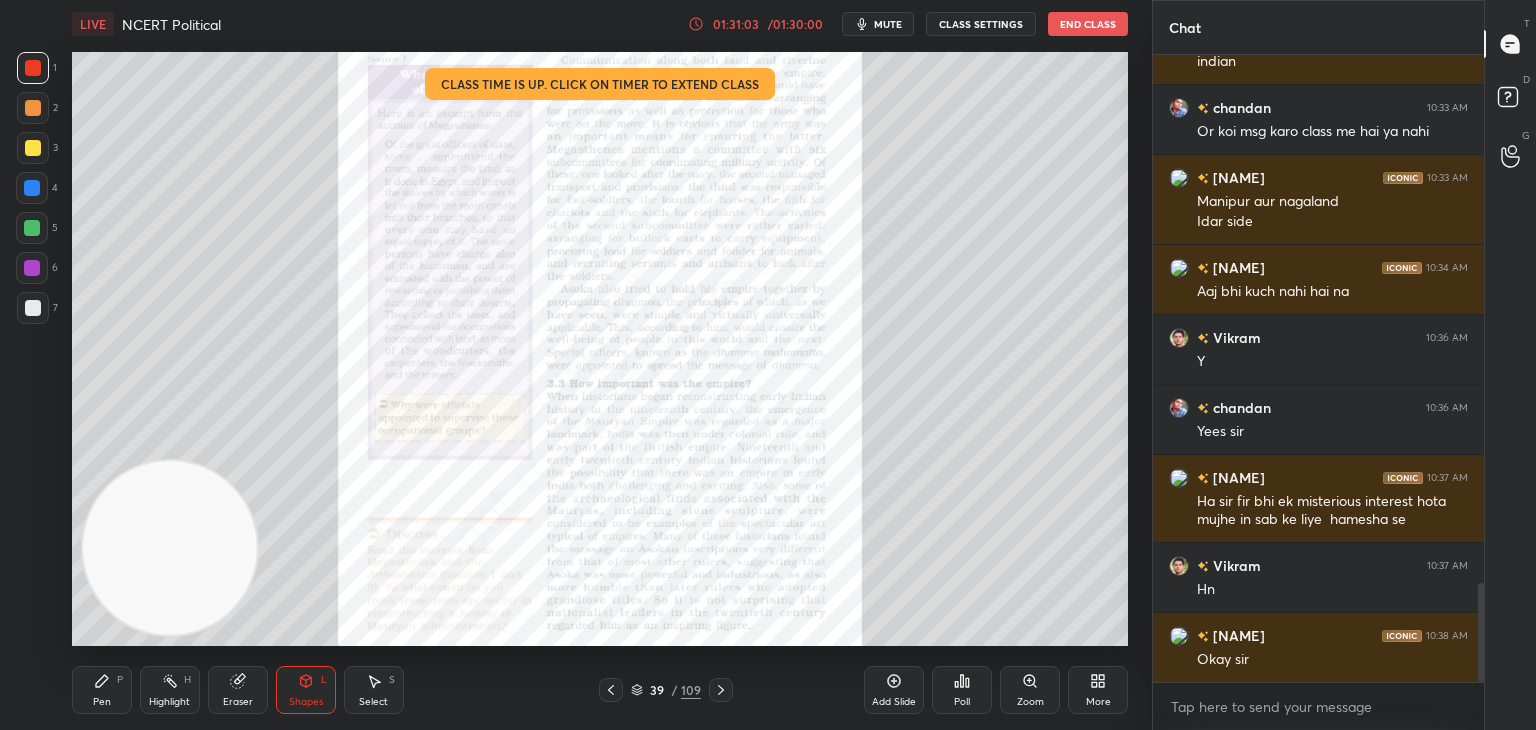 click 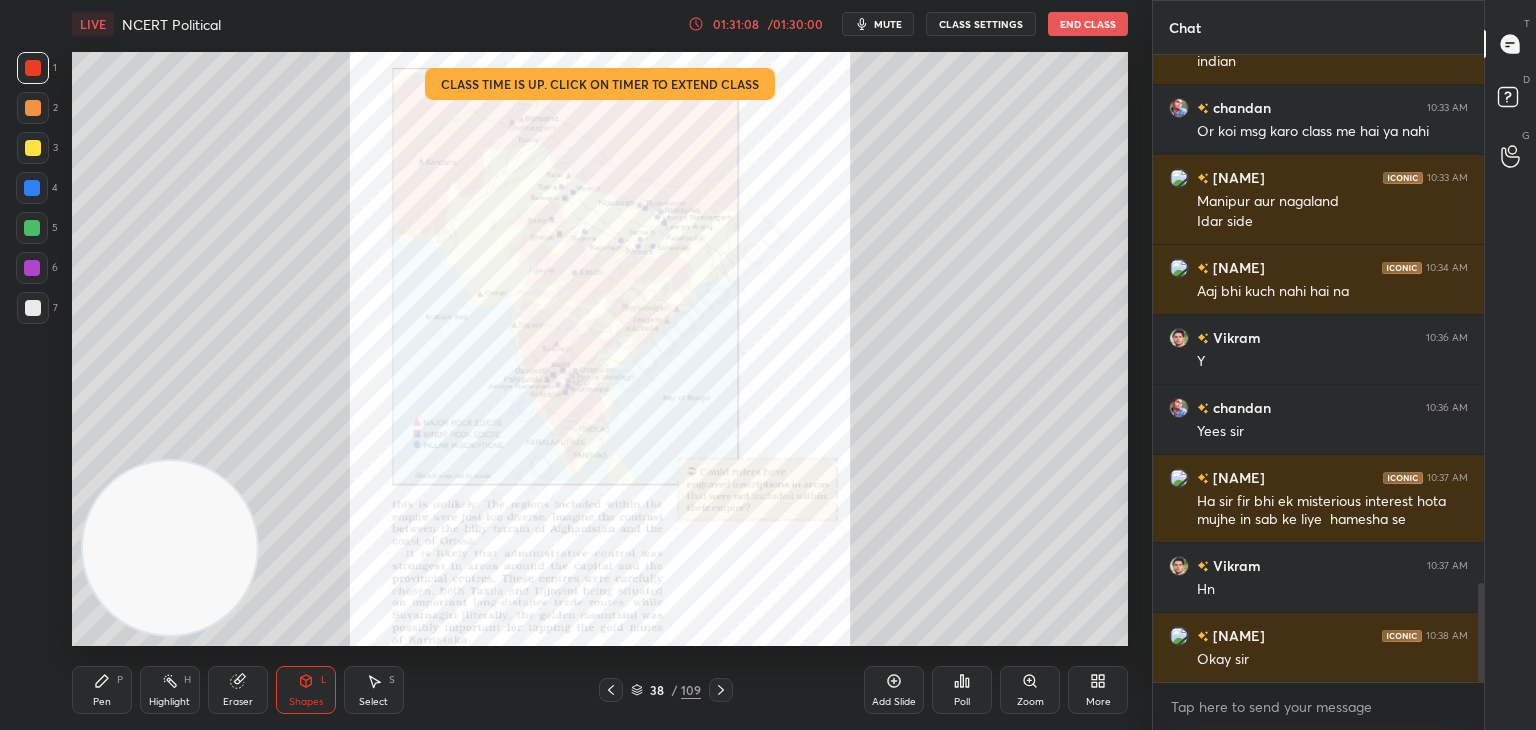 scroll, scrollTop: 3438, scrollLeft: 0, axis: vertical 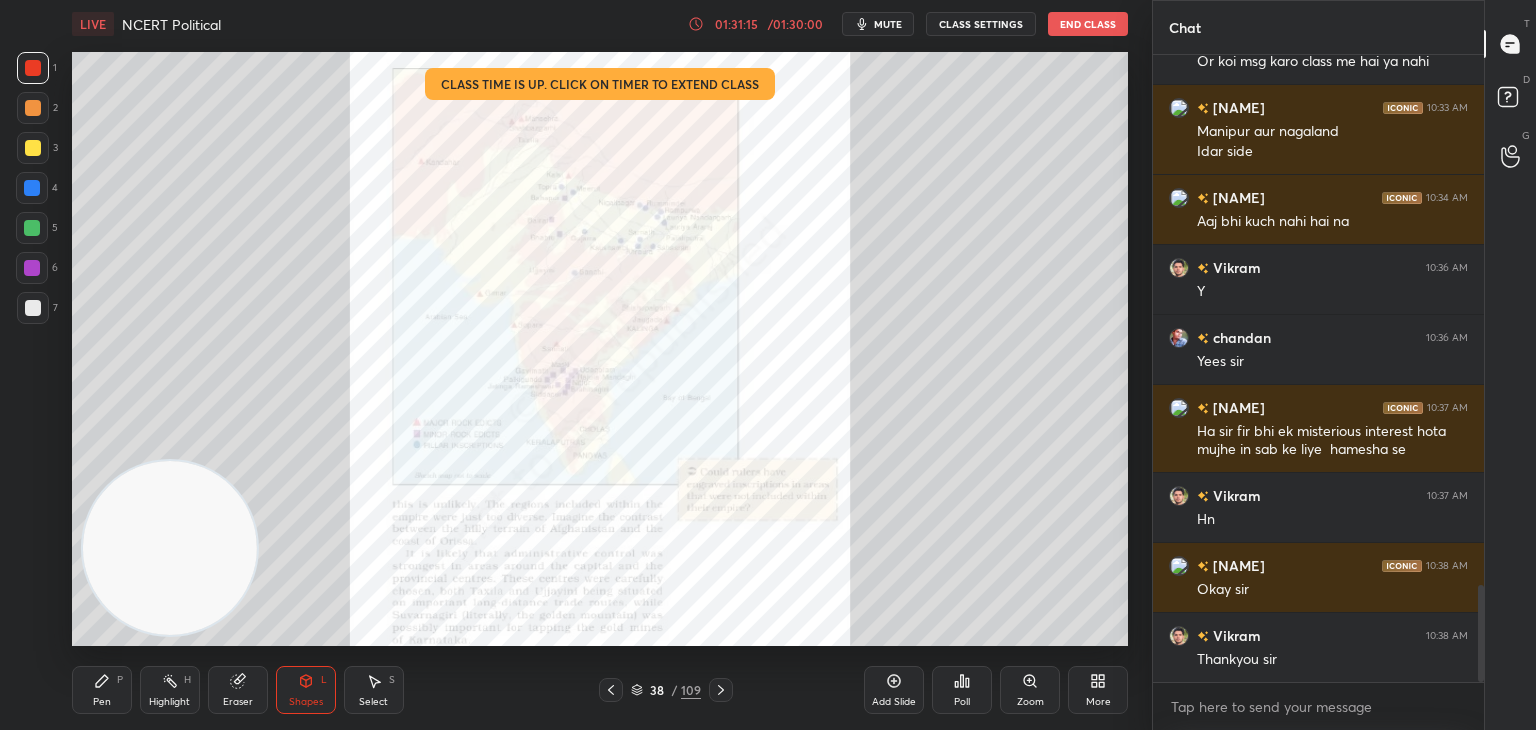 click on "End Class" at bounding box center (1088, 24) 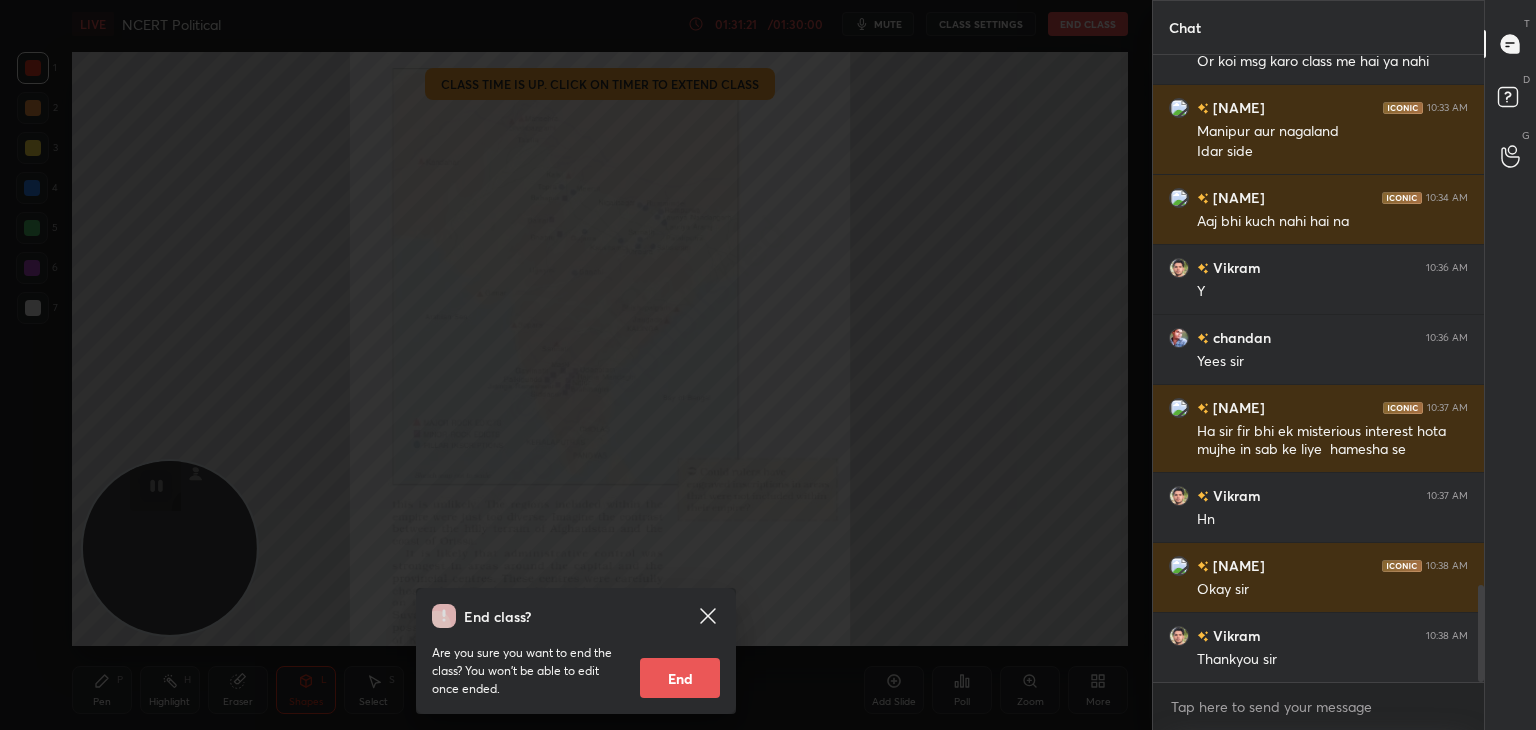 click on "End" at bounding box center [680, 678] 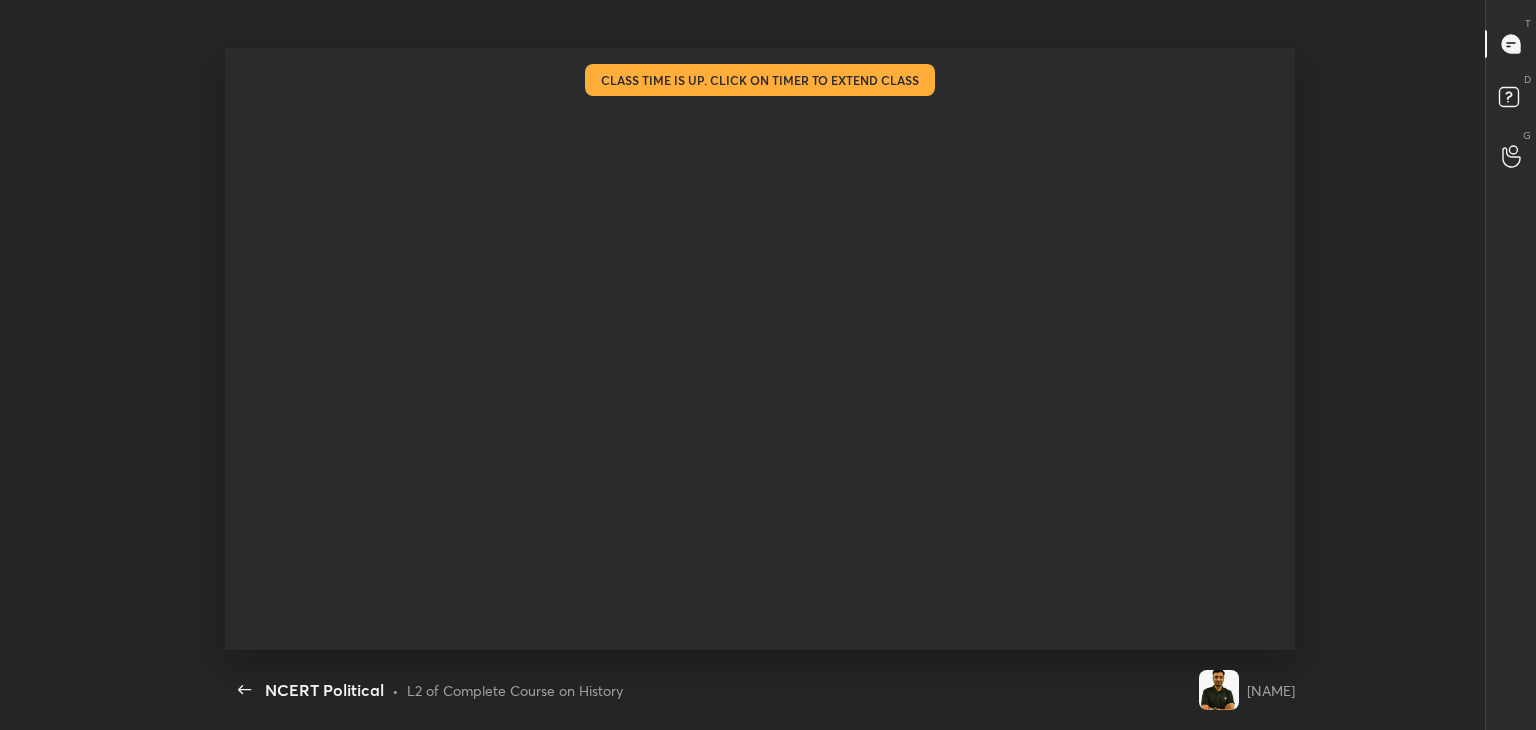 scroll, scrollTop: 99397, scrollLeft: 98716, axis: both 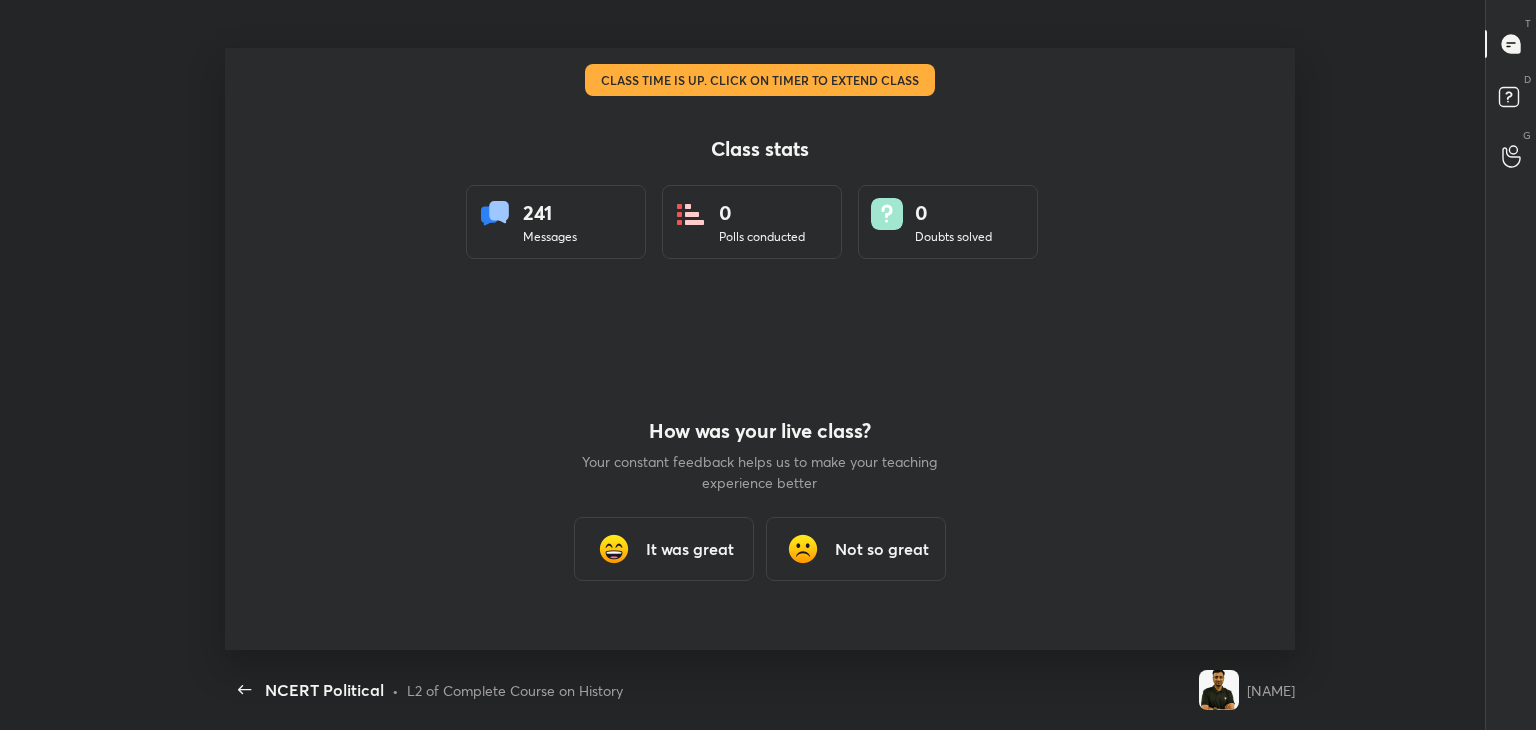 click on "It was great" at bounding box center (690, 549) 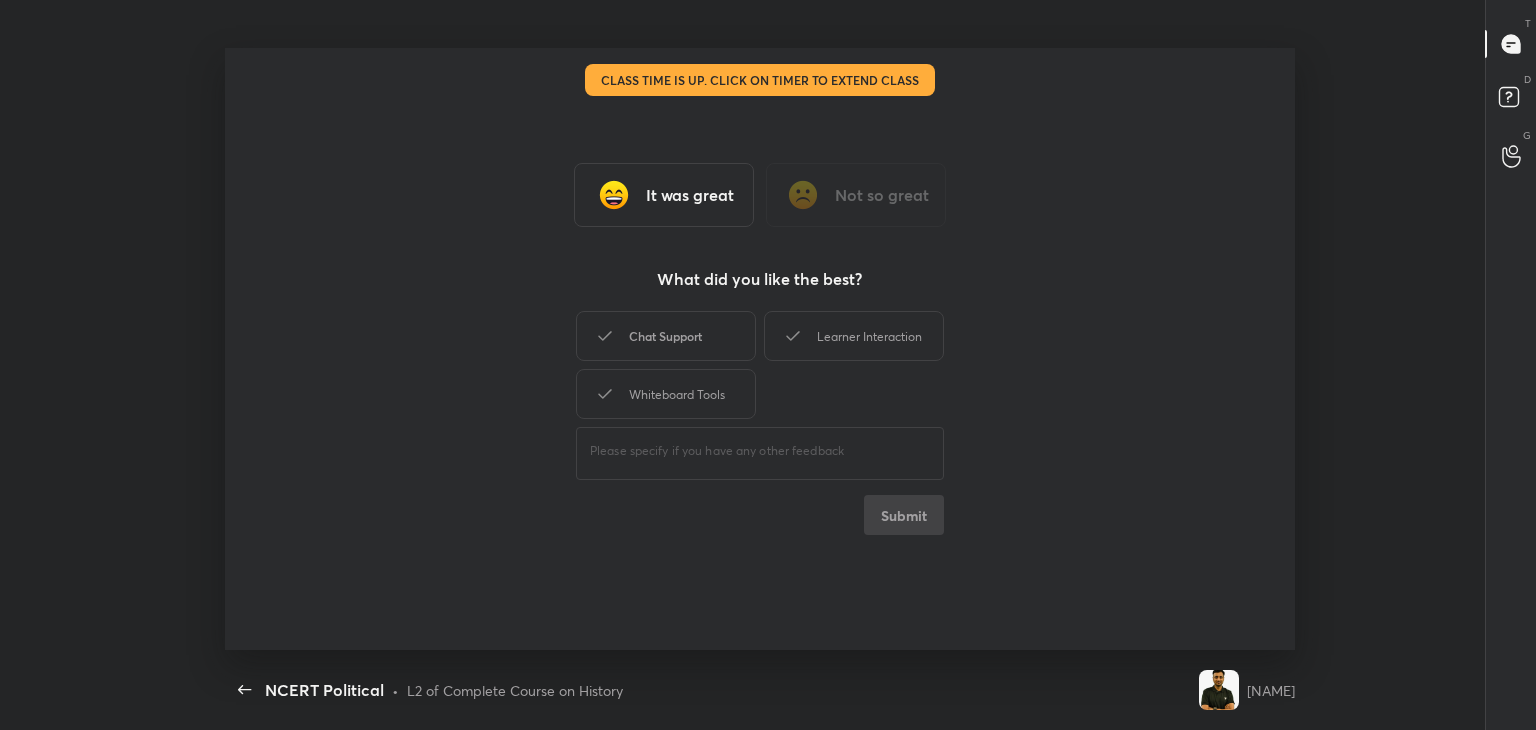 click on "Chat Support" at bounding box center (666, 336) 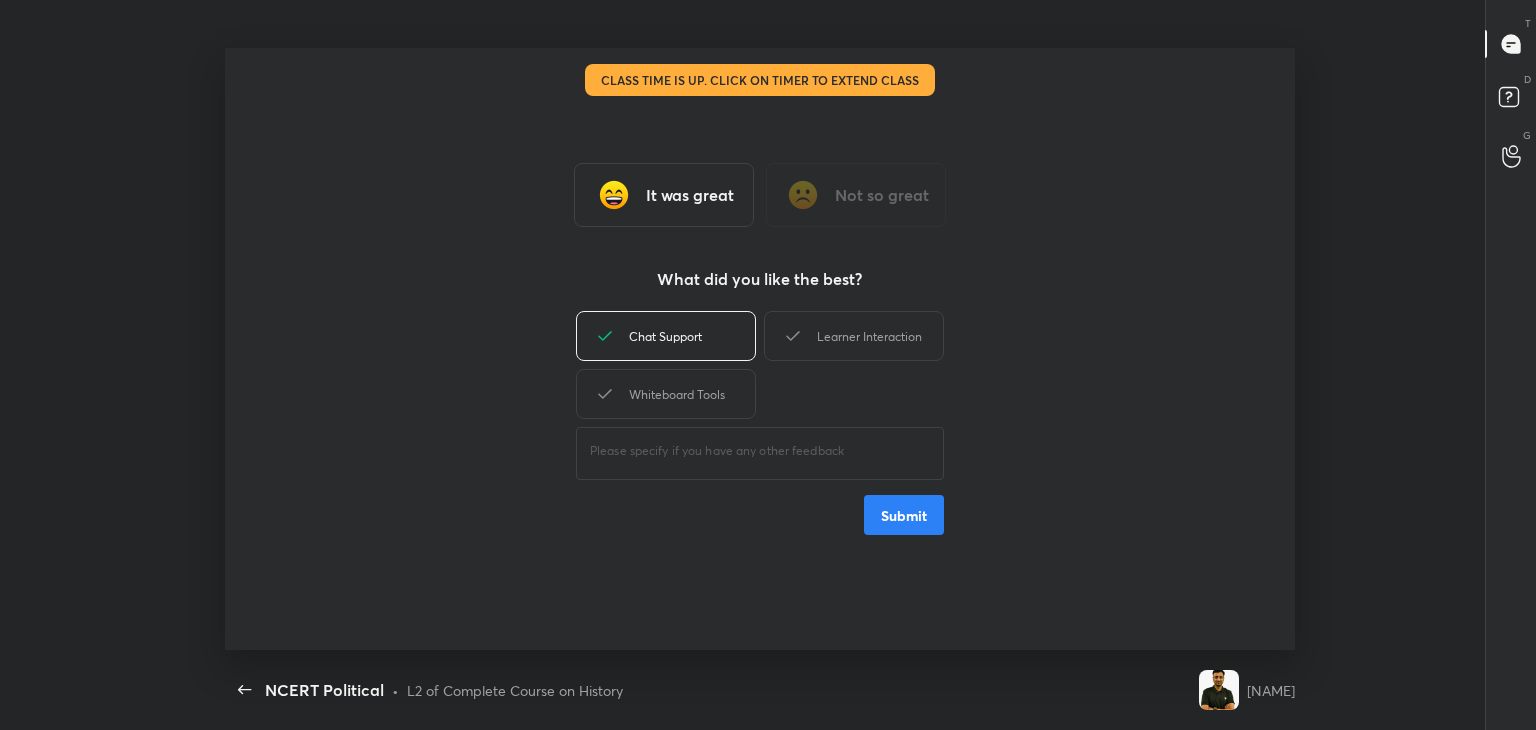 click on "Submit" at bounding box center (904, 515) 